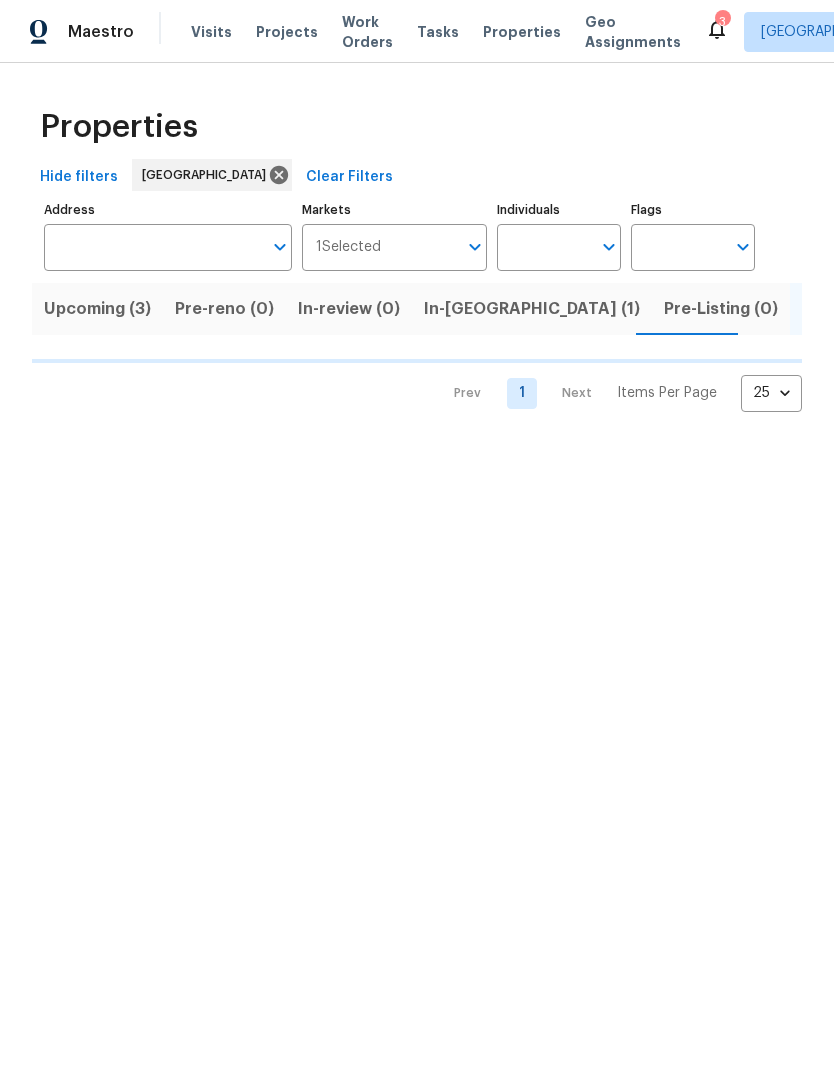 scroll, scrollTop: 0, scrollLeft: 0, axis: both 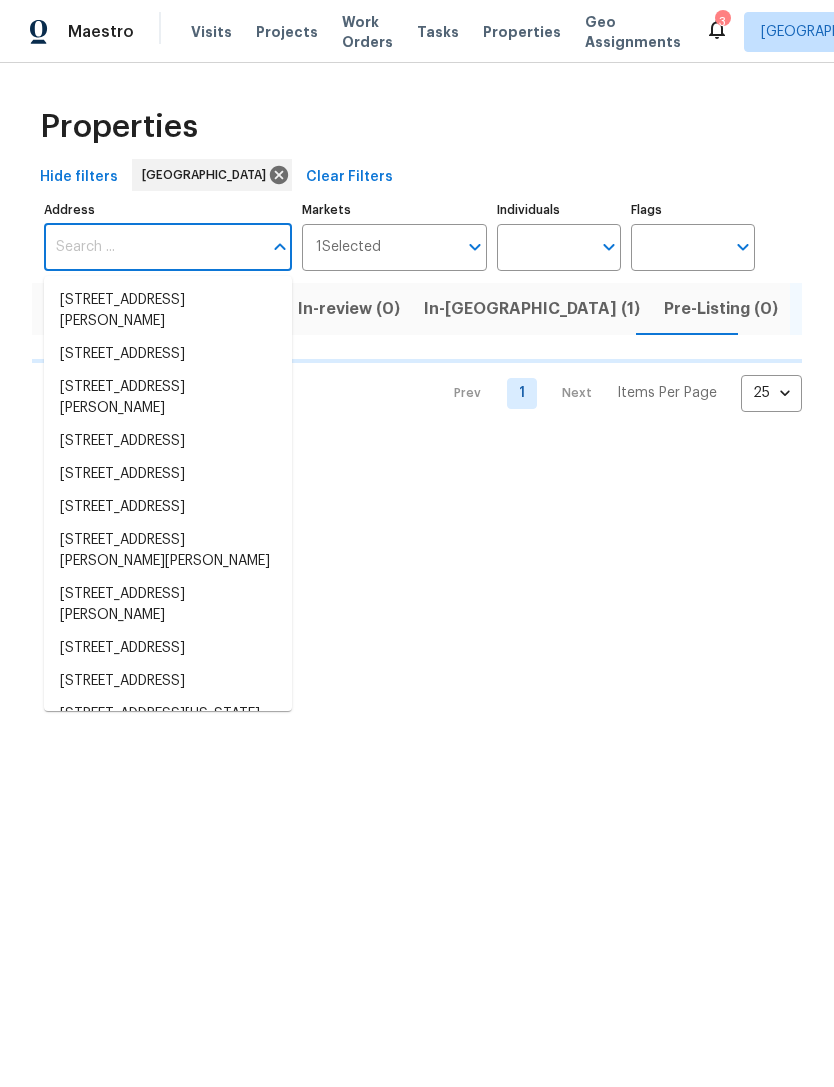 type on "8" 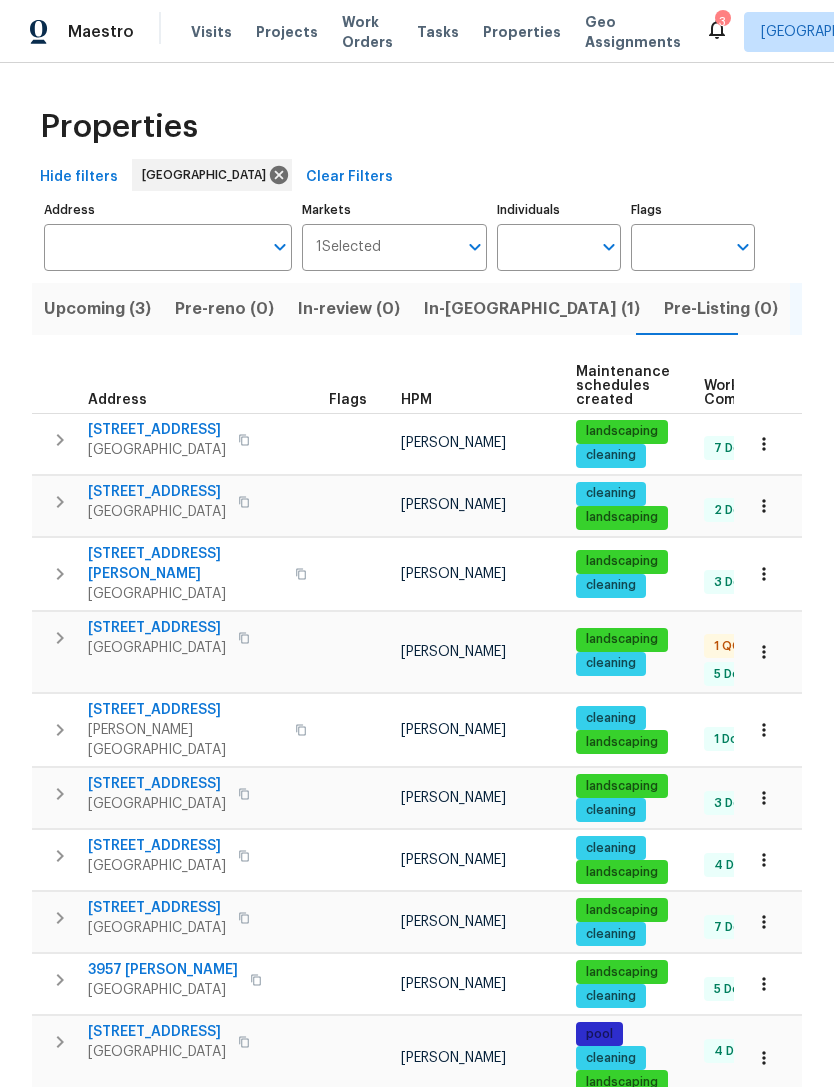 click on "Address" at bounding box center (153, 247) 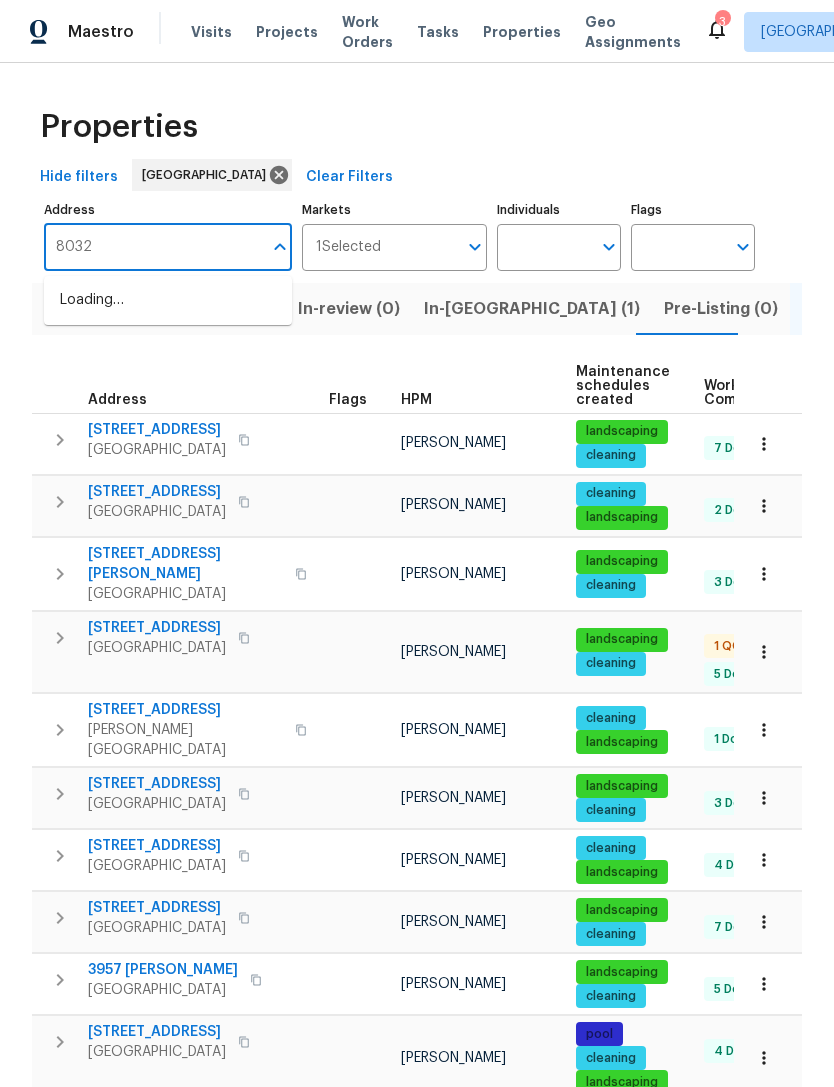 type on "8032" 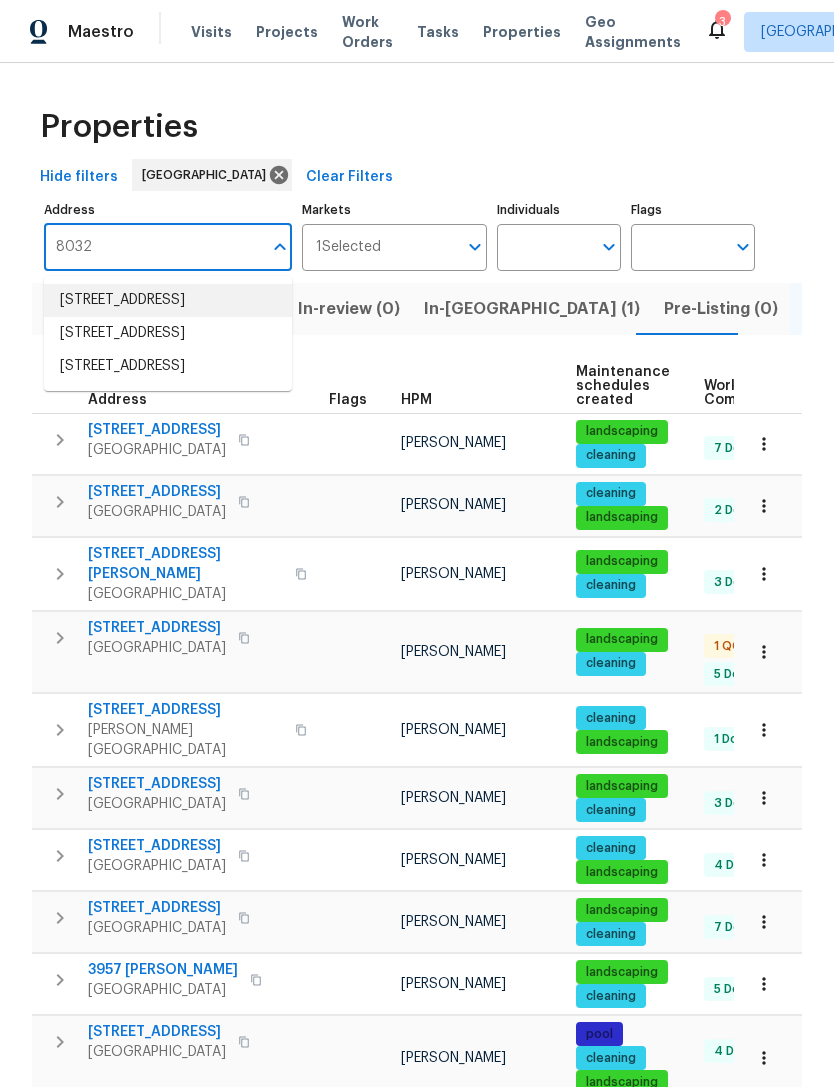 click on "8032 Astrology Ct Unit 201 Las Vegas NV 89128" at bounding box center (168, 300) 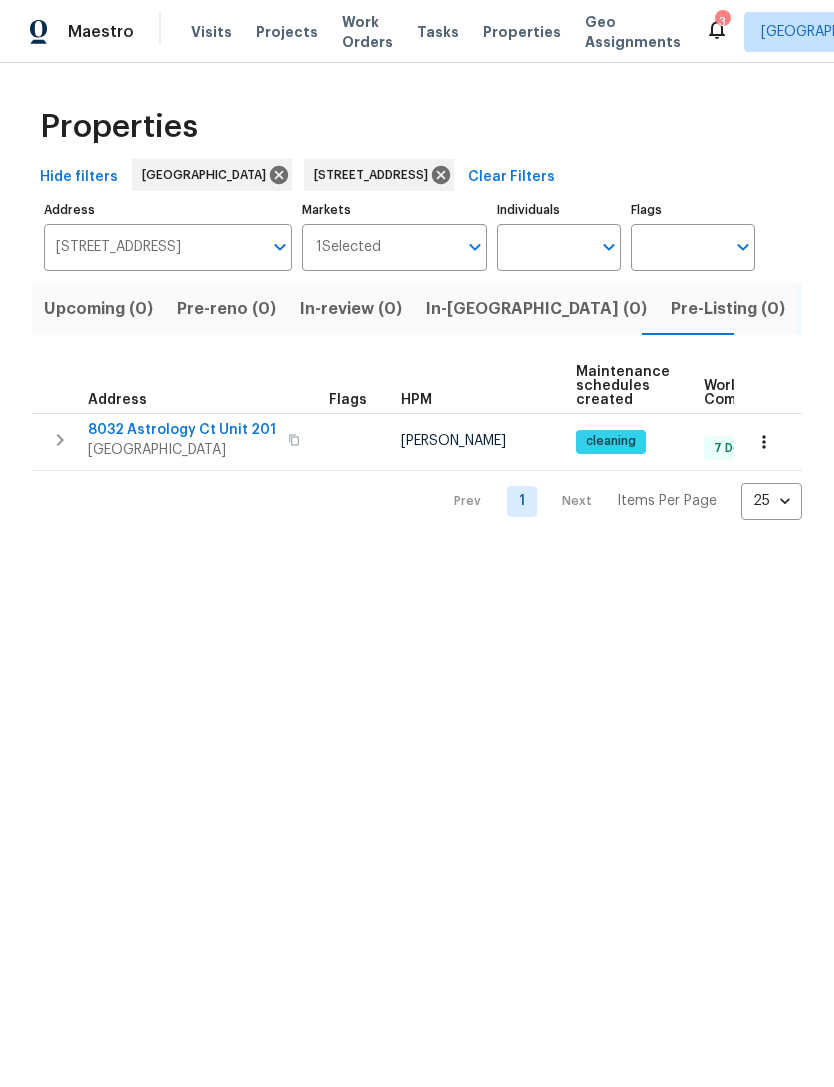 click 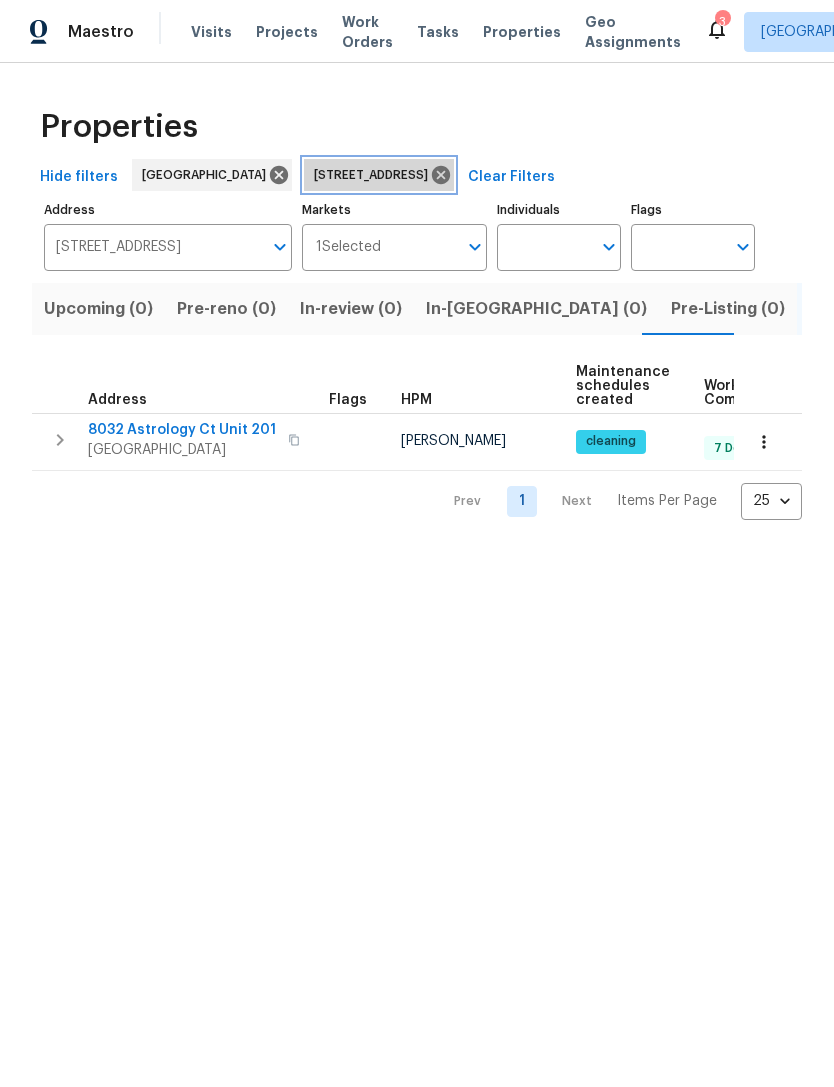 click 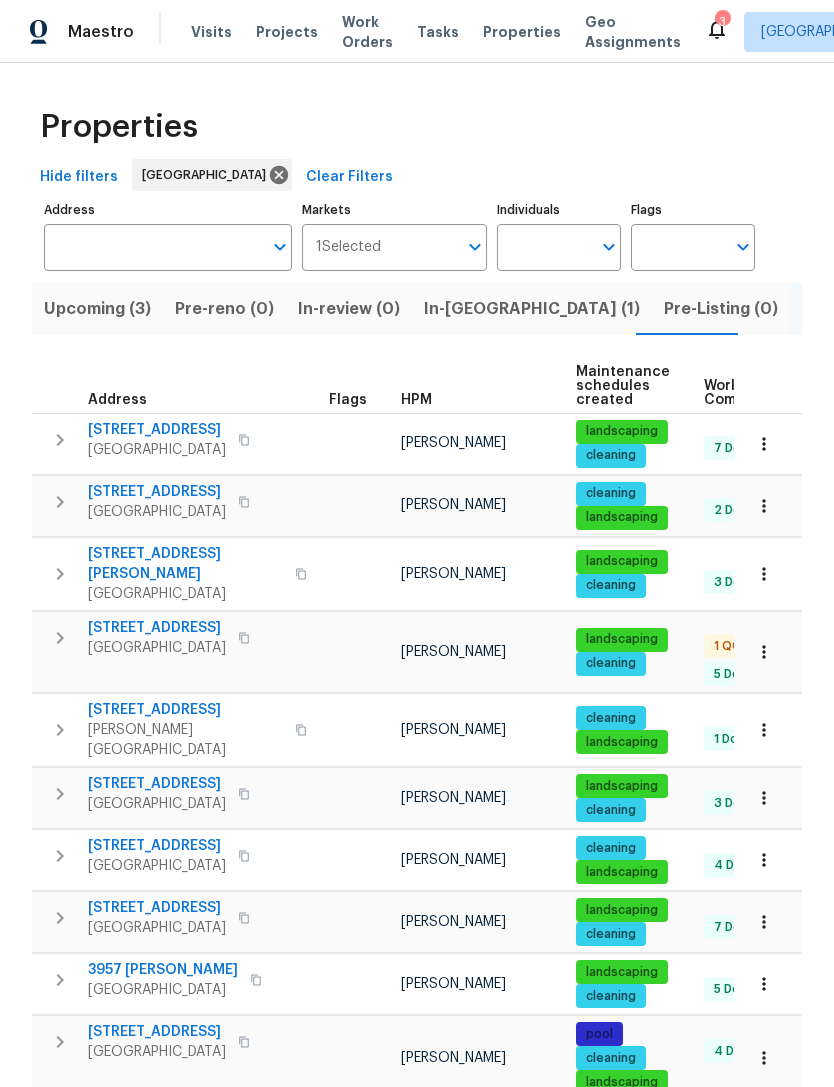 click on "Address" at bounding box center [153, 247] 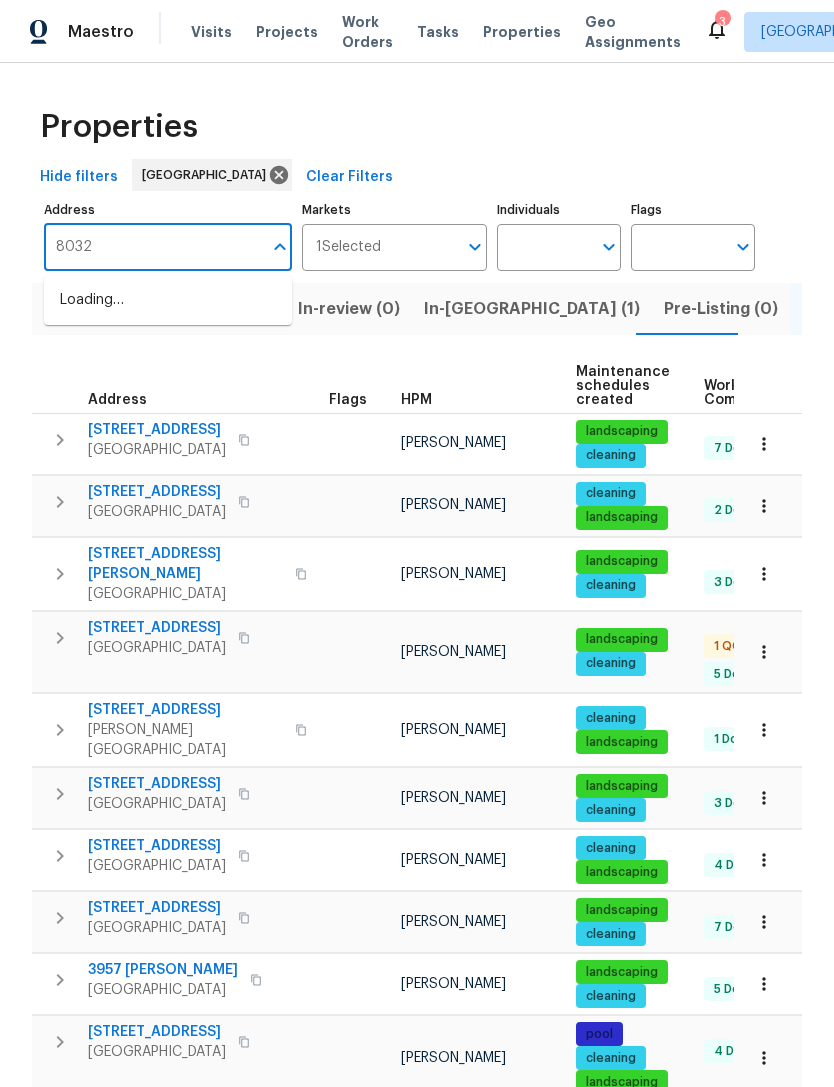type on "8032" 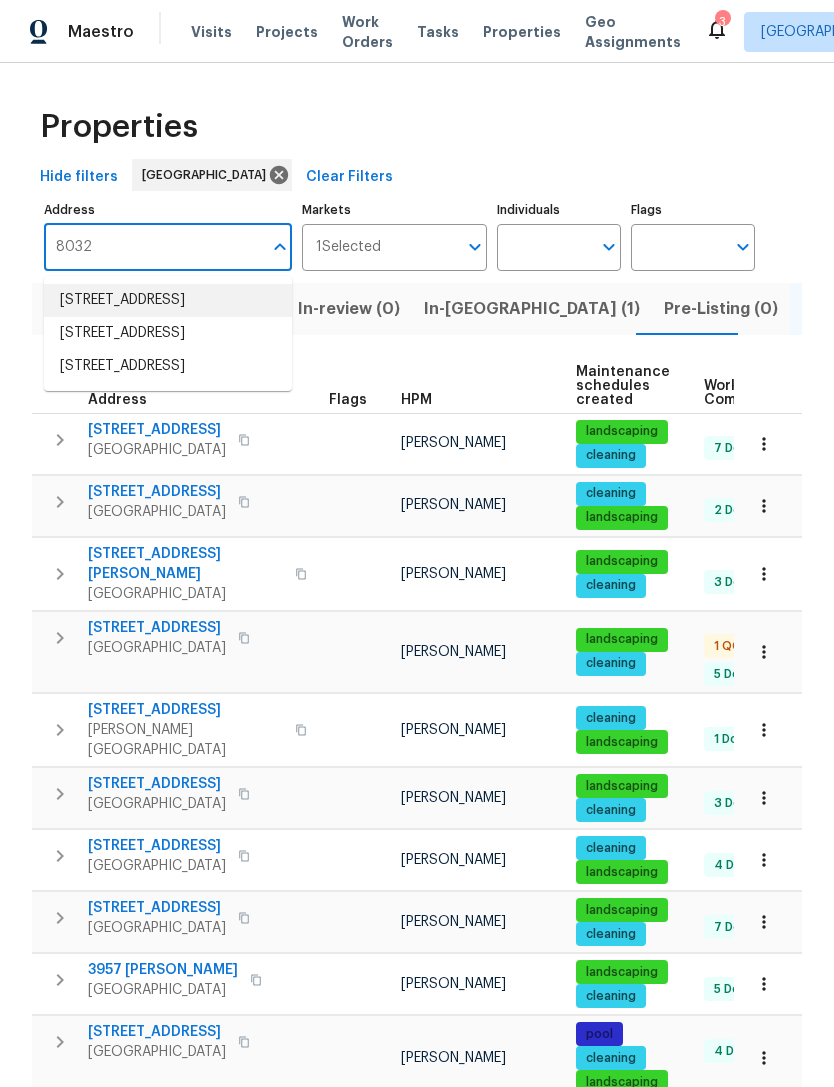 click on "8032 Astrology Ct Unit 201 Las Vegas NV 89128" at bounding box center [168, 300] 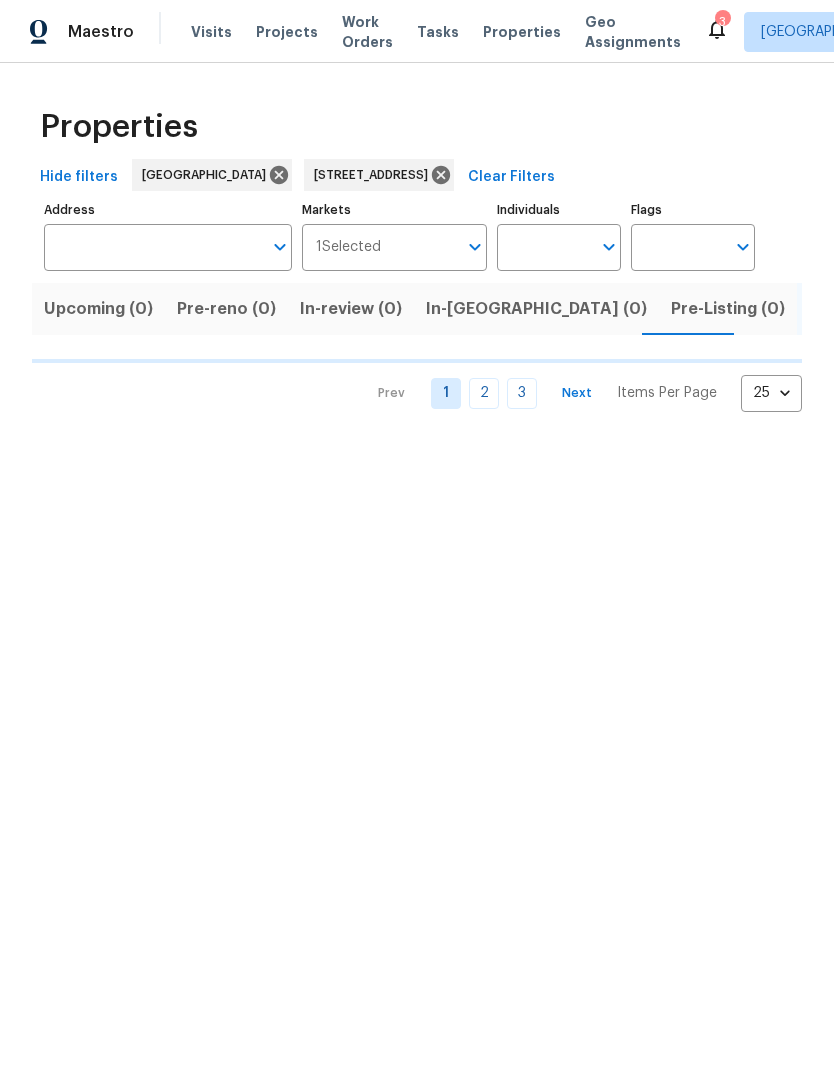 type on "8032 Astrology Ct Unit 201 Las Vegas NV 89128" 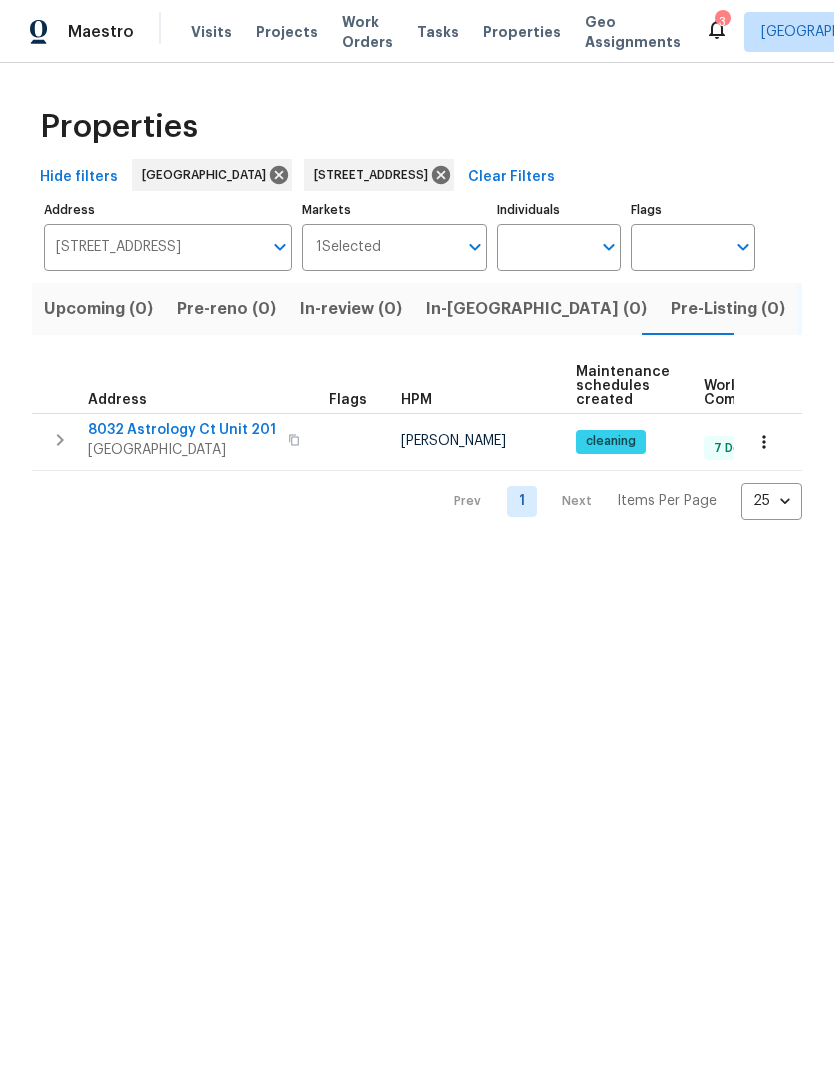 click on "8032 Astrology Ct Unit 201" at bounding box center (182, 430) 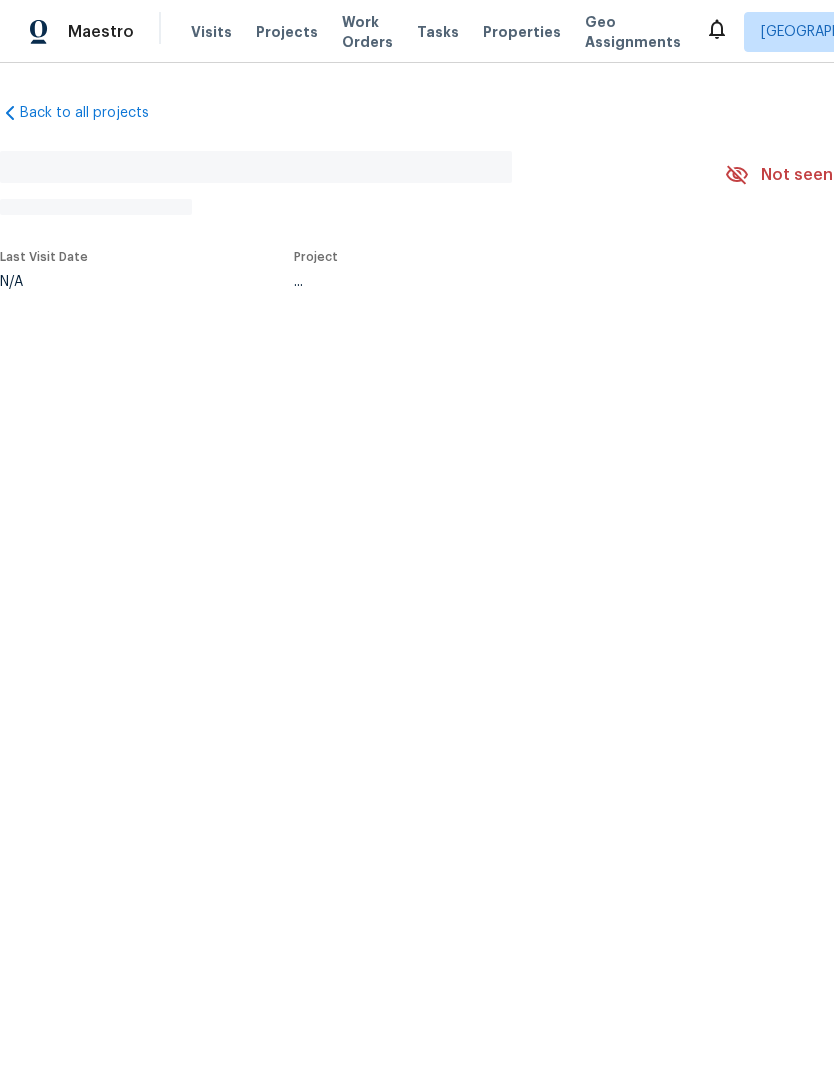 scroll, scrollTop: 0, scrollLeft: 0, axis: both 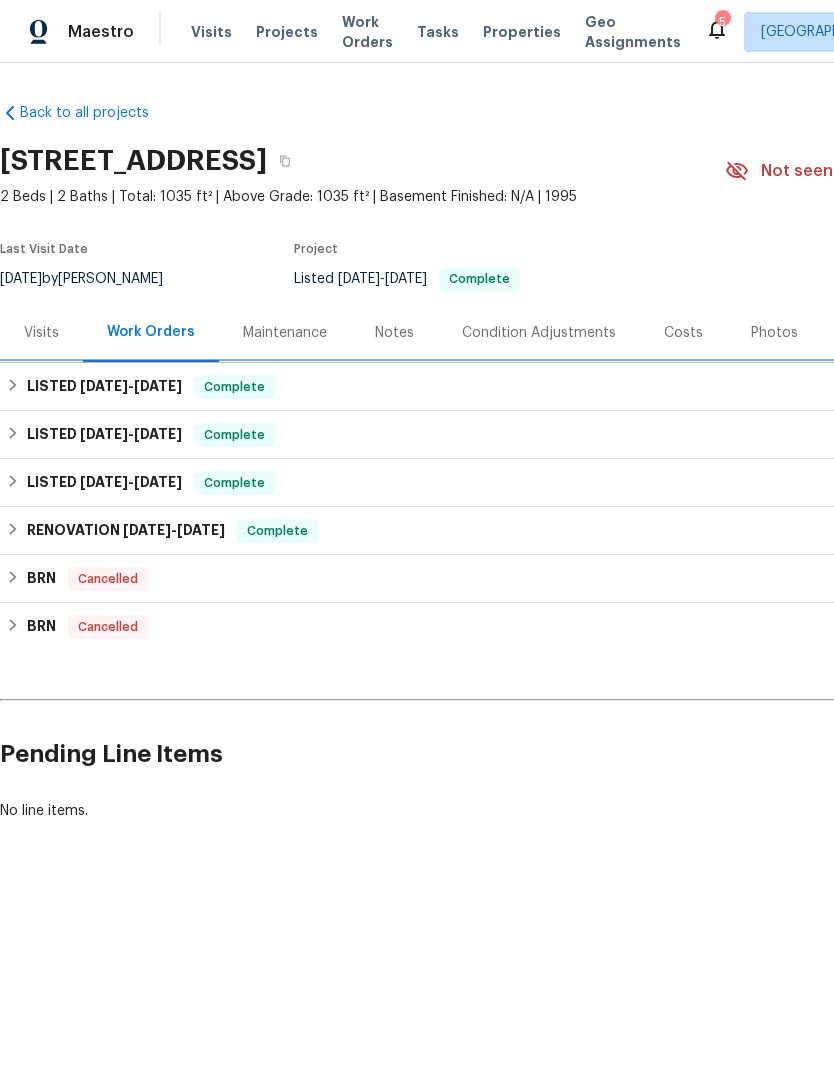 click on "LISTED   [DATE]  -  [DATE] Complete" at bounding box center [565, 387] 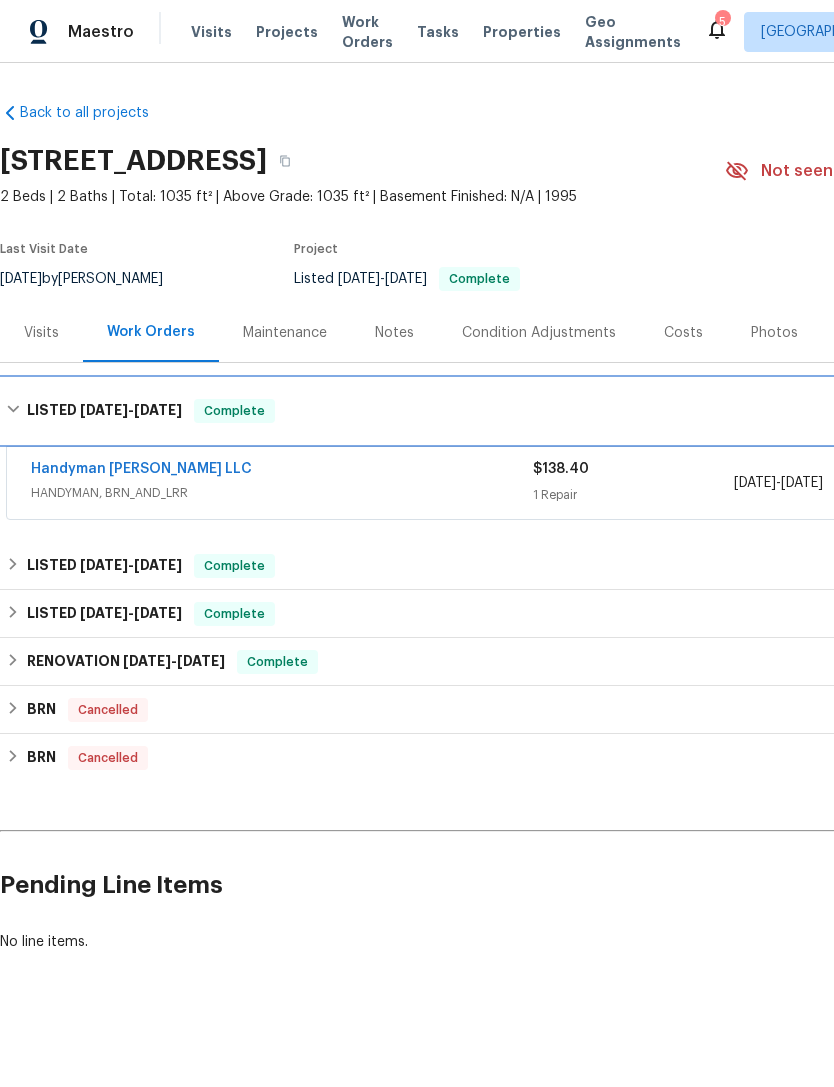 click on "LISTED   6/11/25  -  6/13/25 Complete" at bounding box center (565, 411) 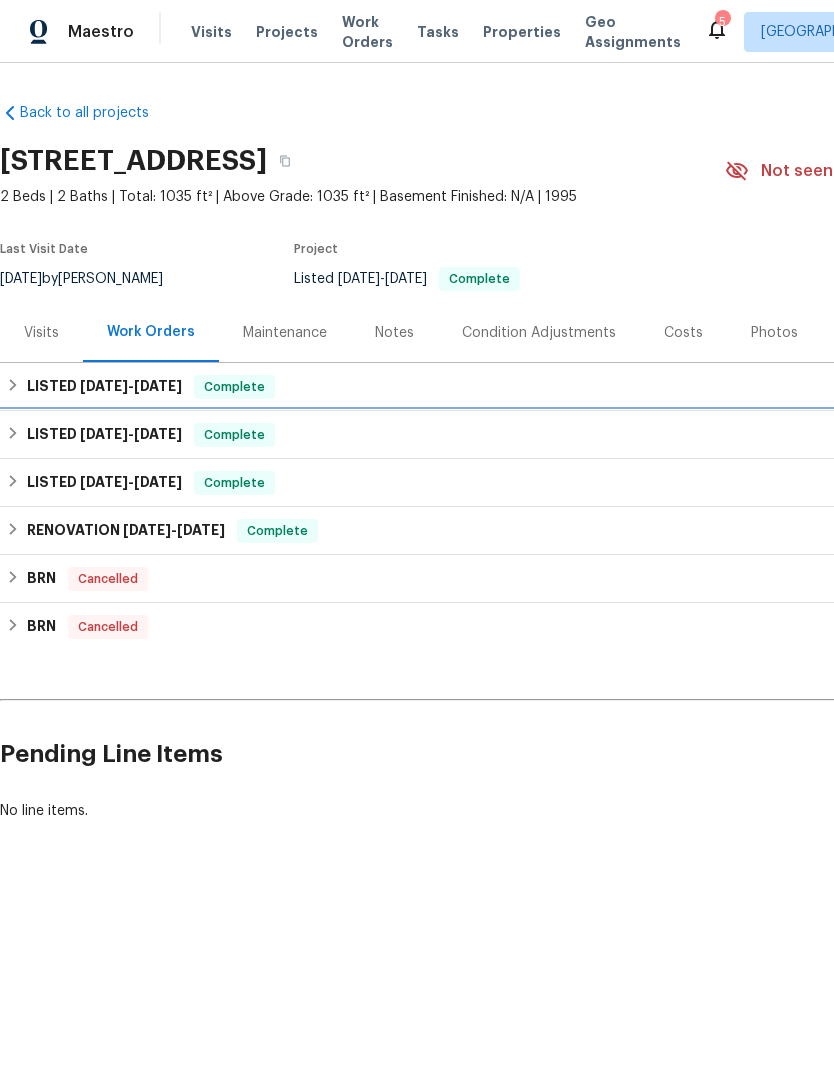 click on "LISTED   5/27/25  -  5/29/25 Complete" at bounding box center [565, 435] 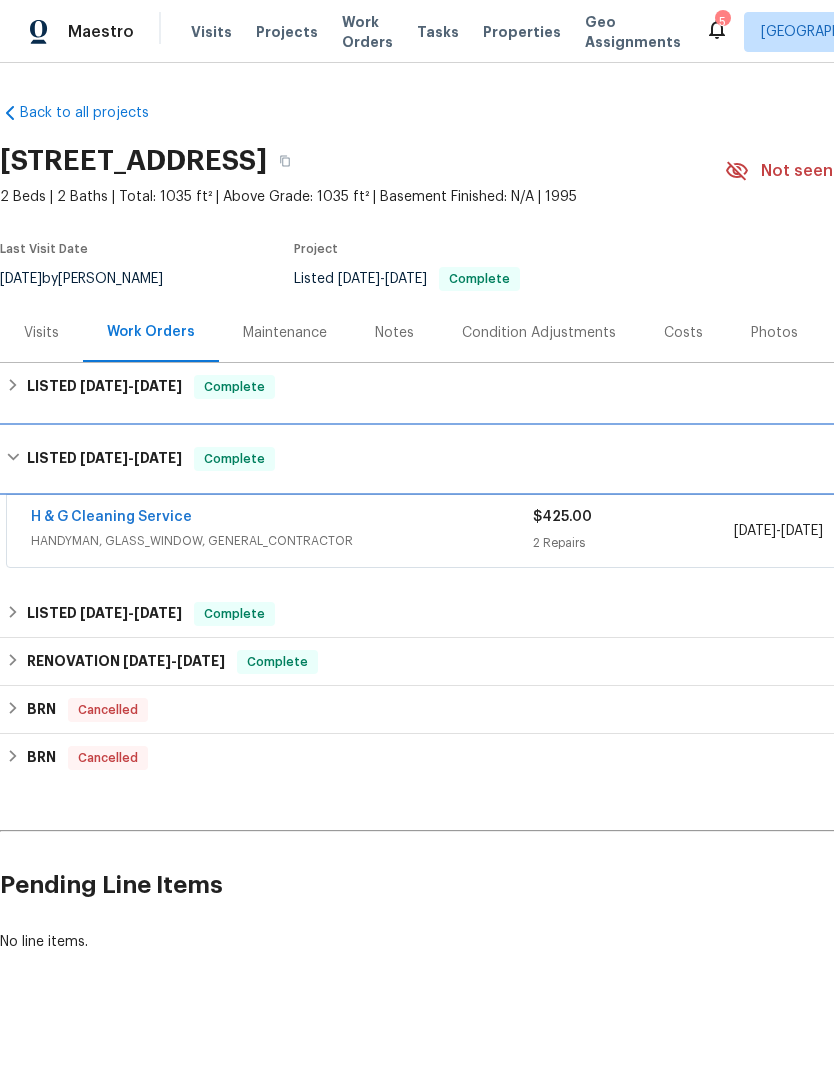 click on "LISTED   5/27/25  -  5/29/25 Complete" at bounding box center [565, 459] 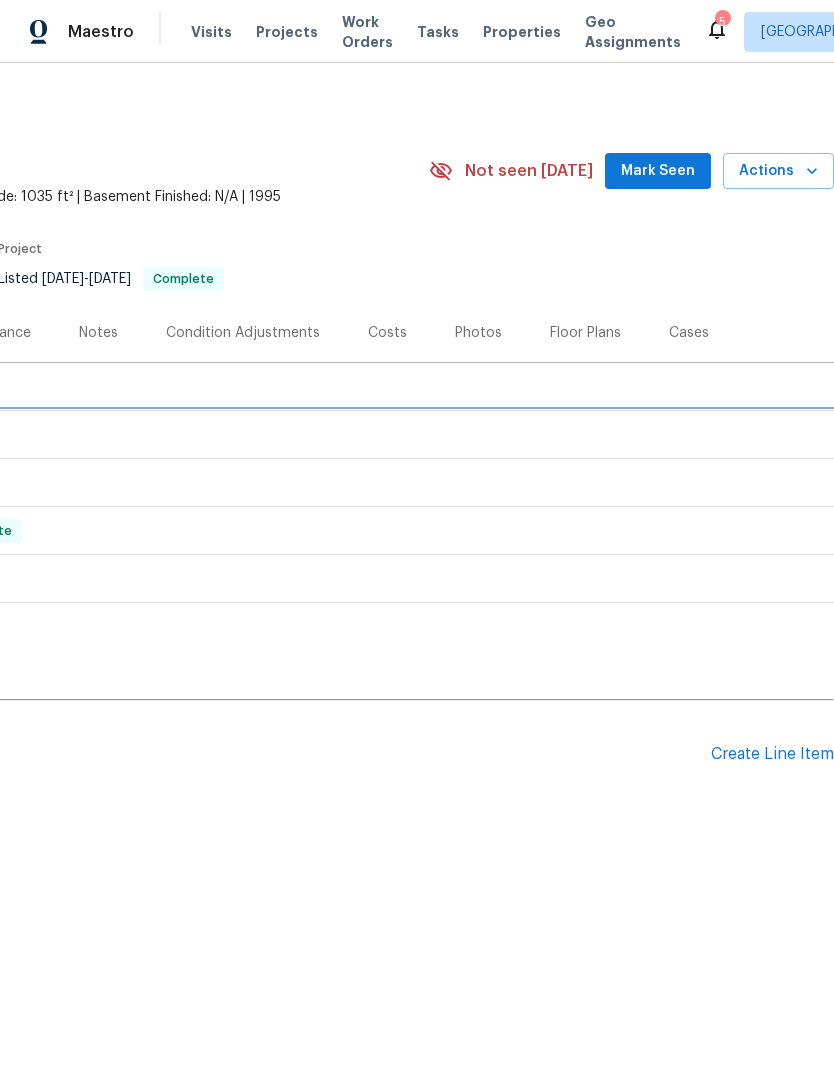 scroll, scrollTop: 0, scrollLeft: 296, axis: horizontal 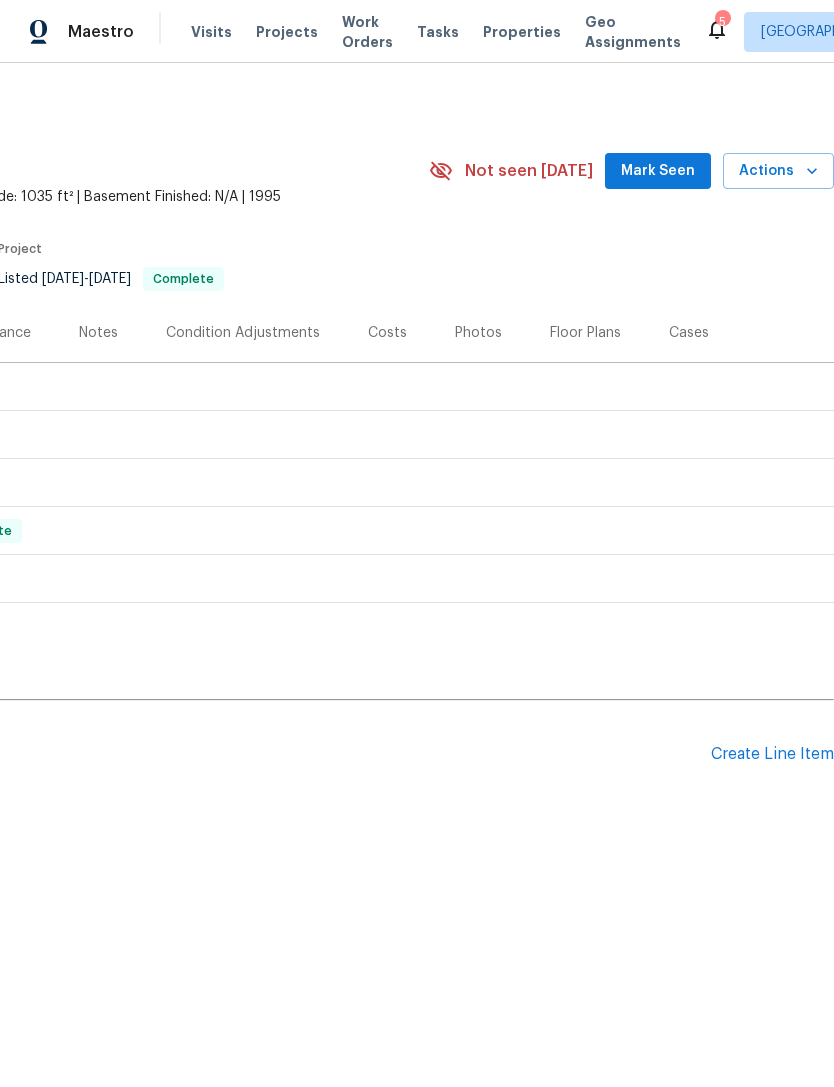 click on "Create Line Item" at bounding box center (772, 754) 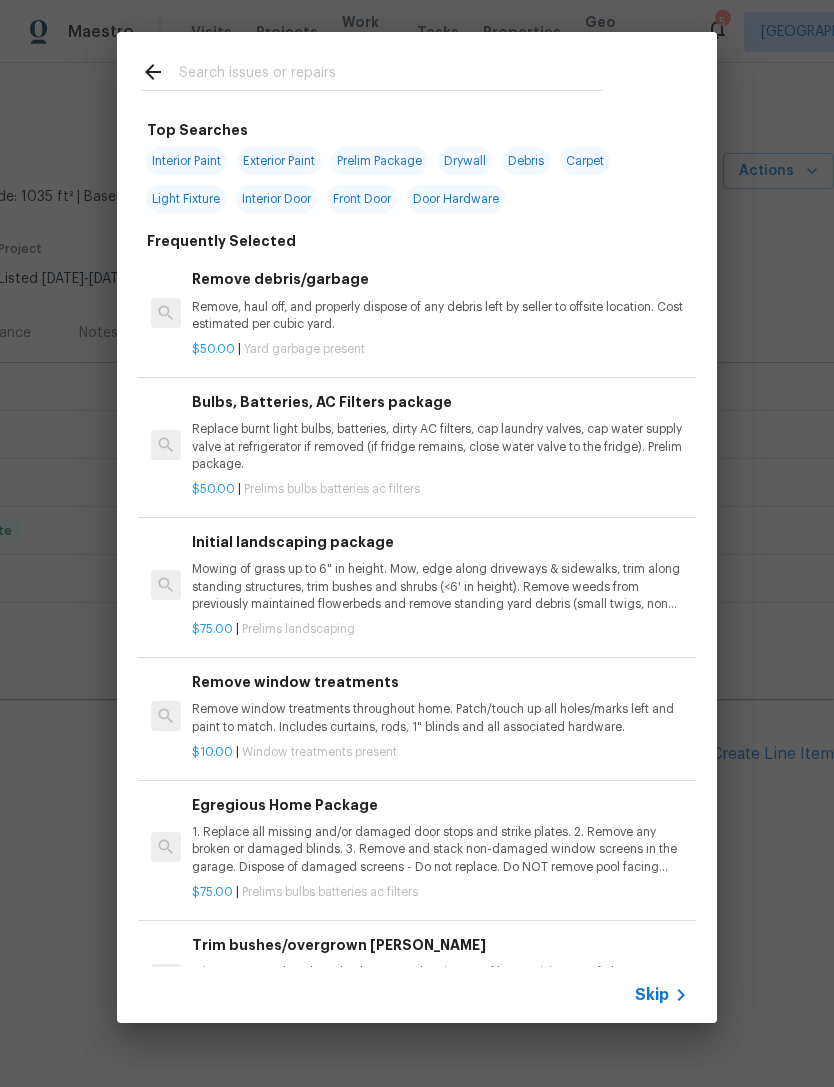 click at bounding box center [391, 75] 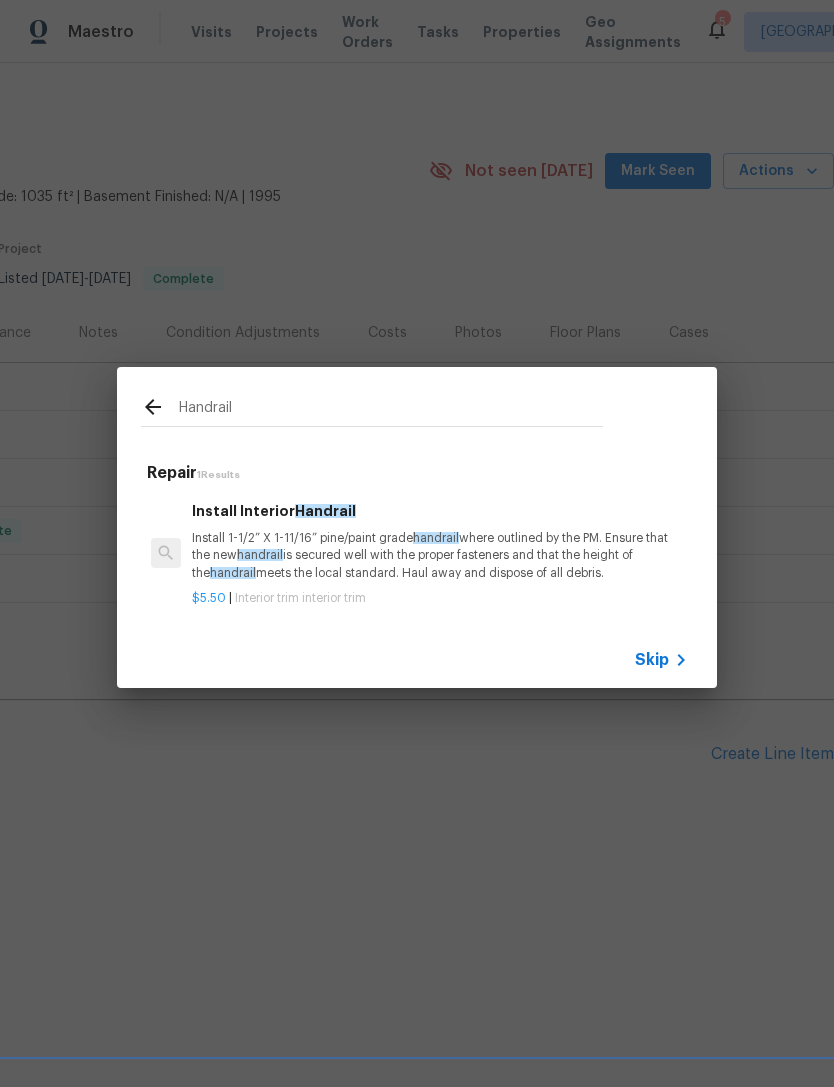 click on "Handrail" at bounding box center [372, 406] 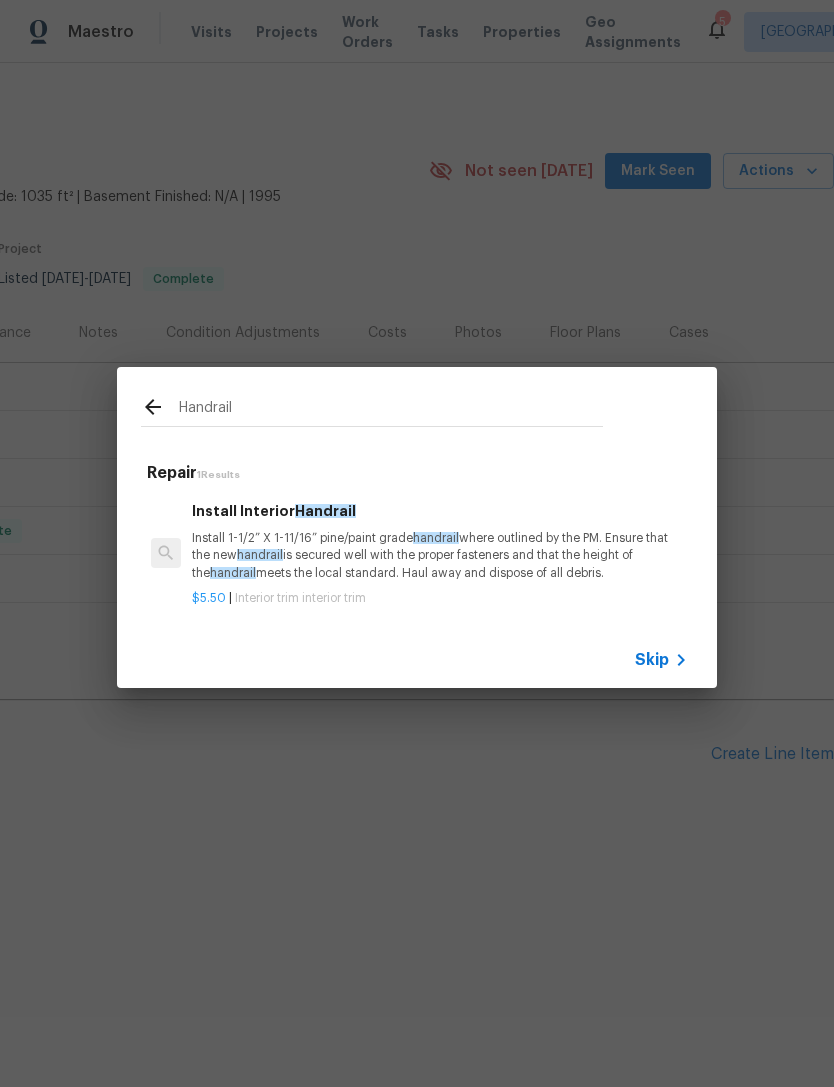 click on "Handrail" at bounding box center [391, 410] 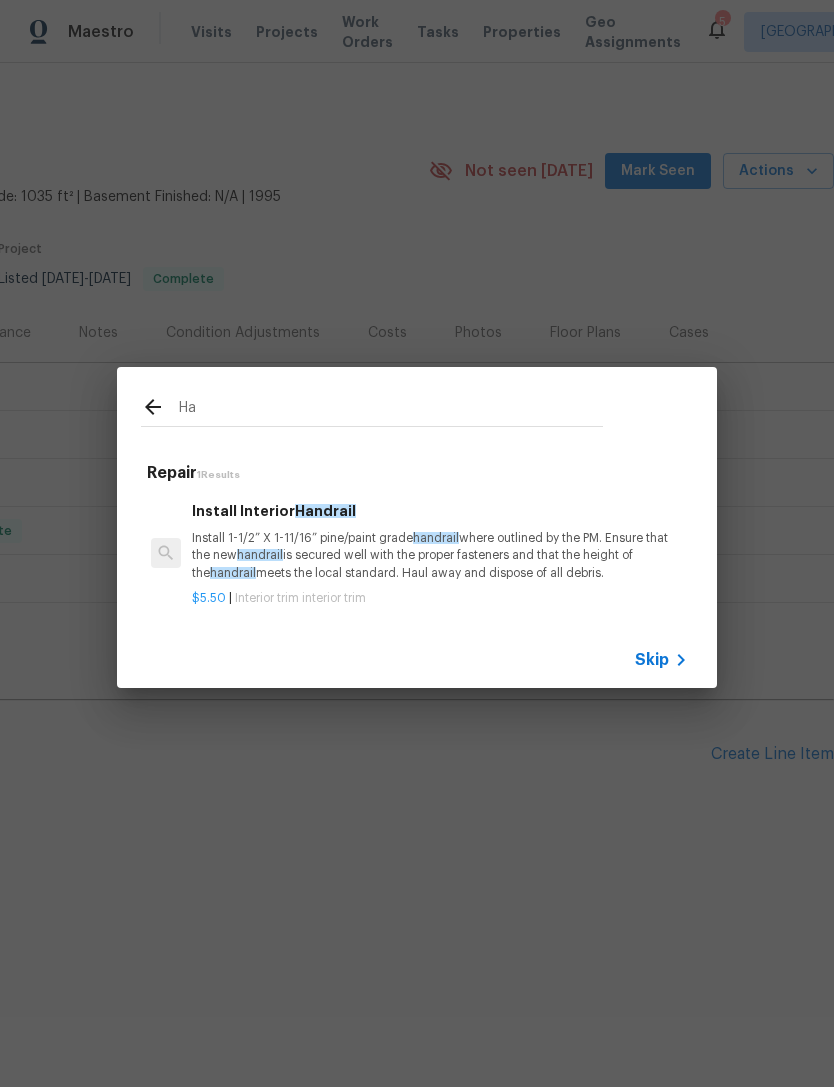 type on "H" 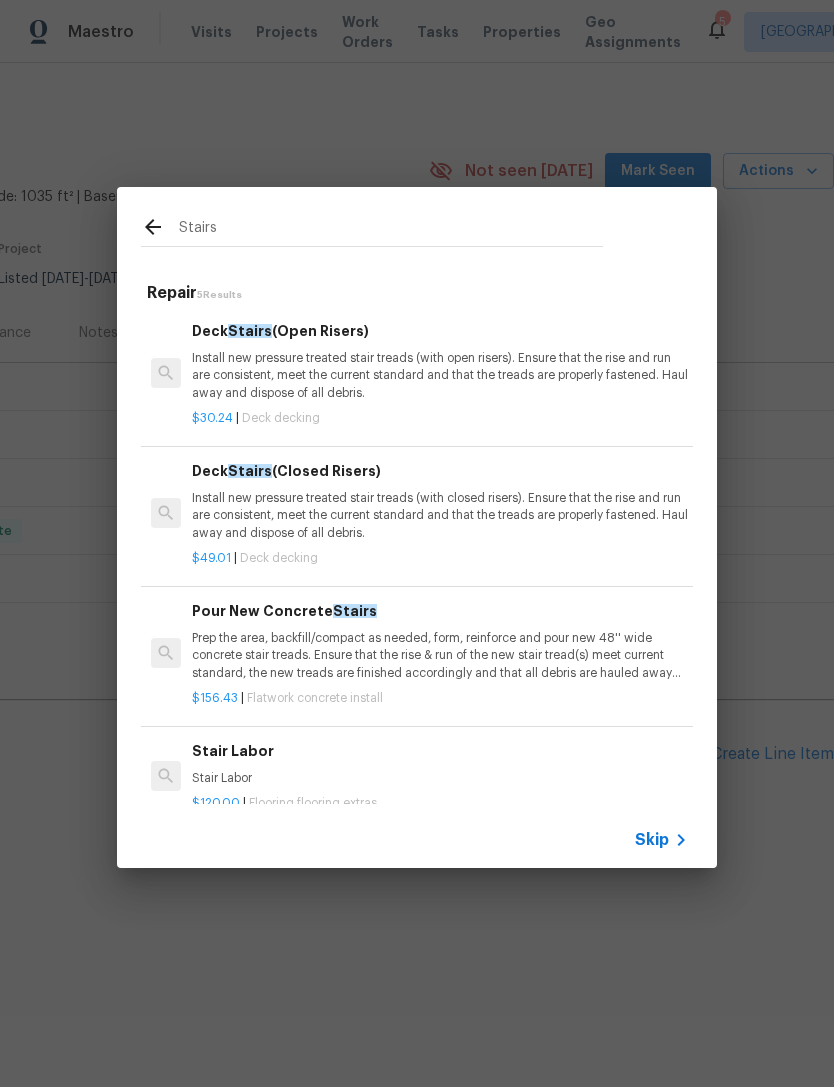 type on "Stairs" 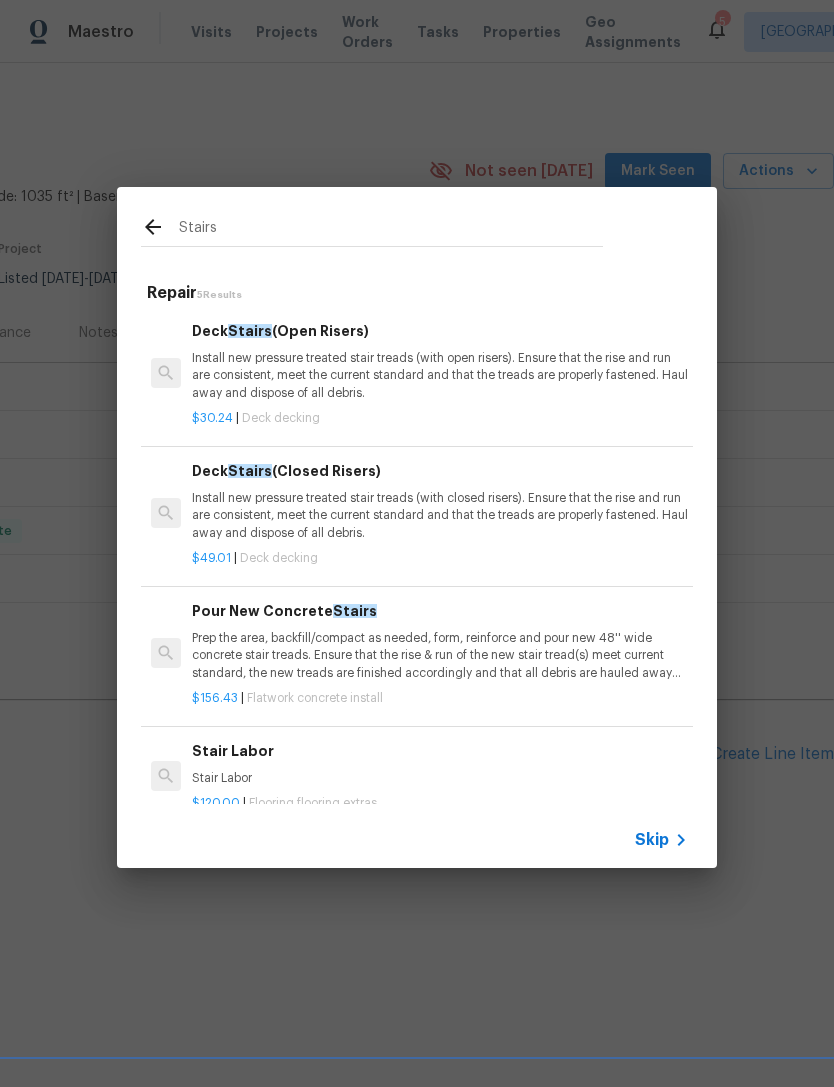 click 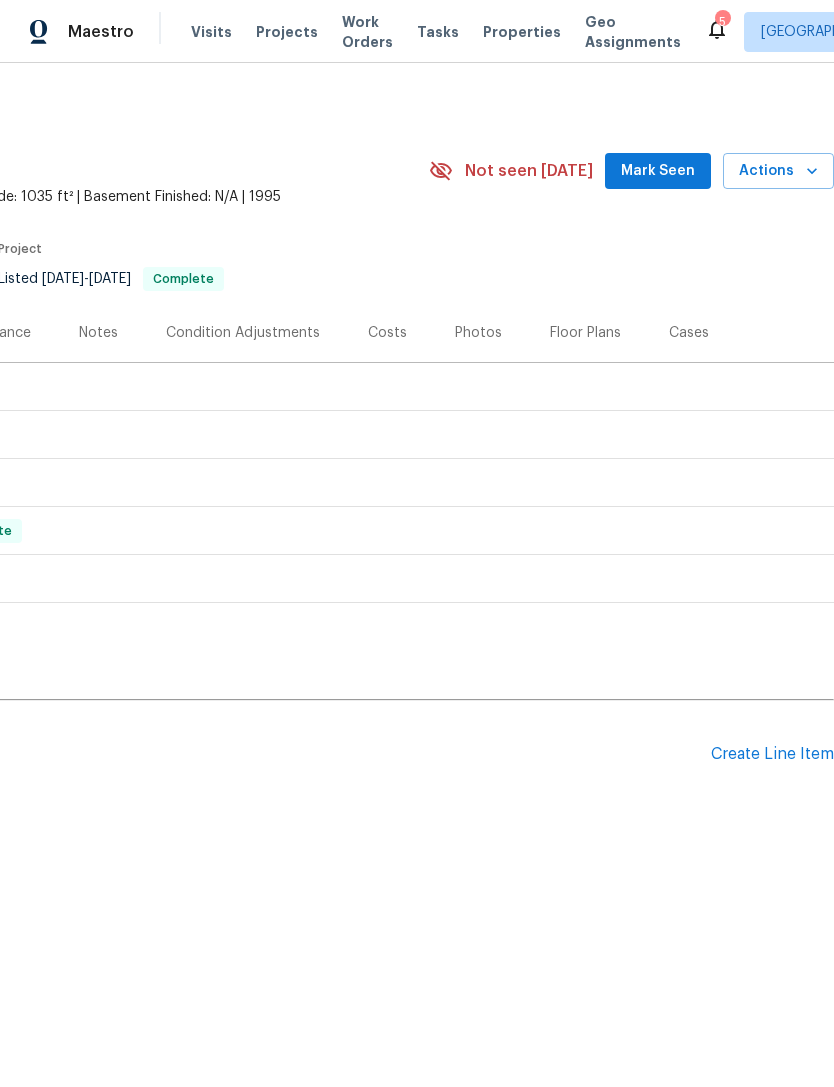 click on "Create Line Item" at bounding box center [772, 754] 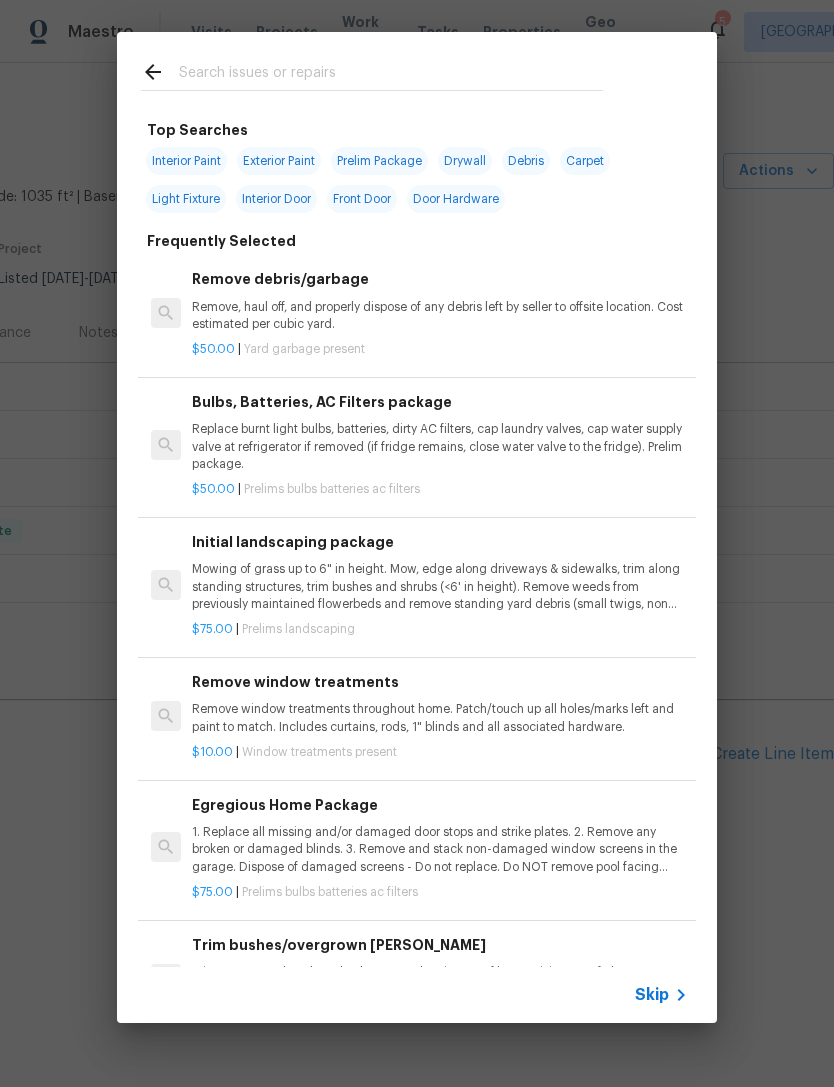 click at bounding box center [391, 75] 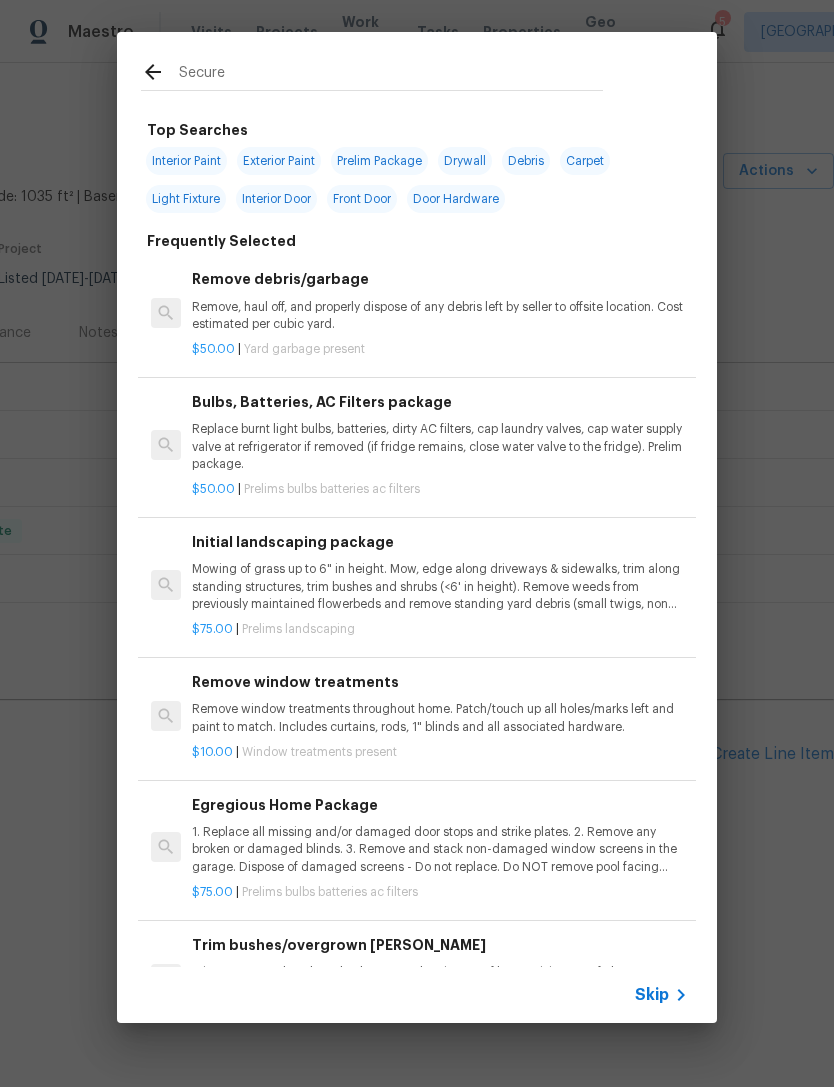 type on "Secure" 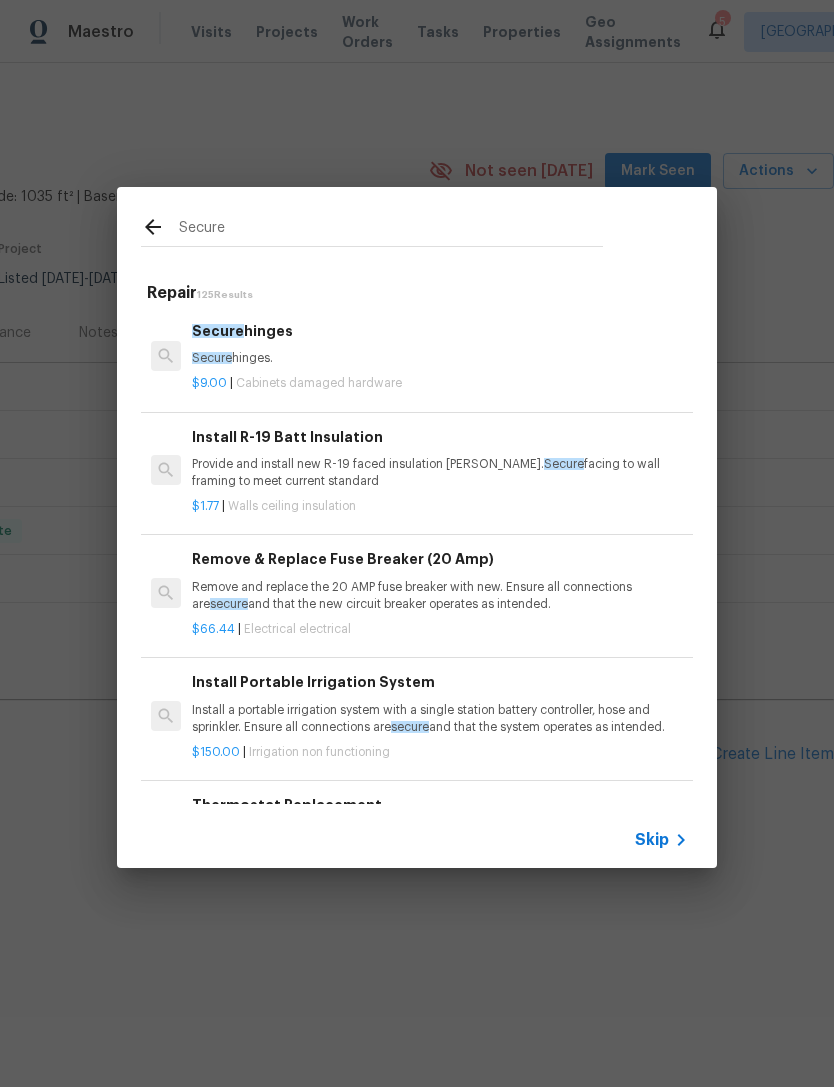 scroll, scrollTop: 0, scrollLeft: 0, axis: both 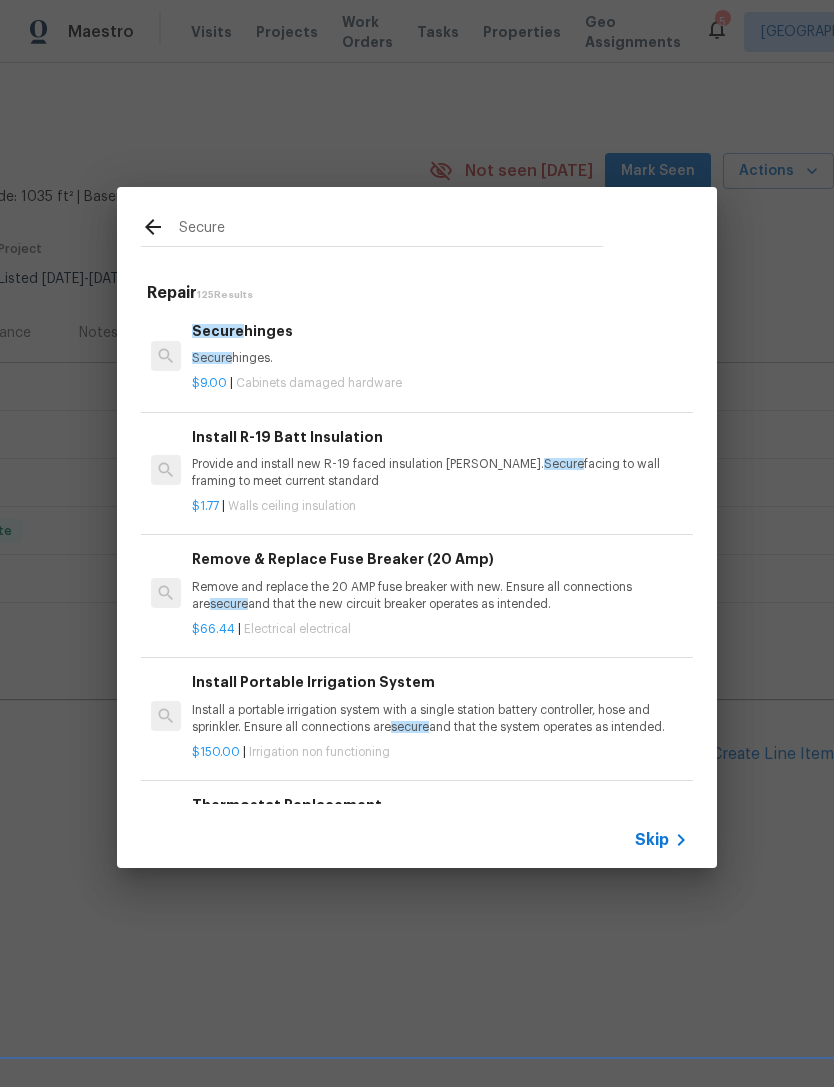 click on "Secure" at bounding box center [212, 358] 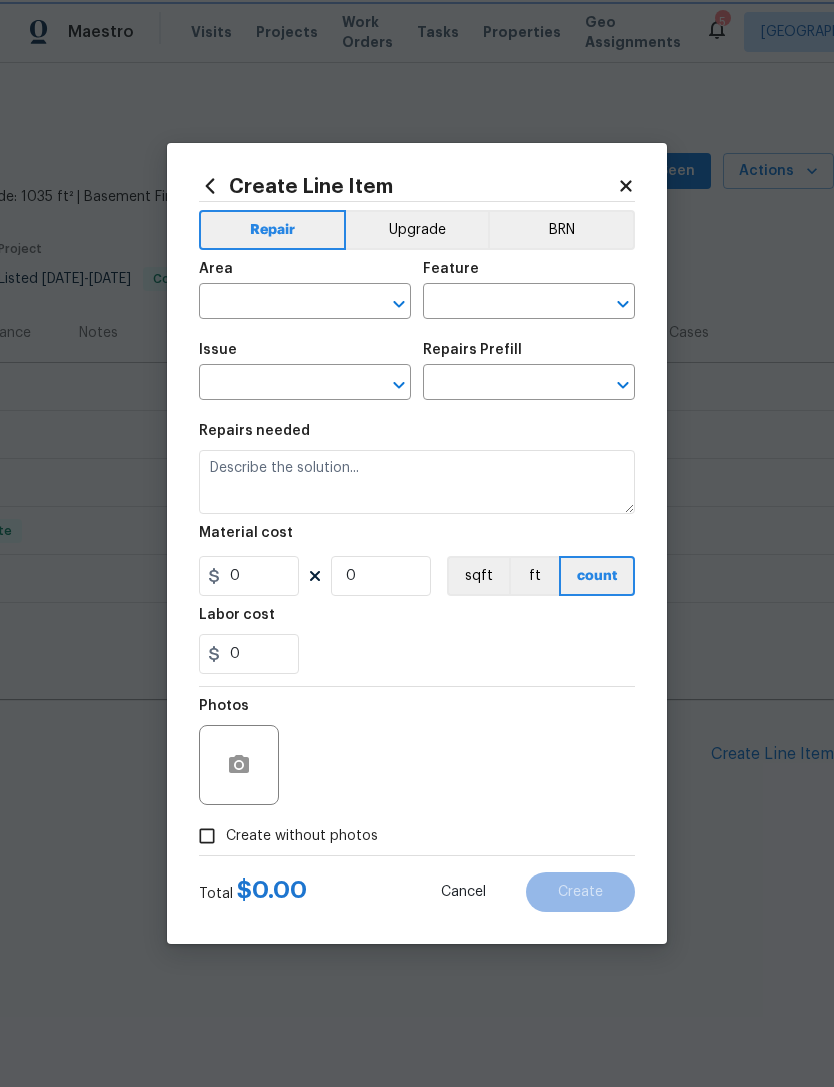 type on "Cabinets" 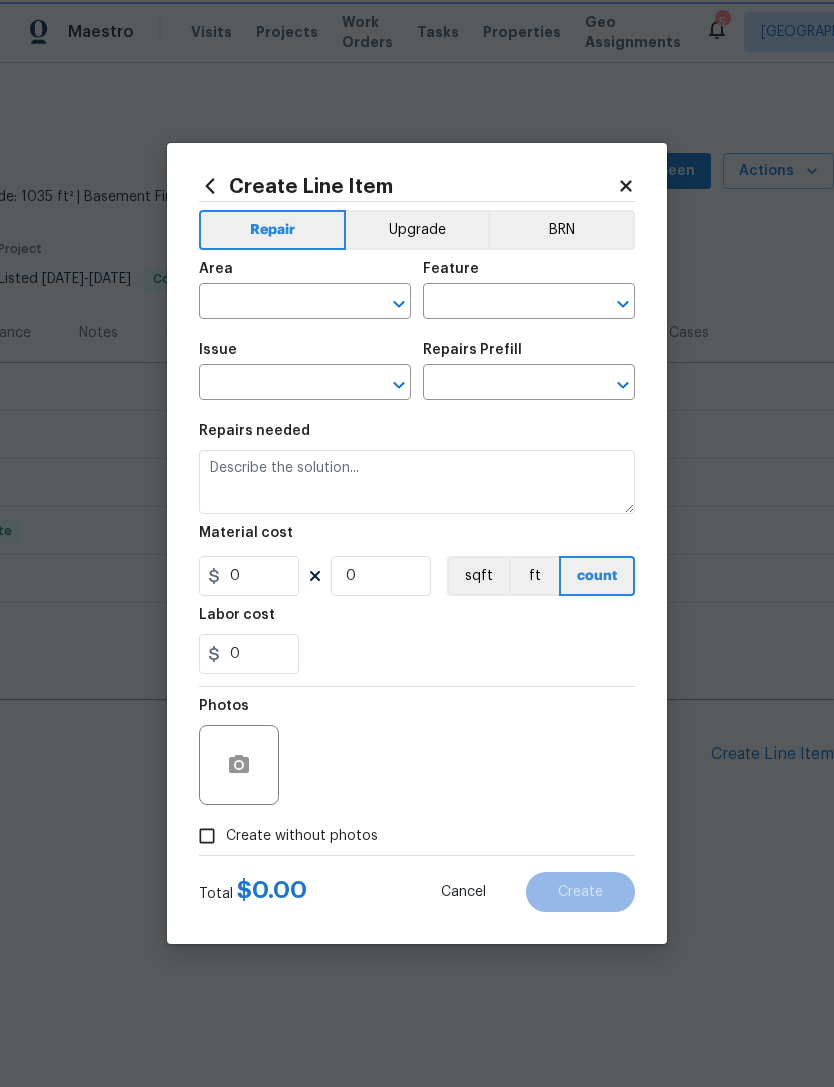 type on "Cabinet Hardware" 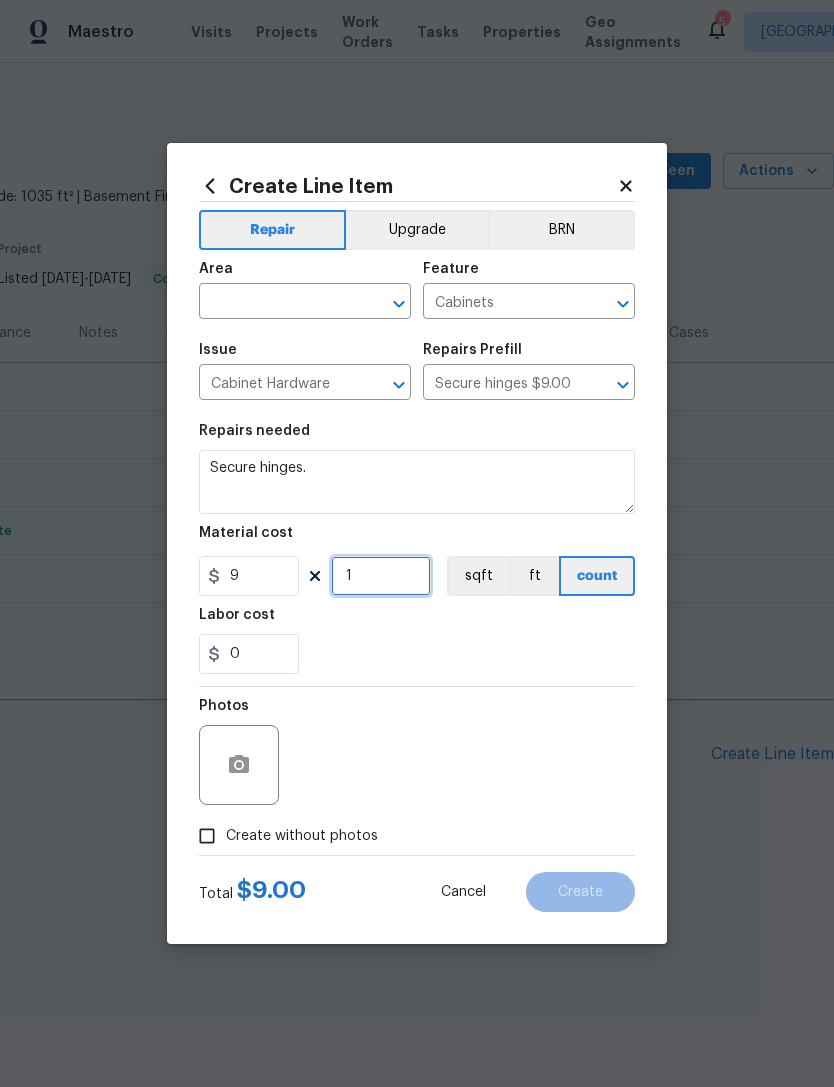 click on "1" at bounding box center [381, 576] 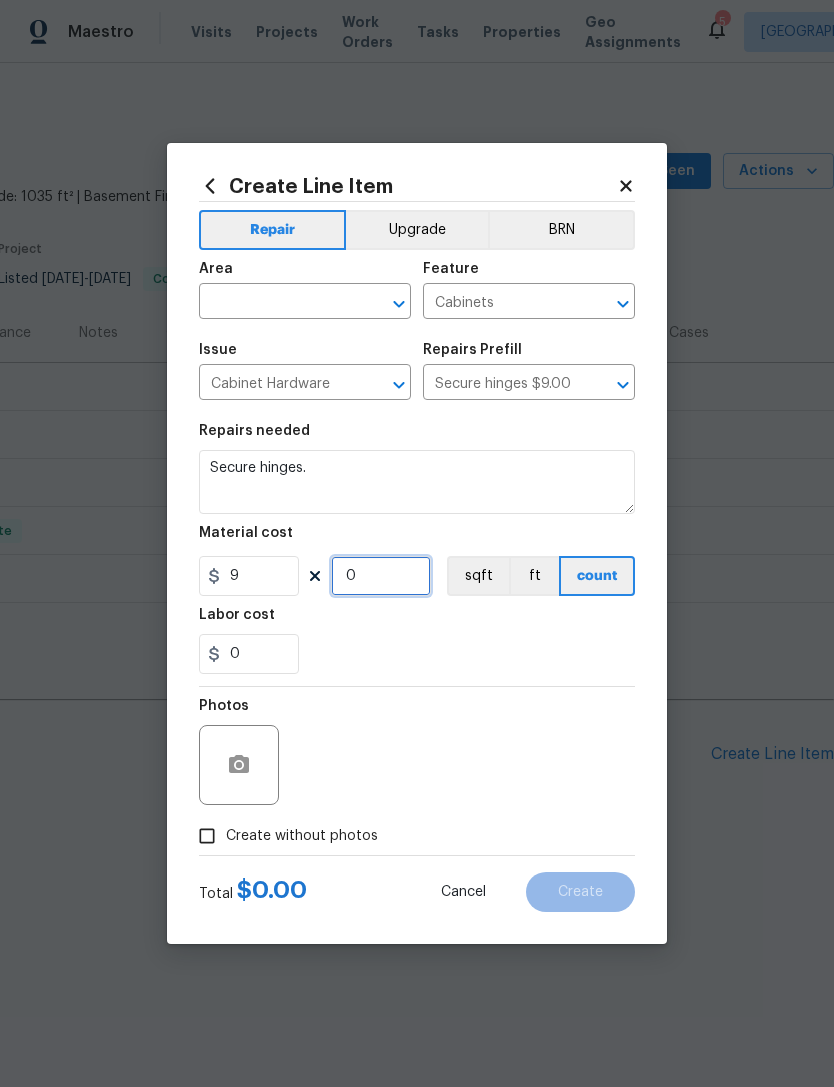 type on "6" 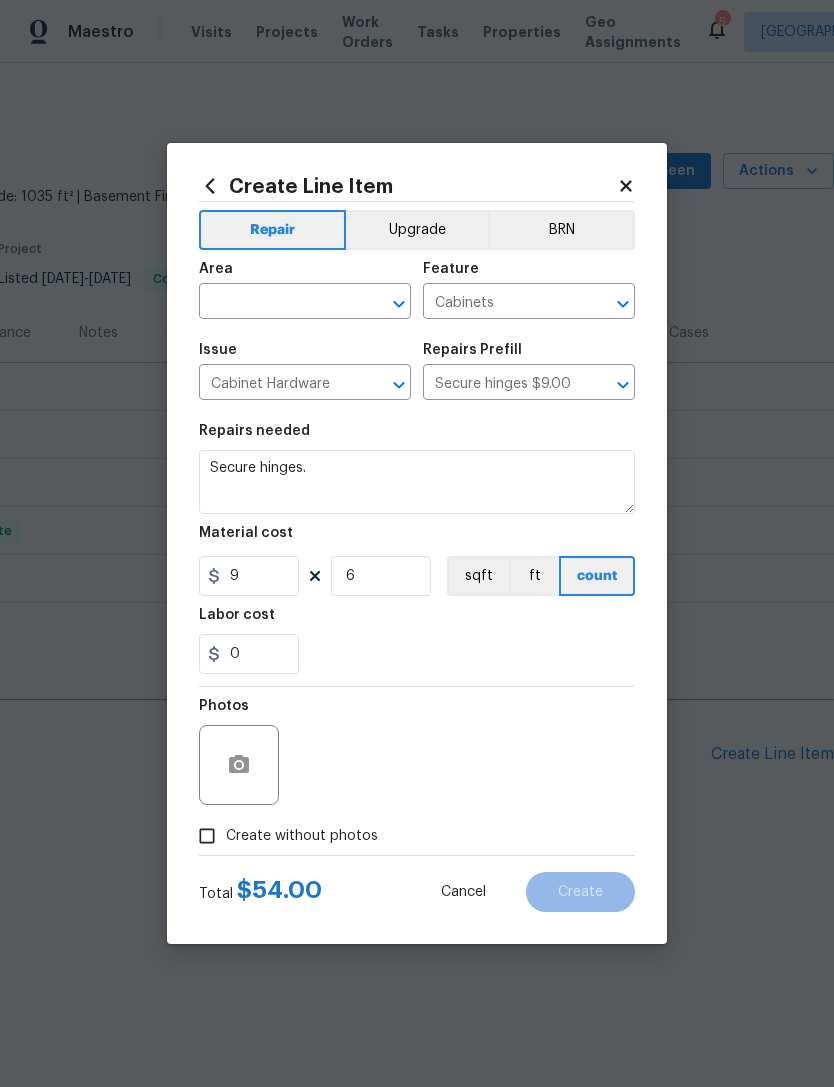 click on "Repairs needed Secure hinges. Material cost 9 6 sqft ft count Labor cost 0" at bounding box center [417, 549] 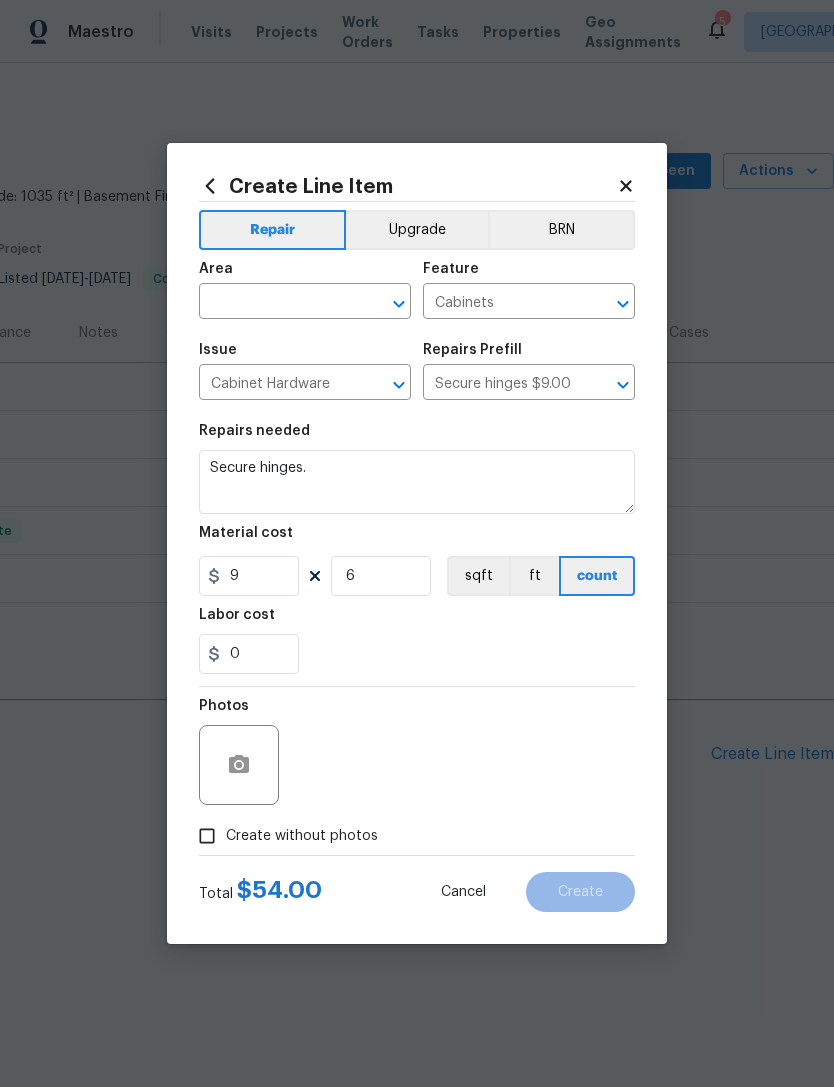 click at bounding box center [277, 303] 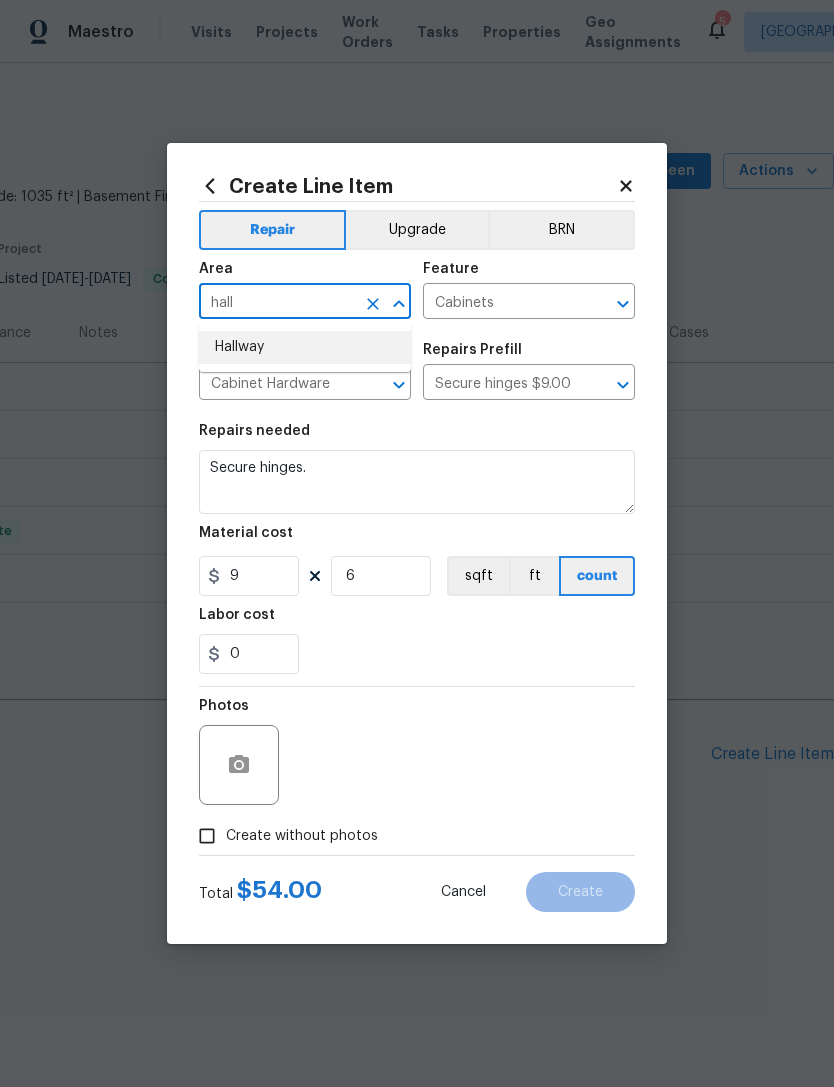 click on "Hallway" at bounding box center [305, 347] 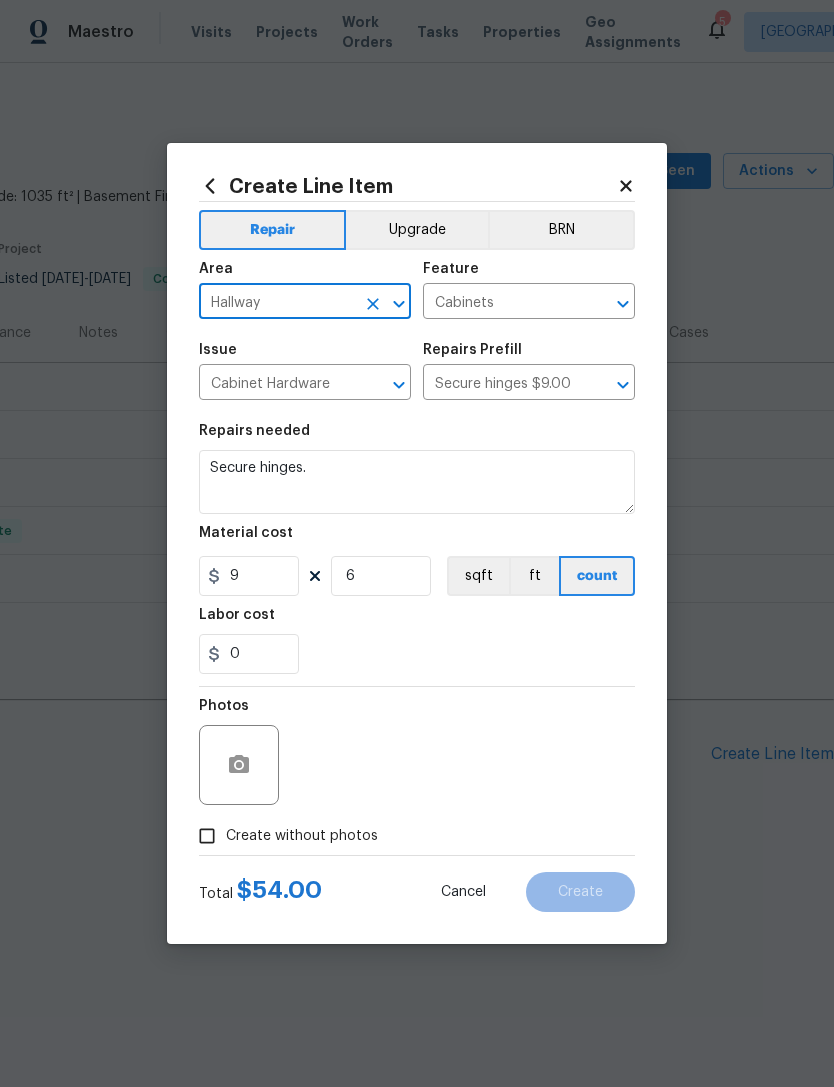 click on "Cabinets" at bounding box center [501, 303] 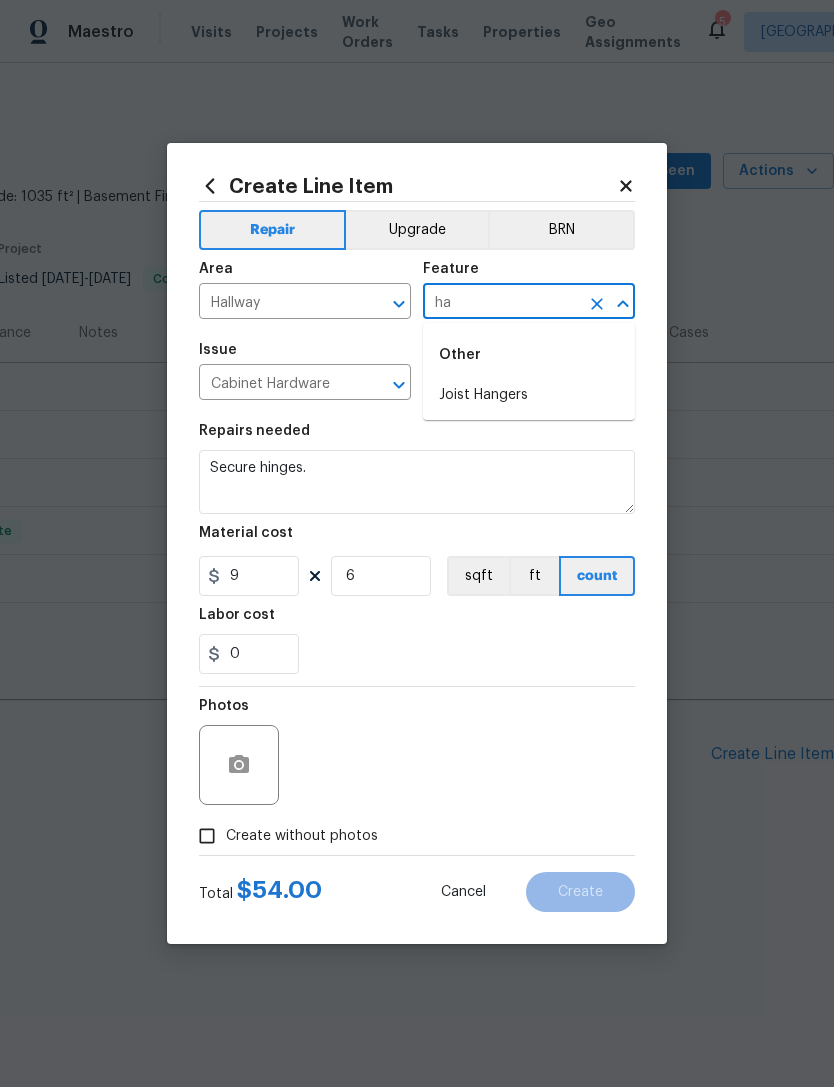 type on "h" 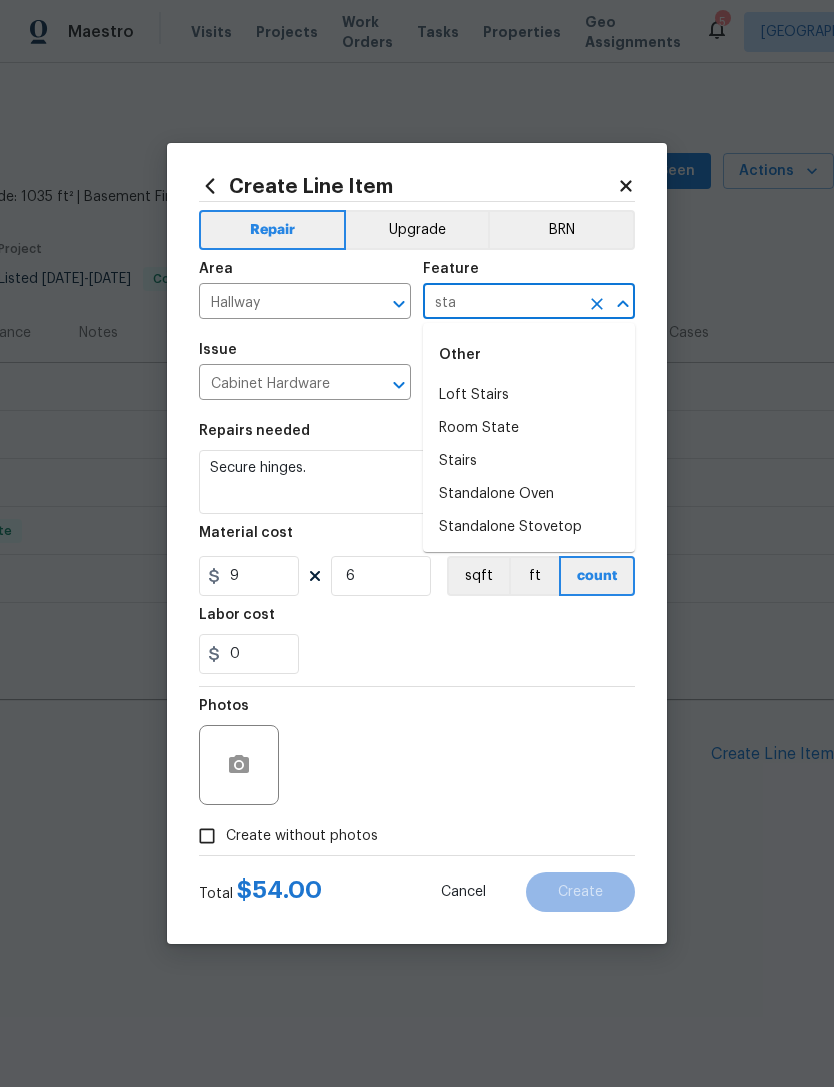 click on "Stairs" at bounding box center [529, 461] 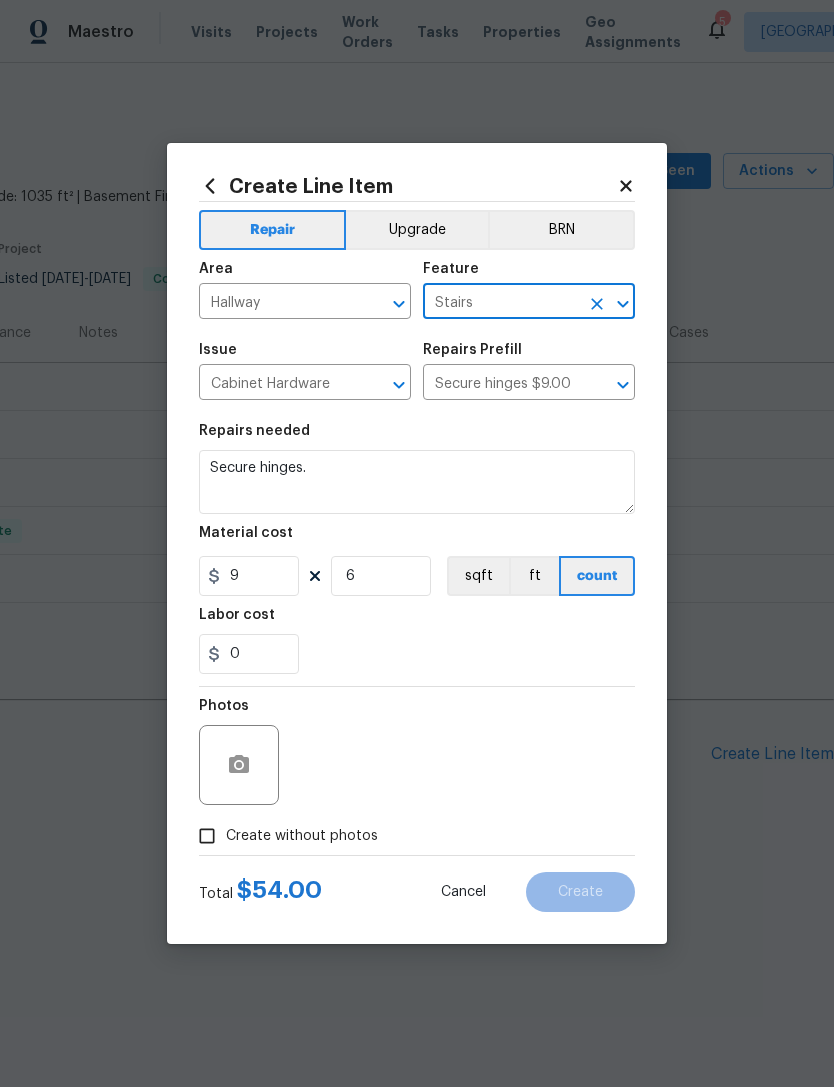 click on "Cabinet Hardware" at bounding box center (277, 384) 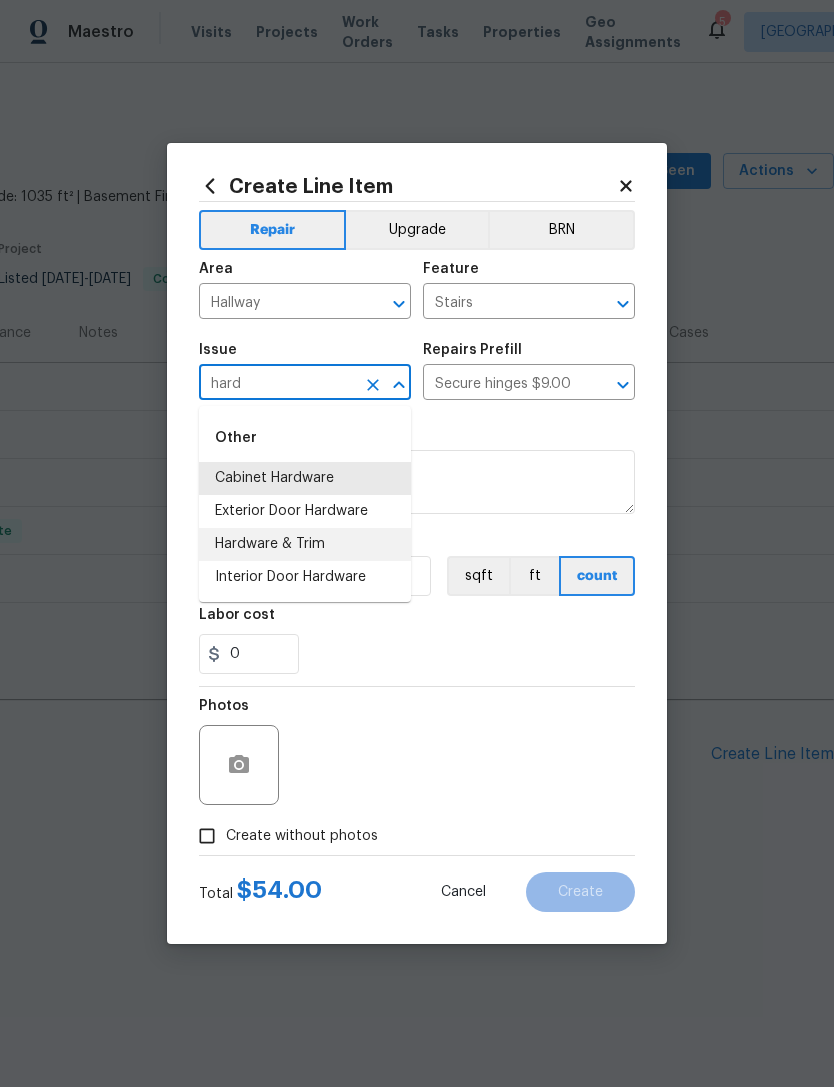 click on "Hardware & Trim" at bounding box center (305, 544) 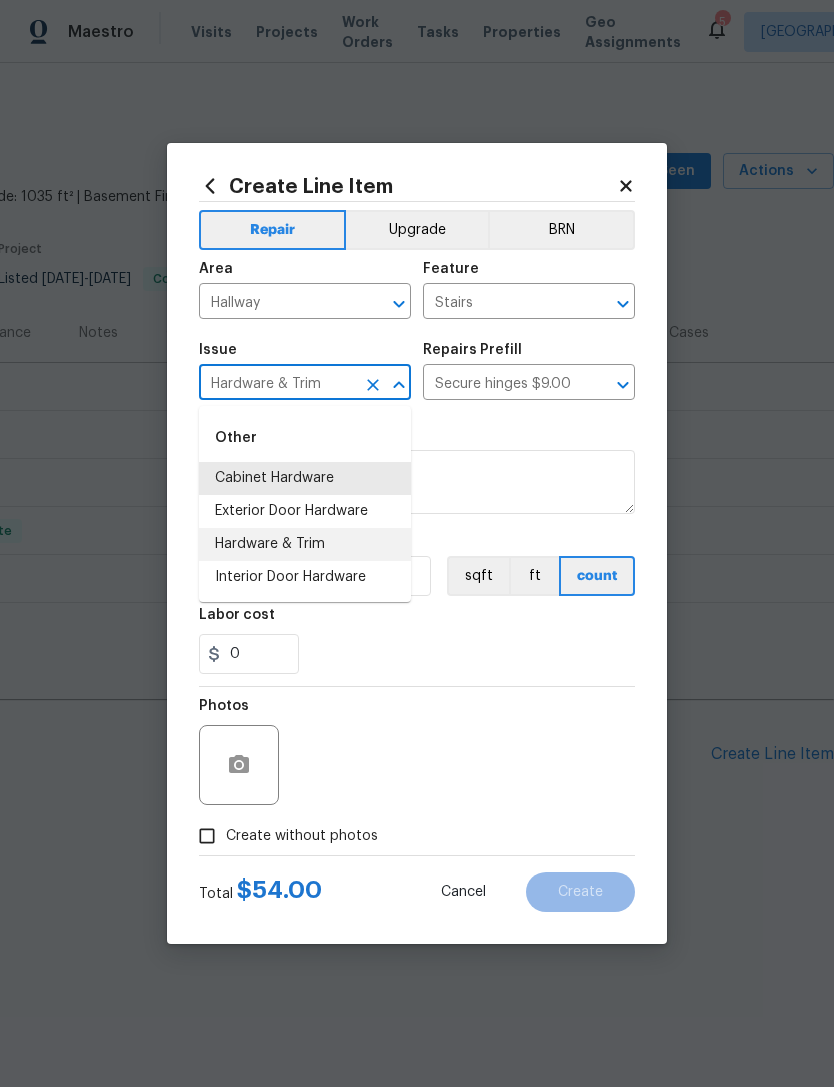 type 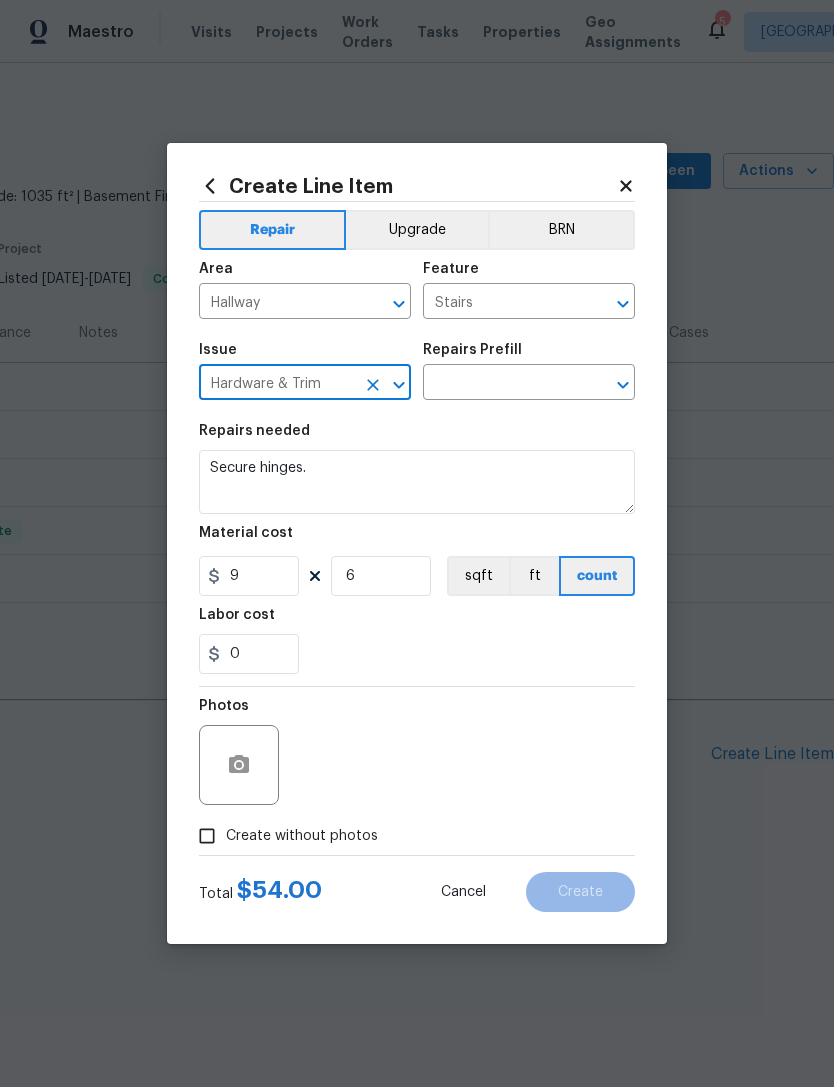 click at bounding box center (501, 384) 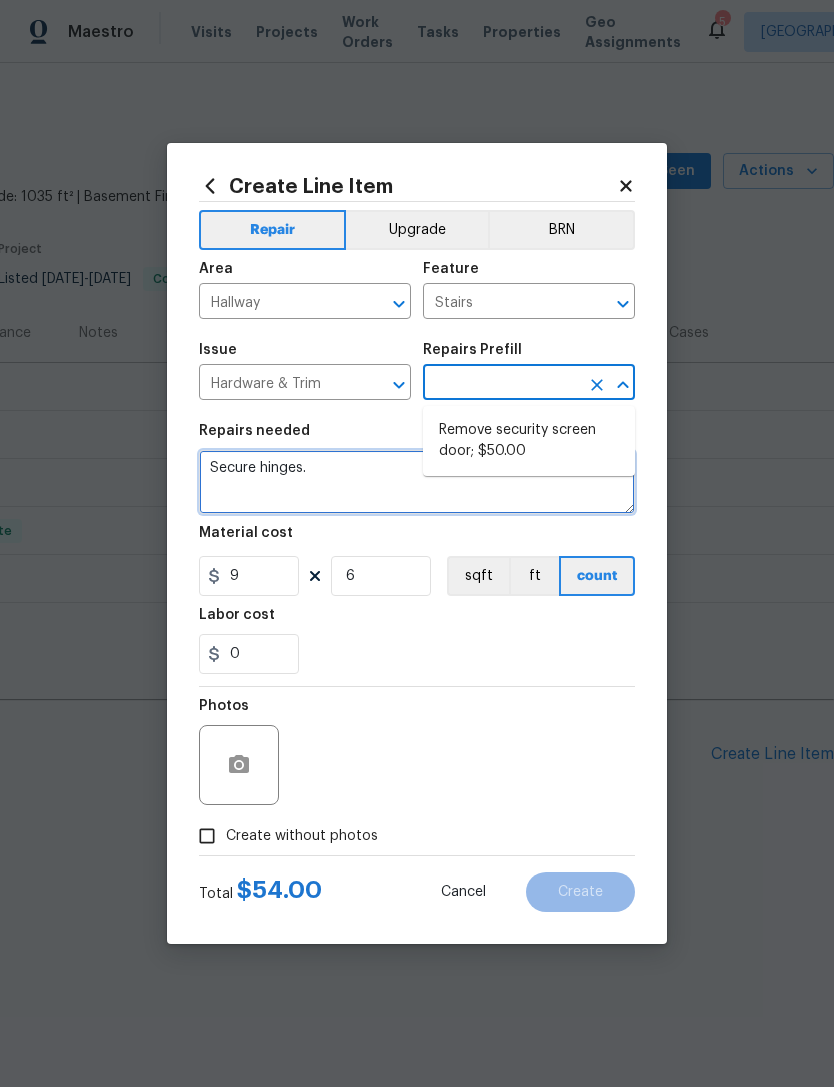 click on "Secure hinges." at bounding box center (417, 482) 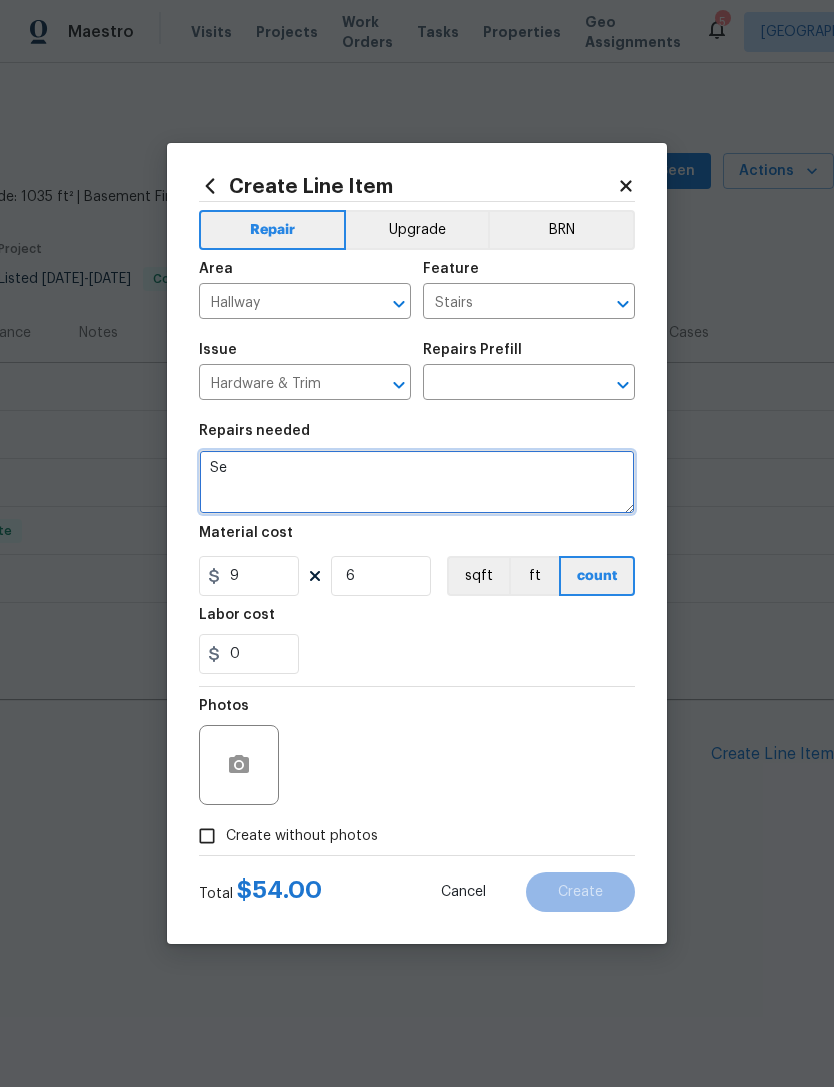 type on "S" 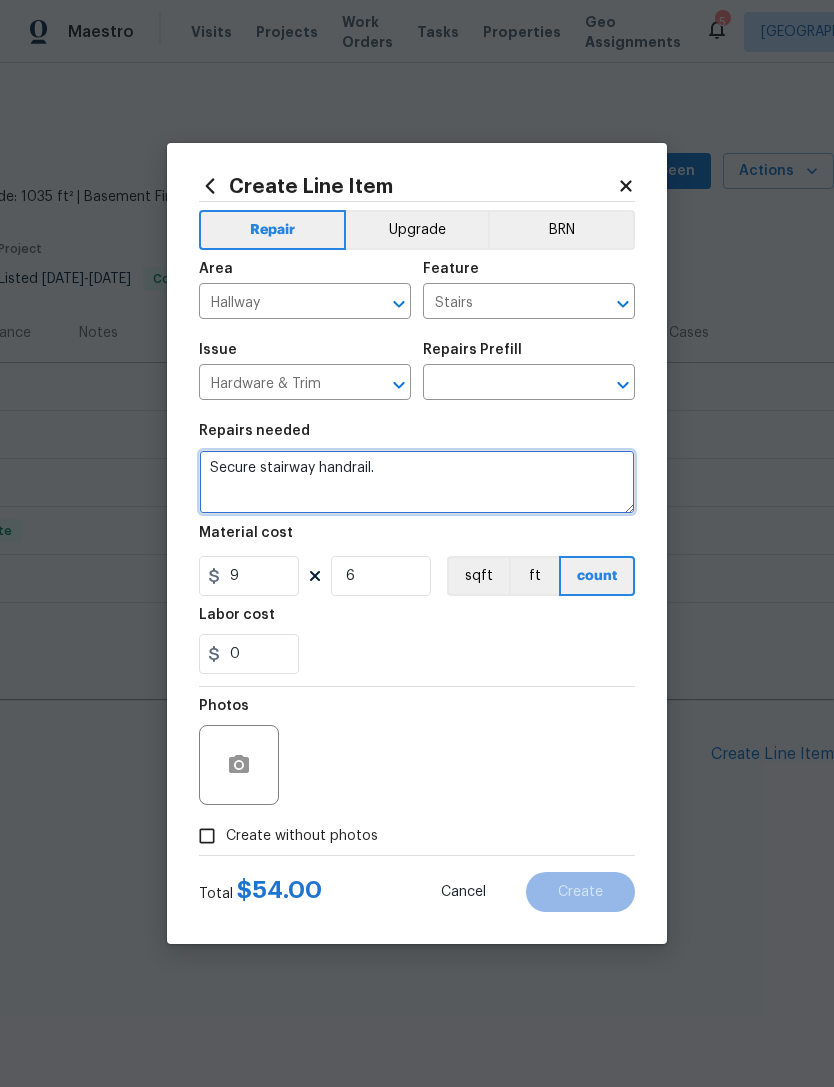 type on "Secure stairway handrail." 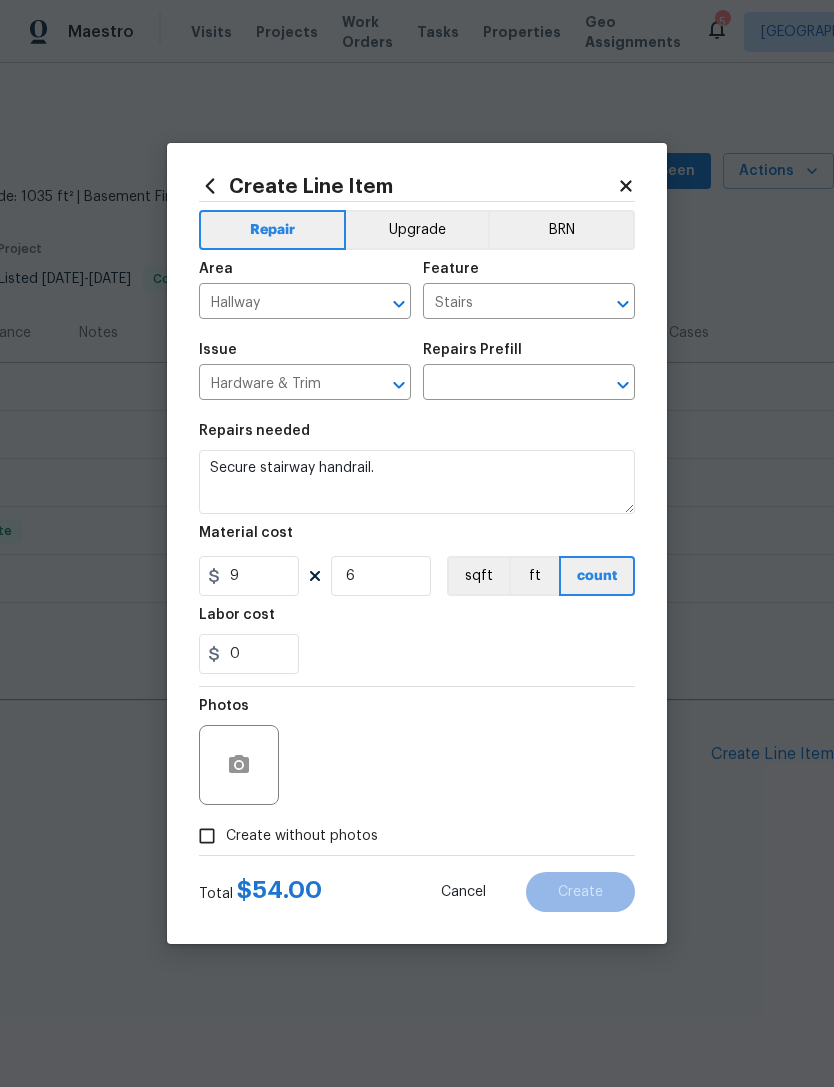click on "Photos" at bounding box center (417, 752) 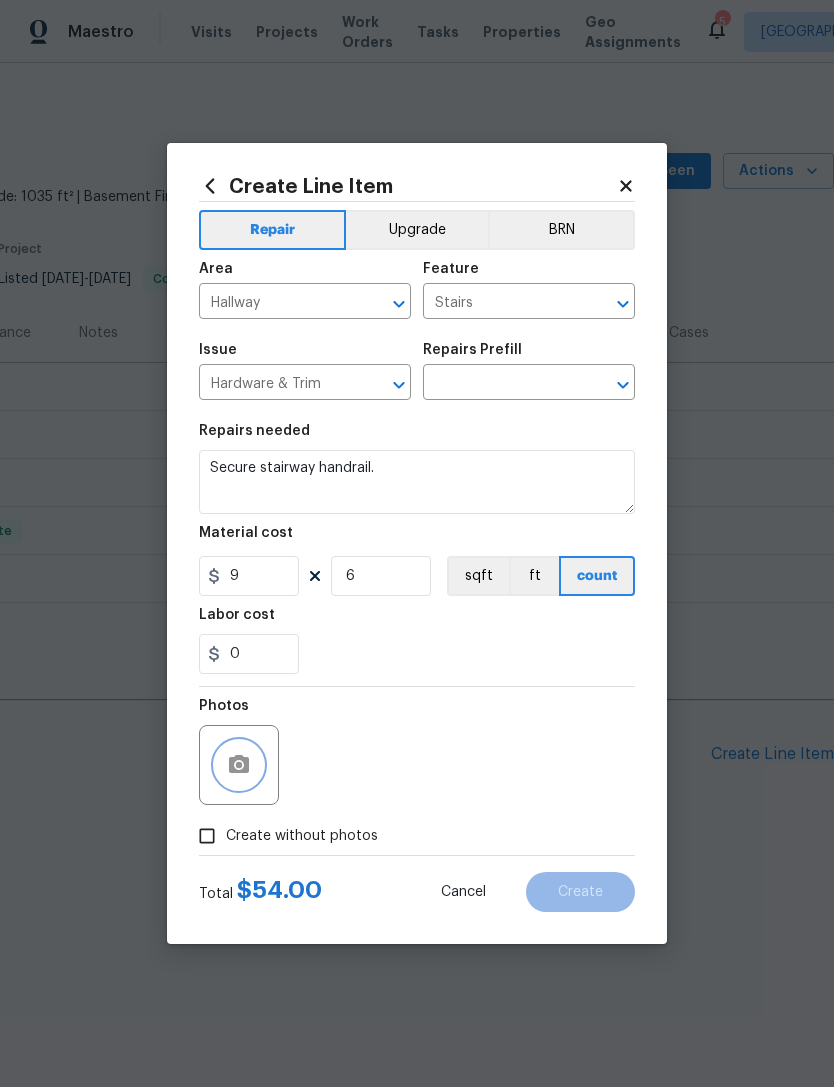 click at bounding box center [239, 765] 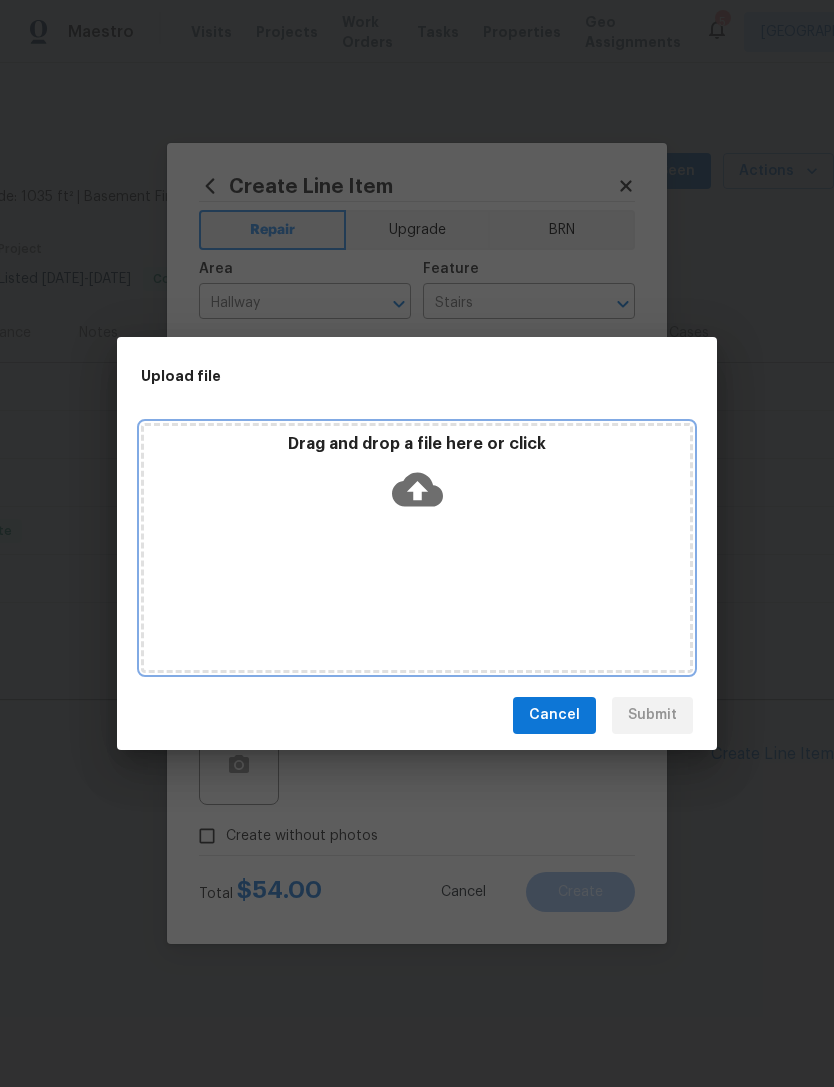 click on "Drag and drop a file here or click" at bounding box center [417, 444] 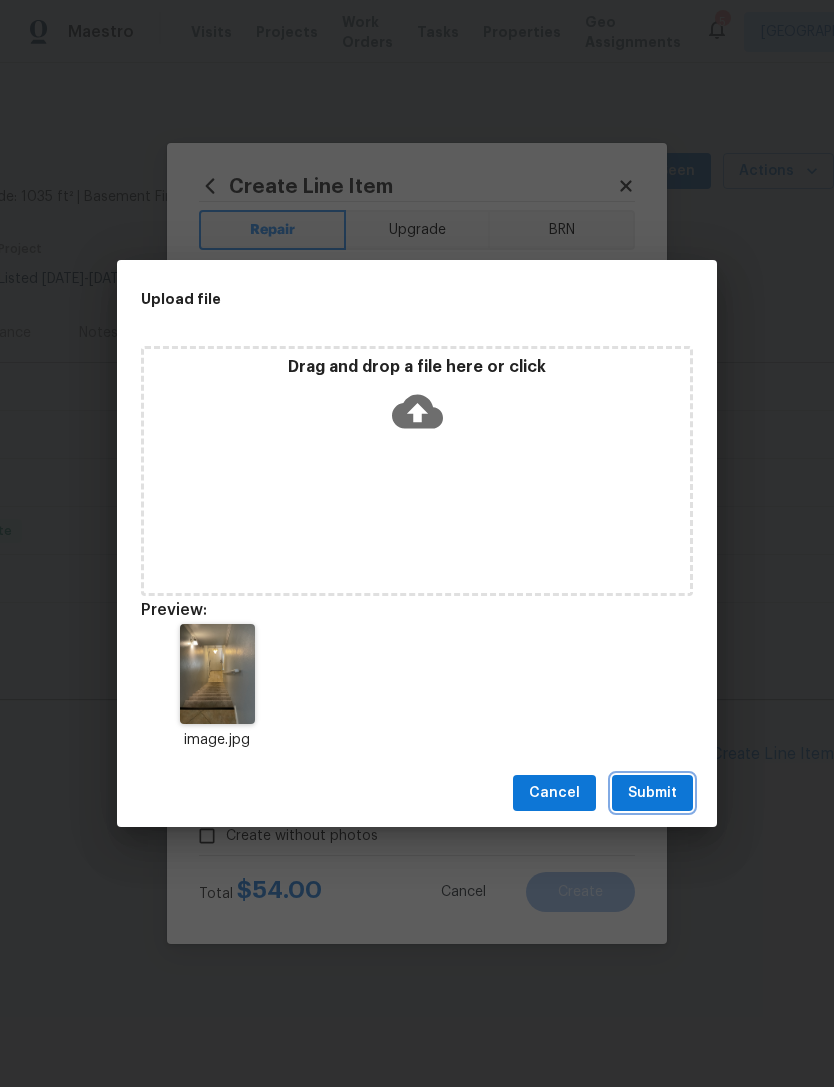 click on "Submit" at bounding box center [652, 793] 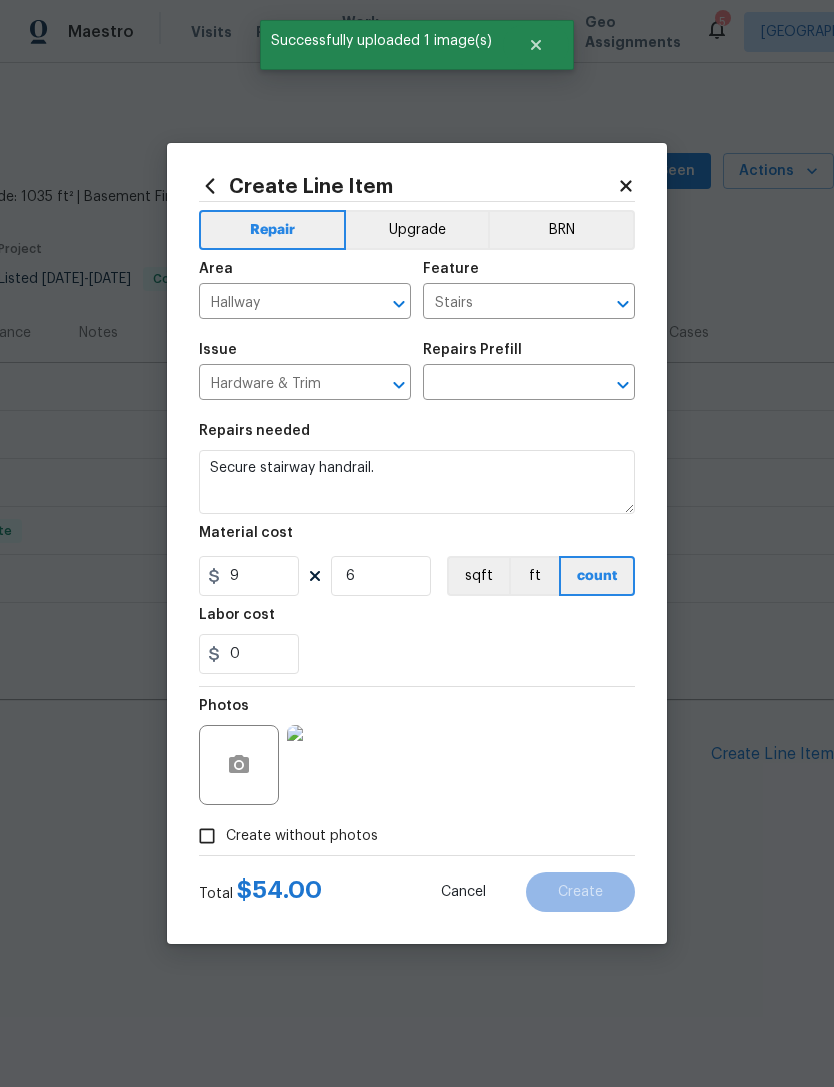 click on "Repairs Prefill" at bounding box center [529, 356] 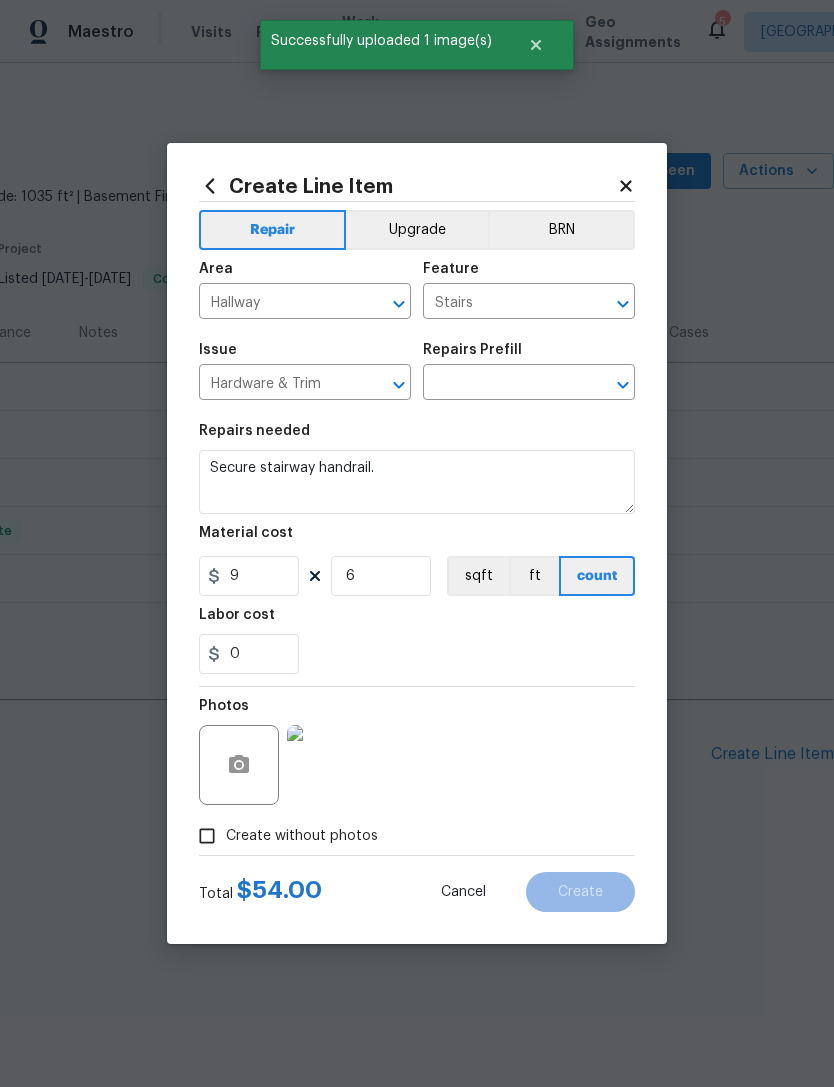 click on "Repairs Prefill" at bounding box center (529, 356) 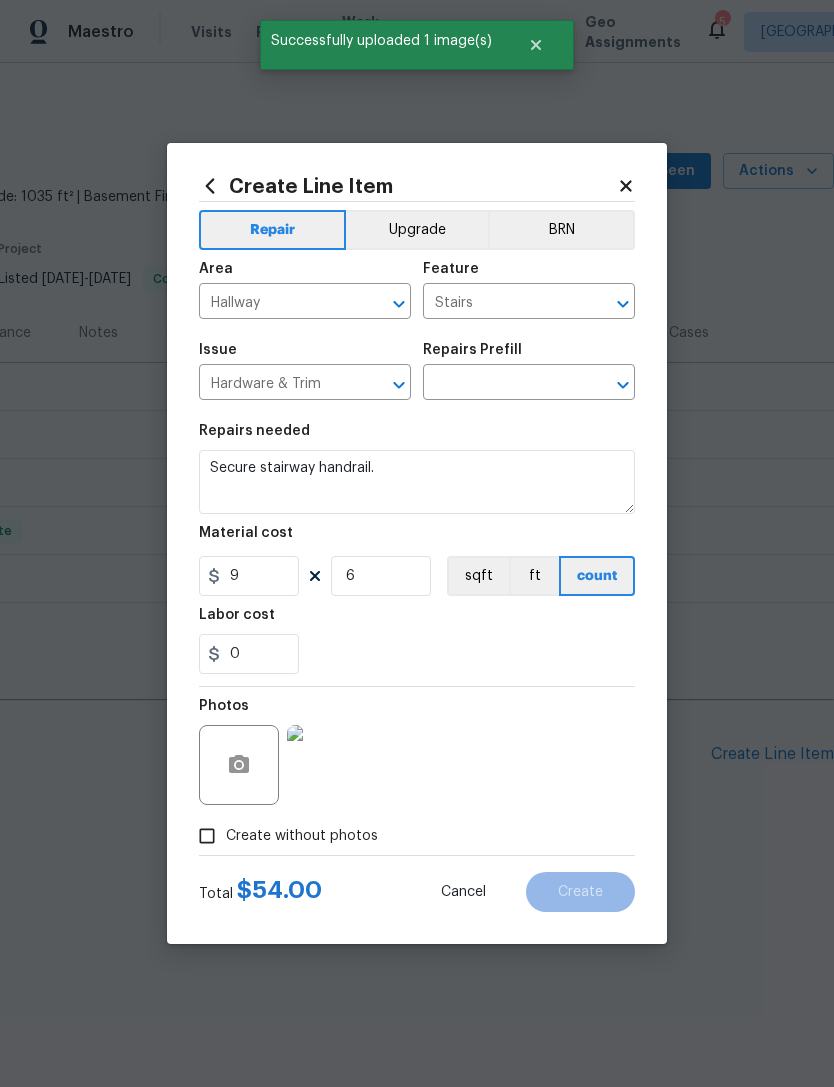 click at bounding box center [501, 384] 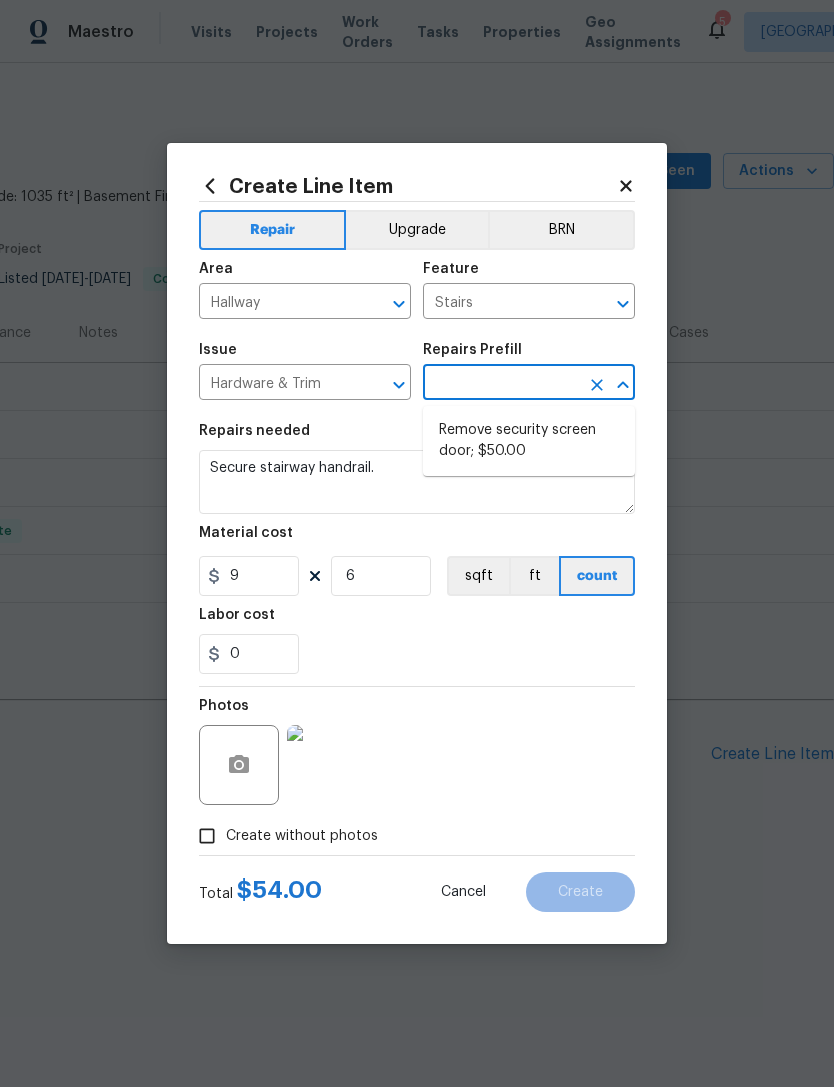 click on "Remove security screen door; $50.00" at bounding box center [529, 441] 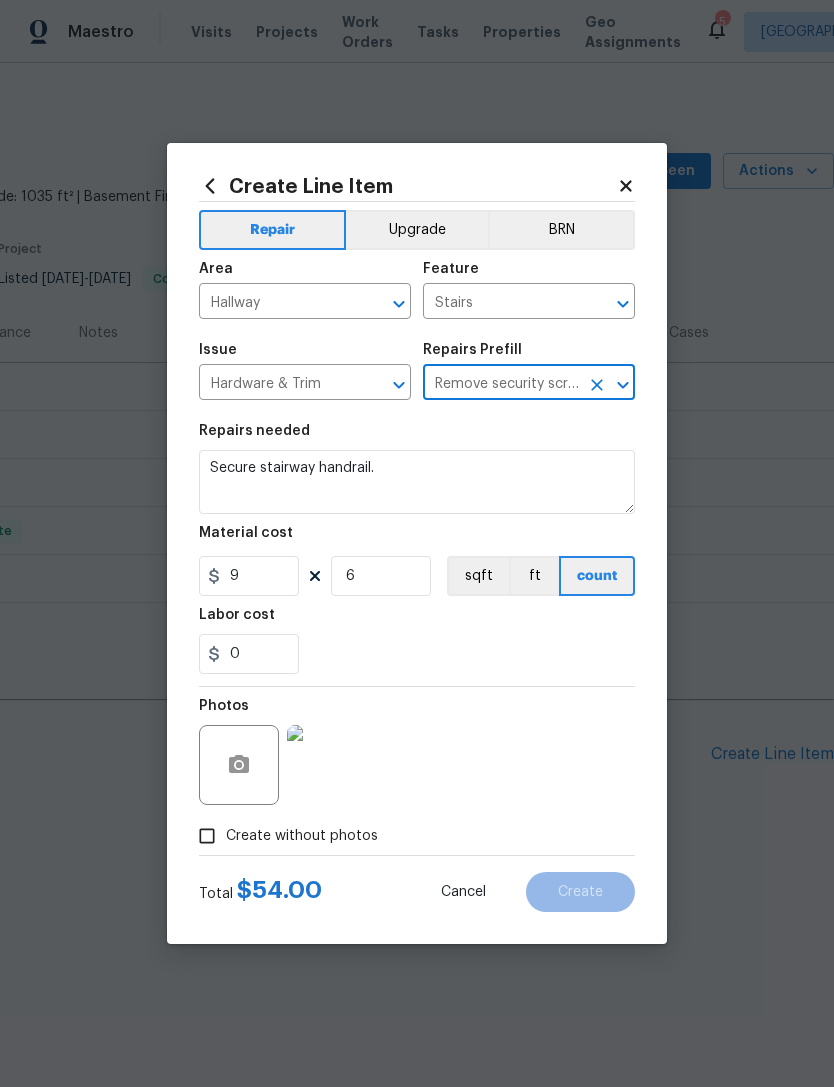 type on "Home Readiness Packages" 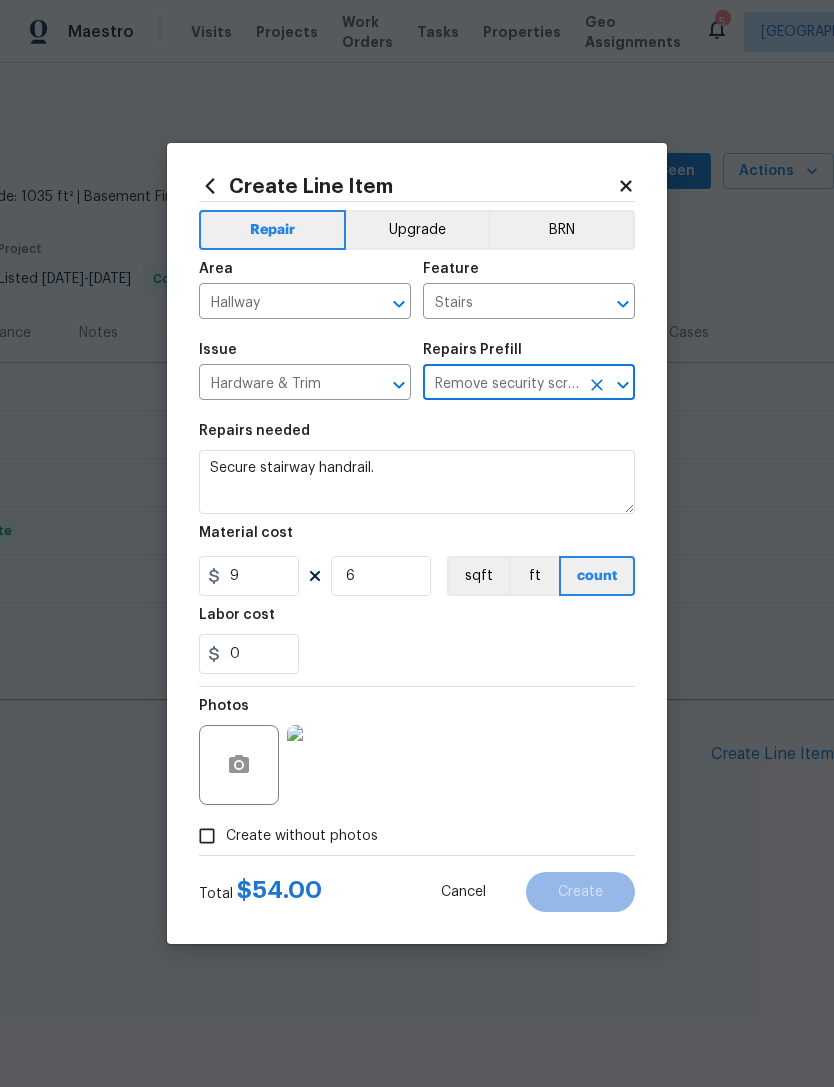type 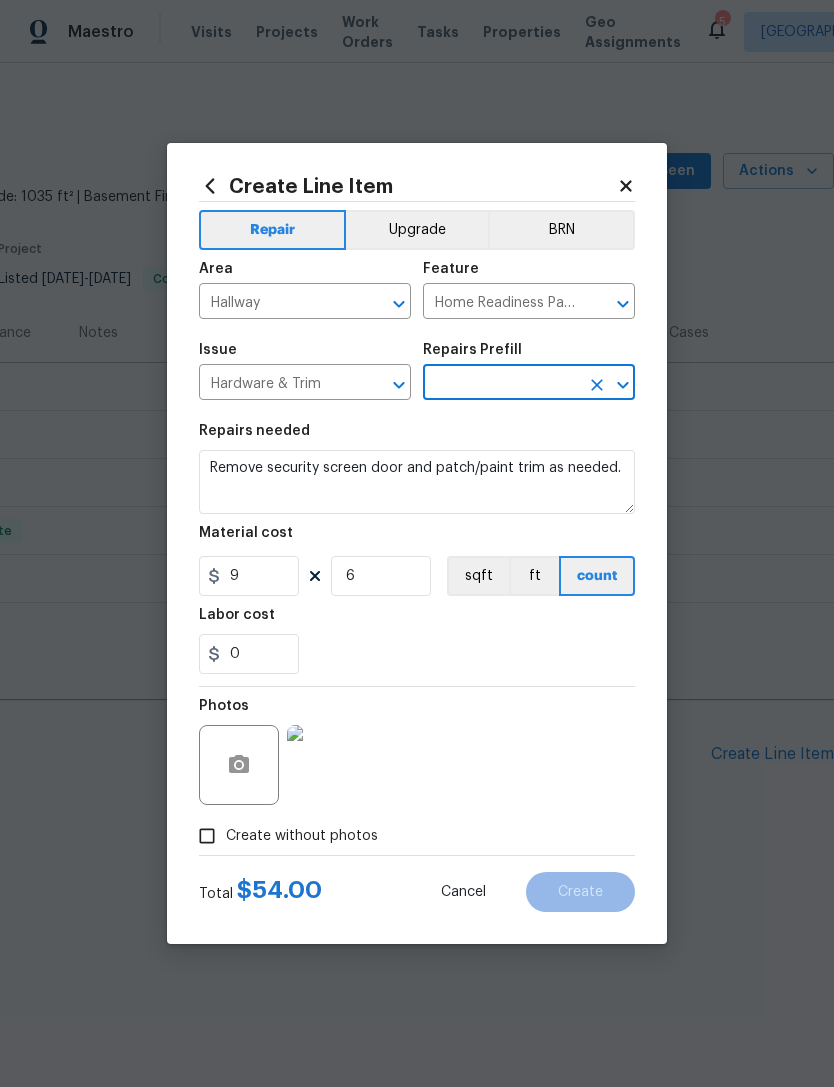 type on "Remove security screen door; $50.00" 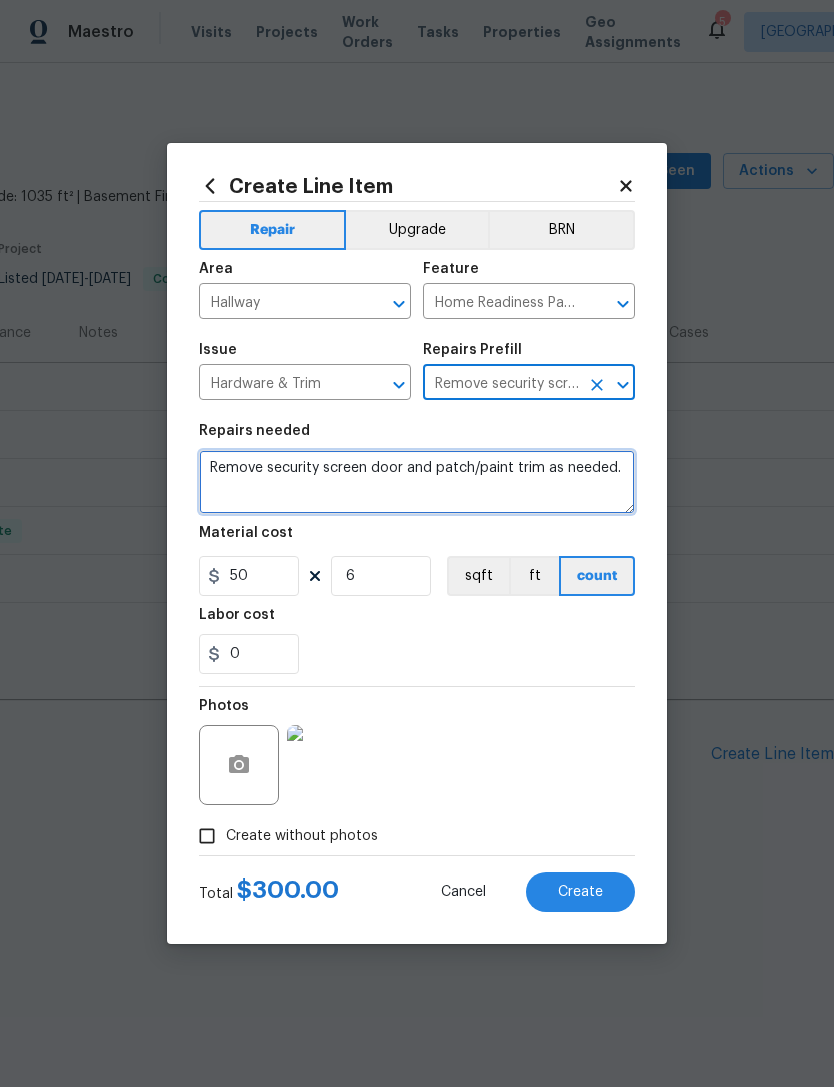 click on "Remove security screen door and patch/paint trim as needed." at bounding box center [417, 482] 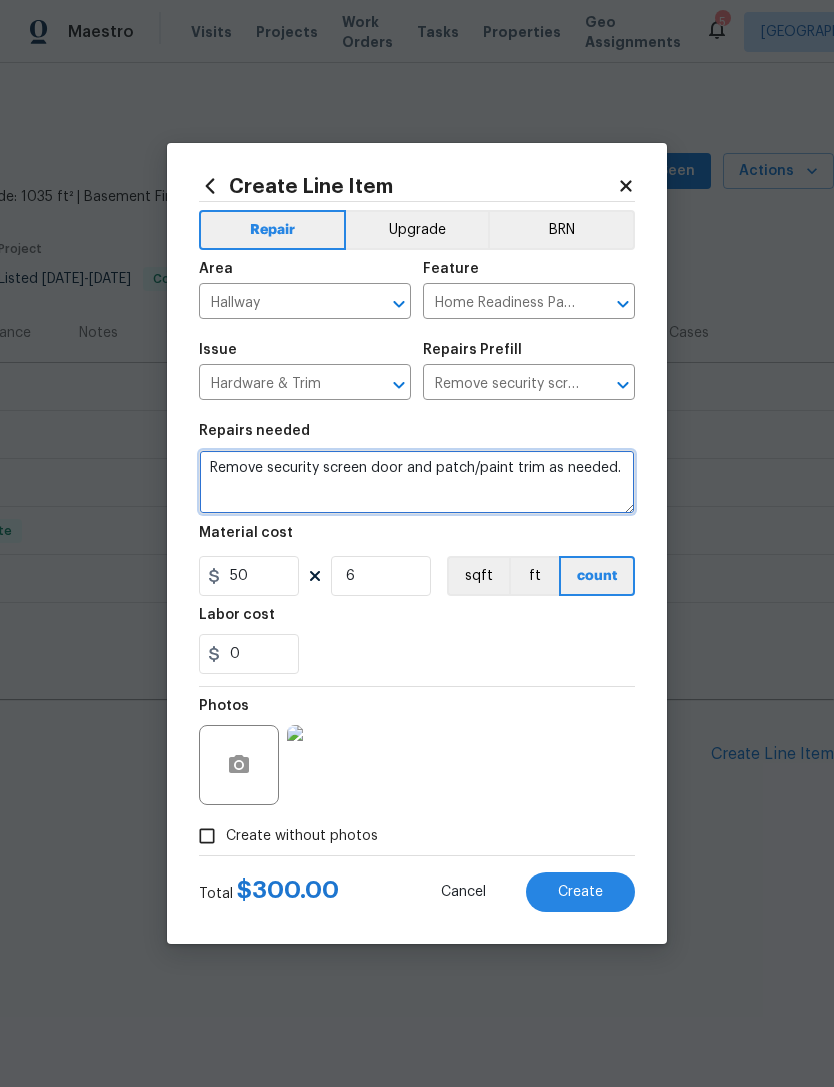 click on "Remove security screen door and patch/paint trim as needed." at bounding box center (417, 482) 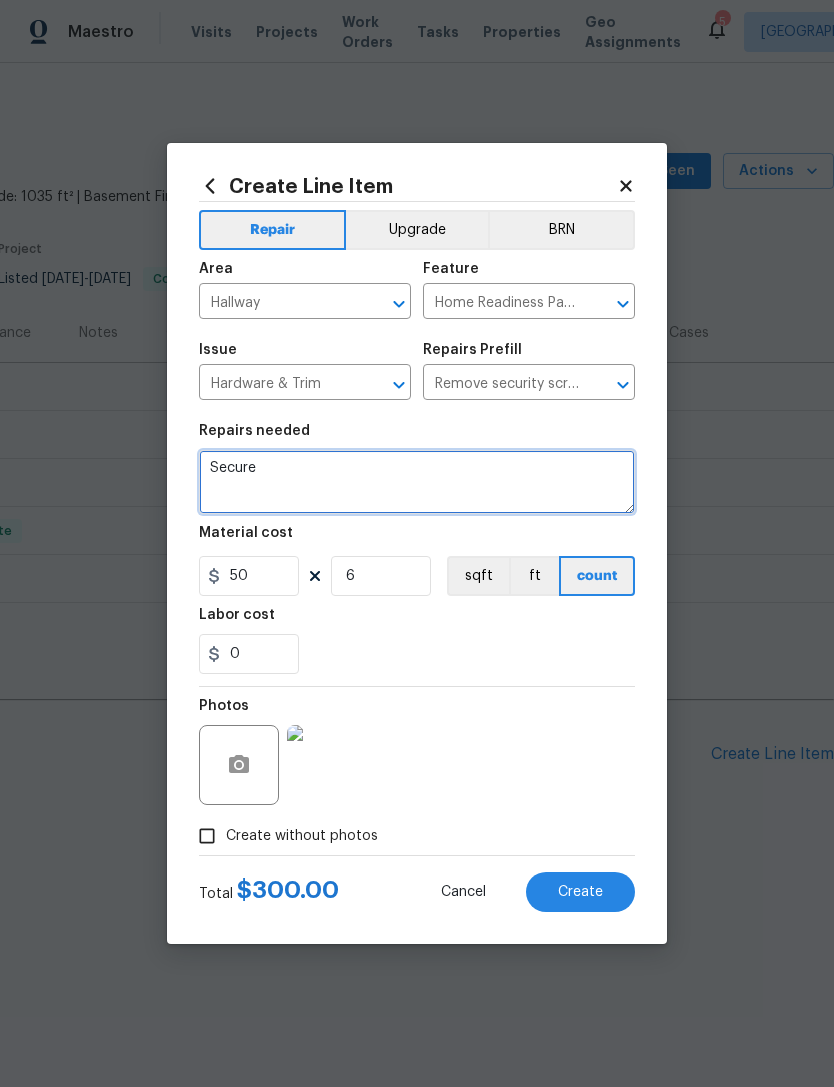type on "Secure" 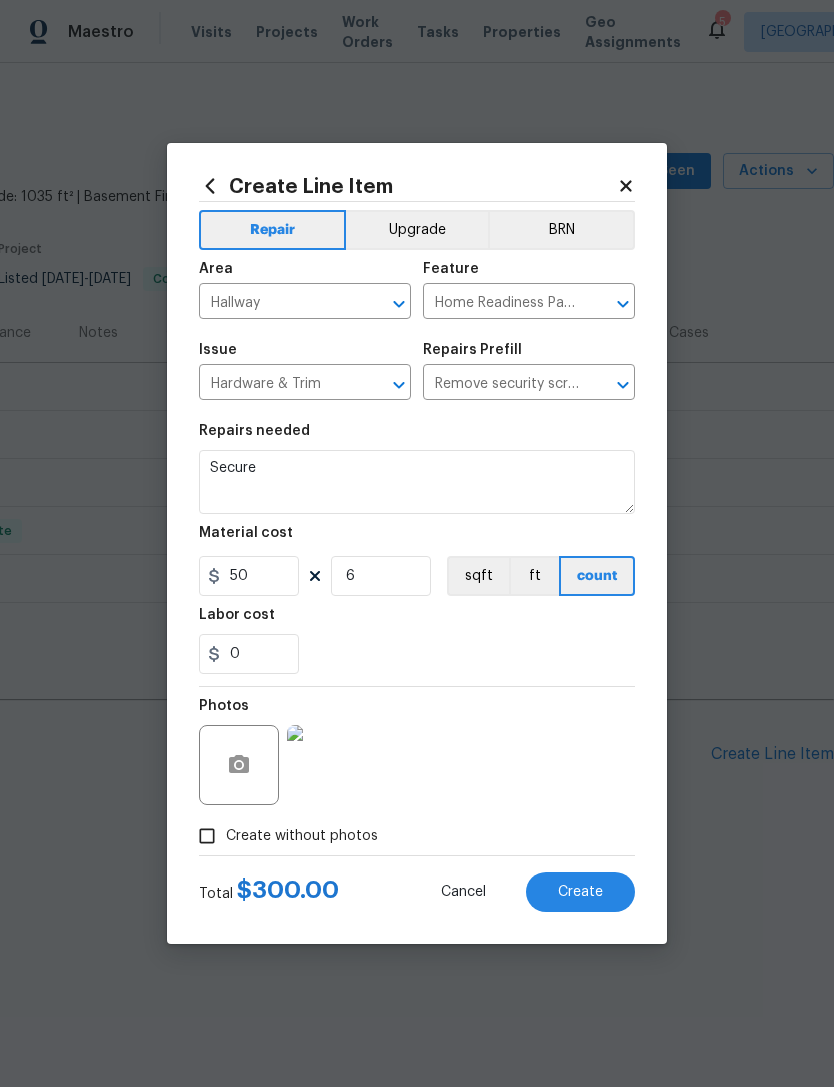 click on "Repairs Prefill" at bounding box center (529, 356) 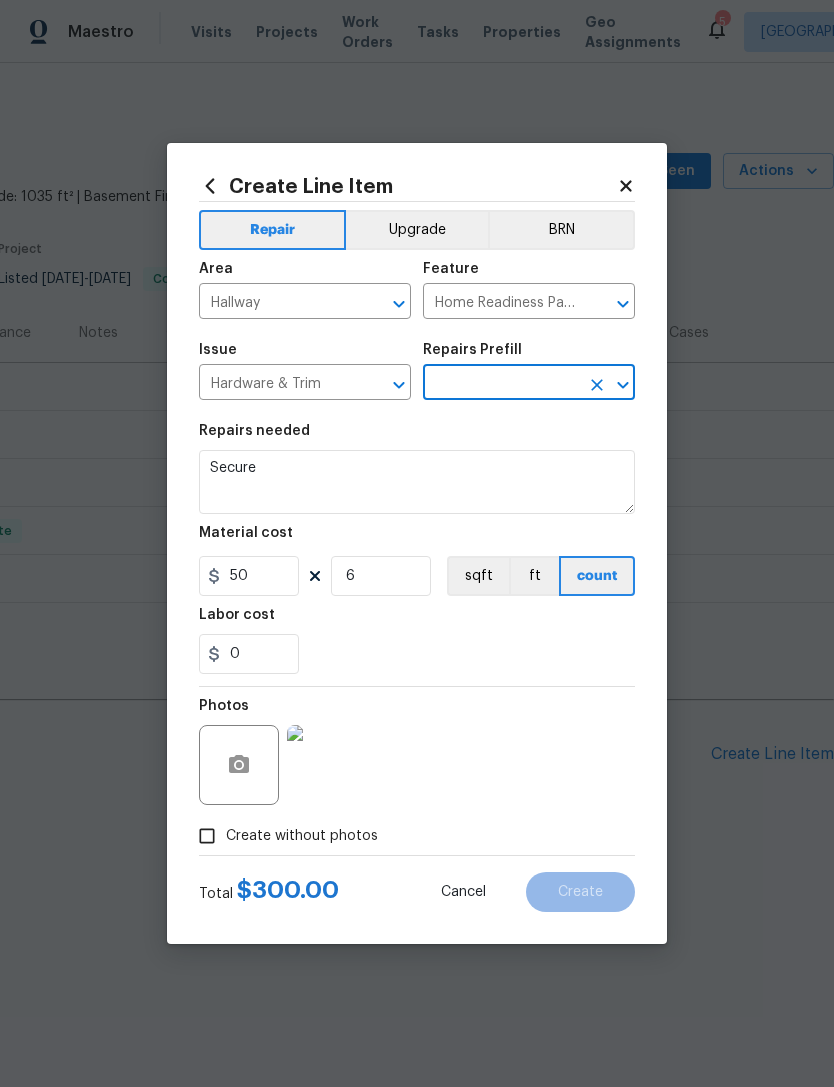 click at bounding box center [501, 384] 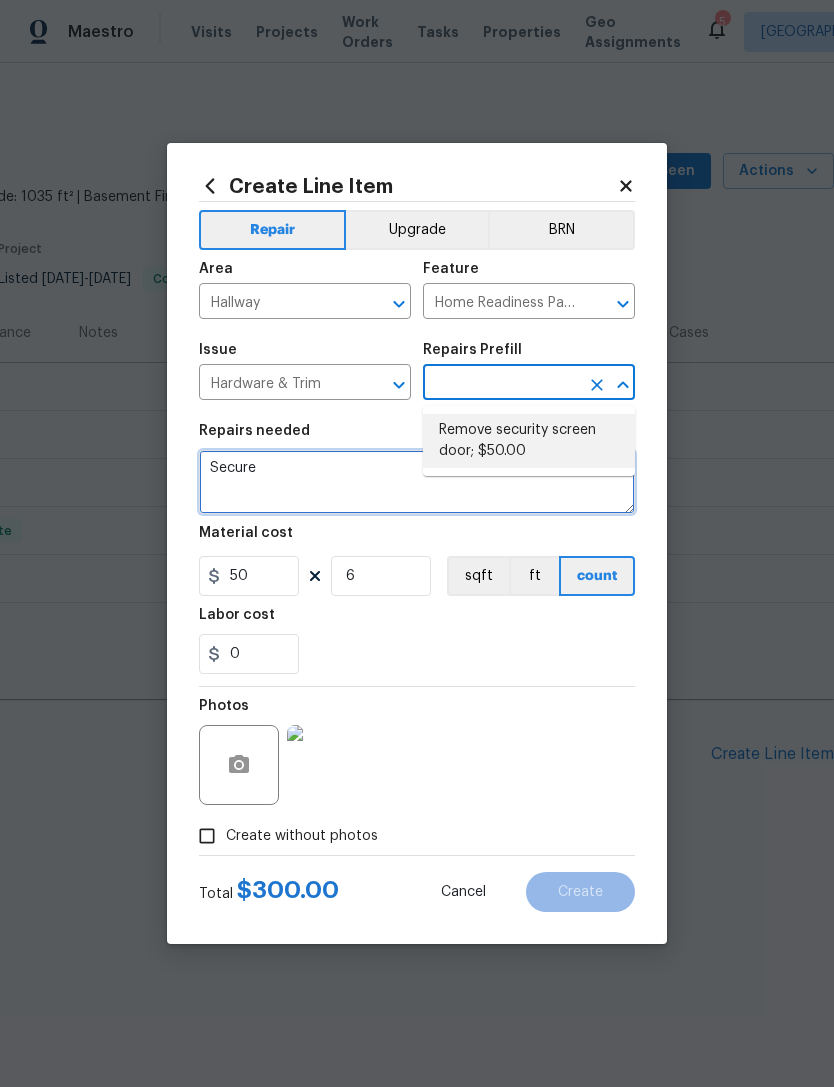 click on "Secure" at bounding box center (417, 482) 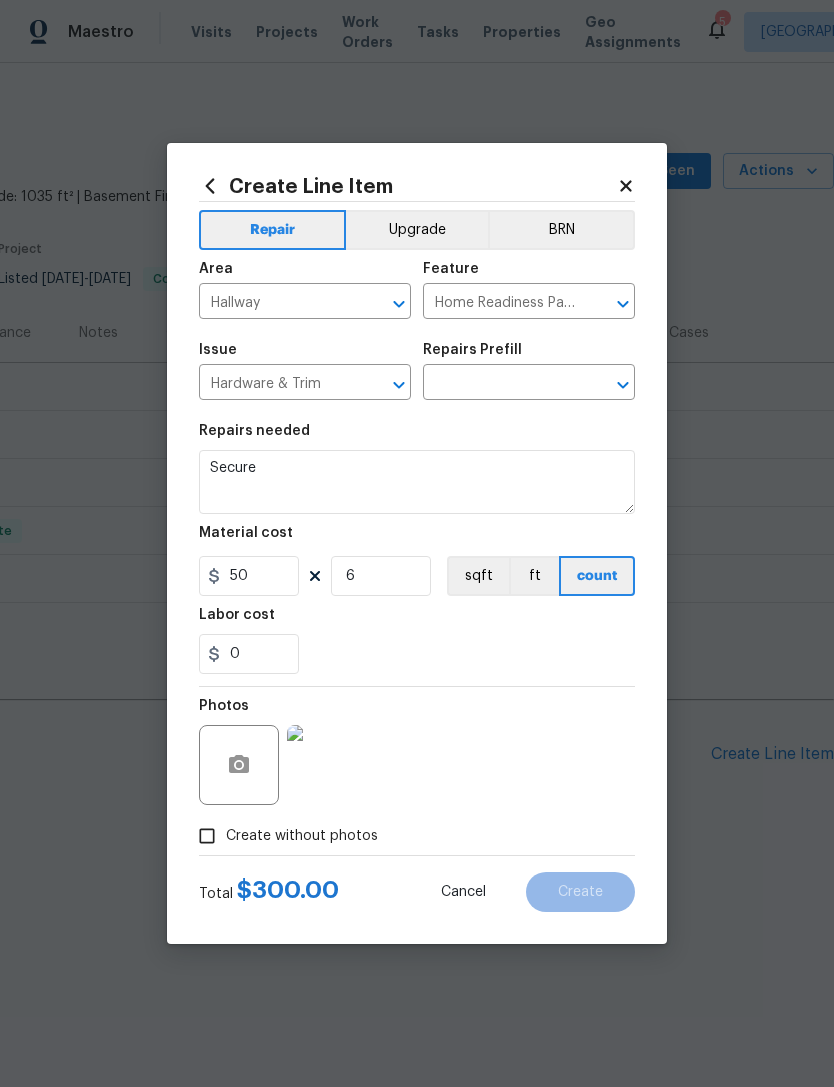 click on "Home Readiness Packages" at bounding box center [501, 303] 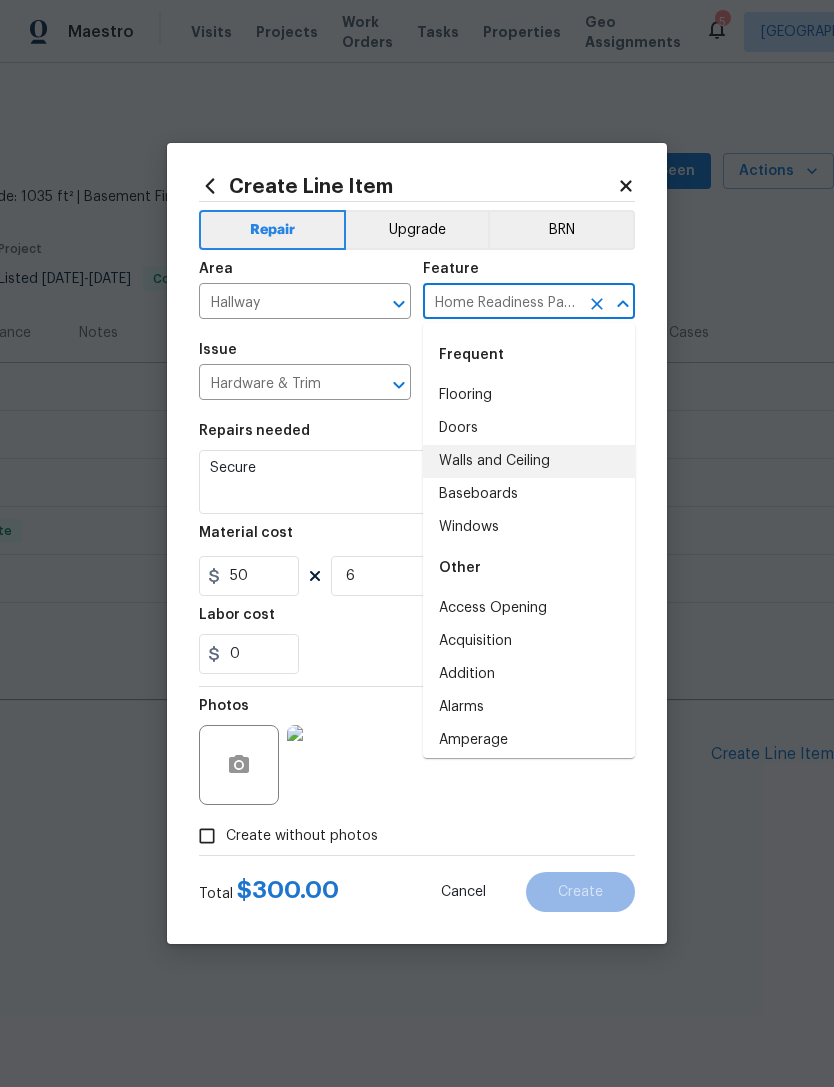 click on "Frequent" at bounding box center [529, 355] 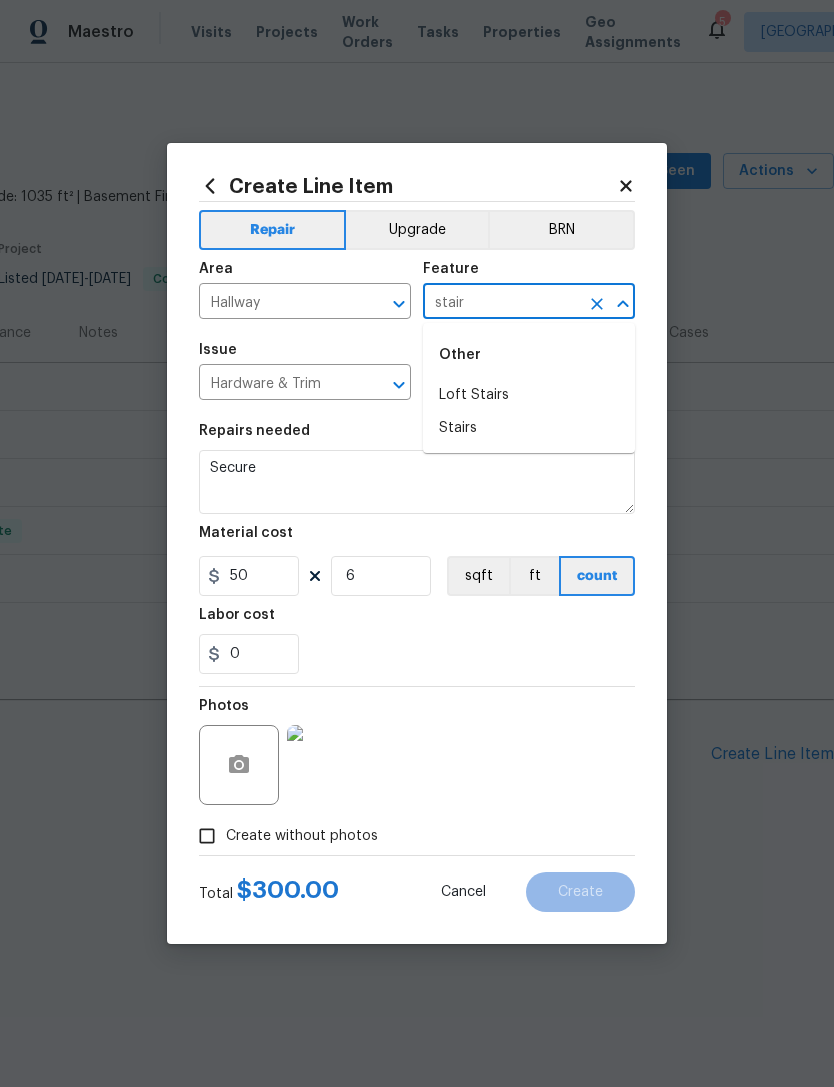 click on "Stairs" at bounding box center (529, 428) 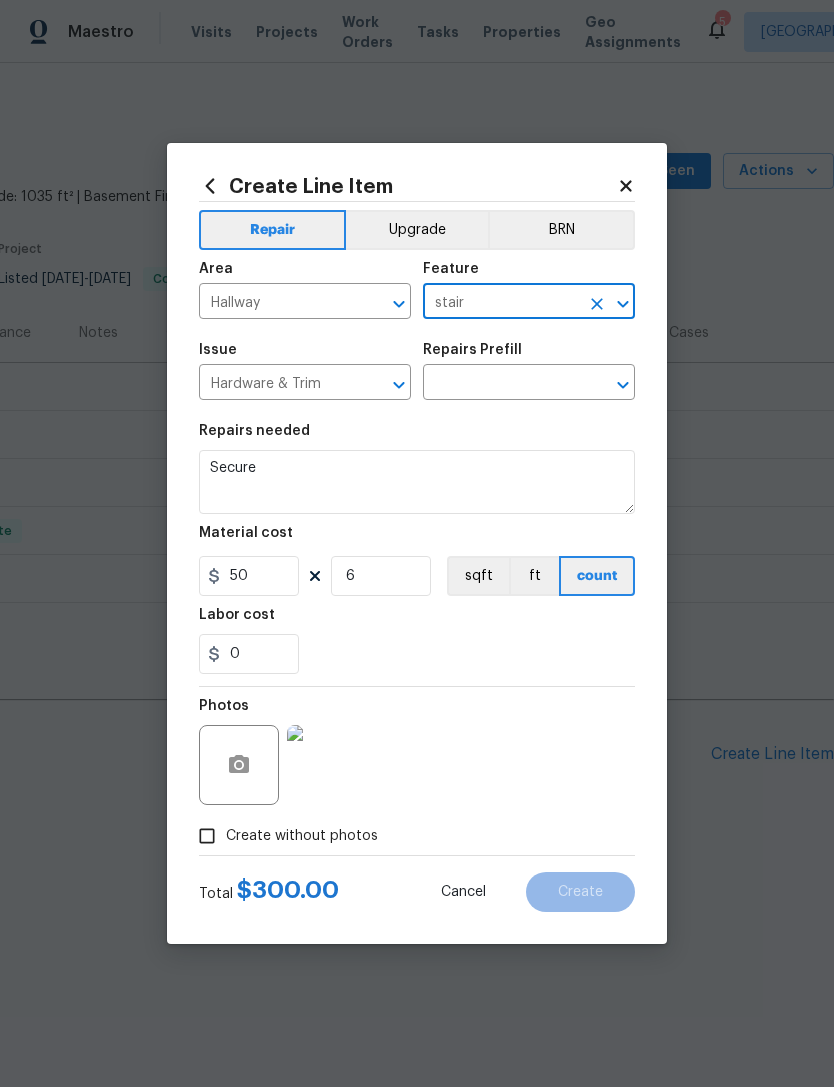 type on "Stairs" 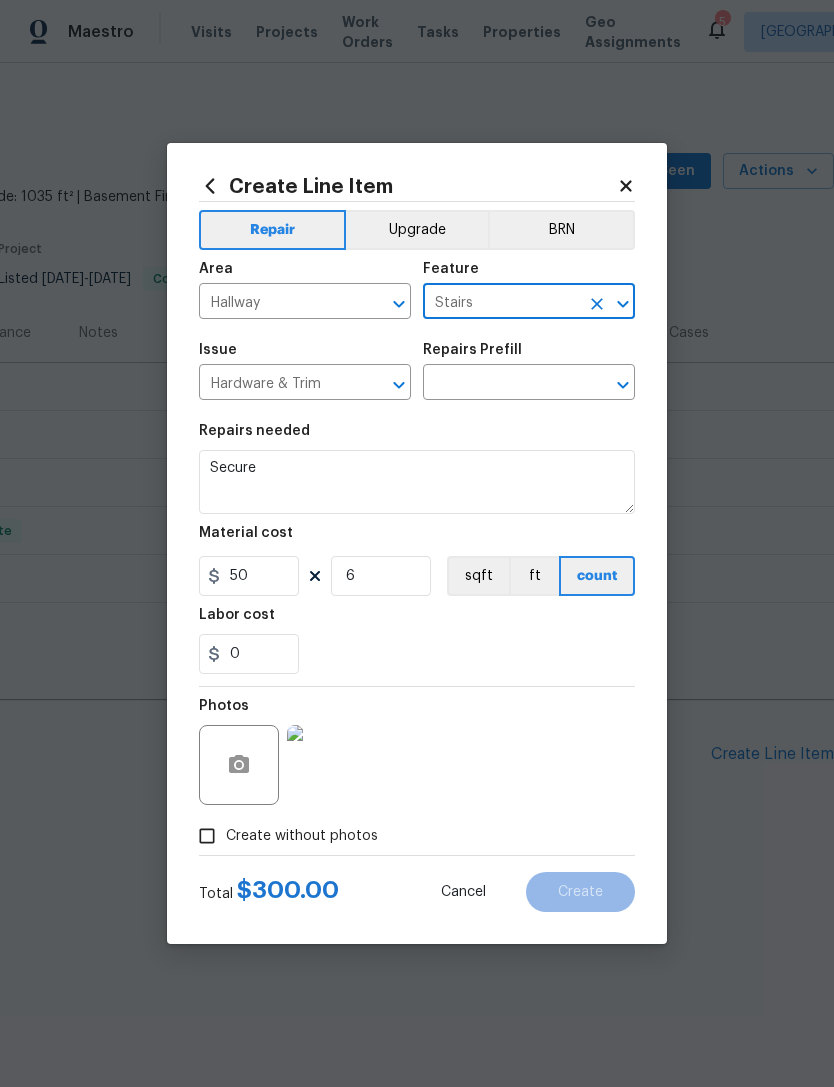 click at bounding box center (501, 384) 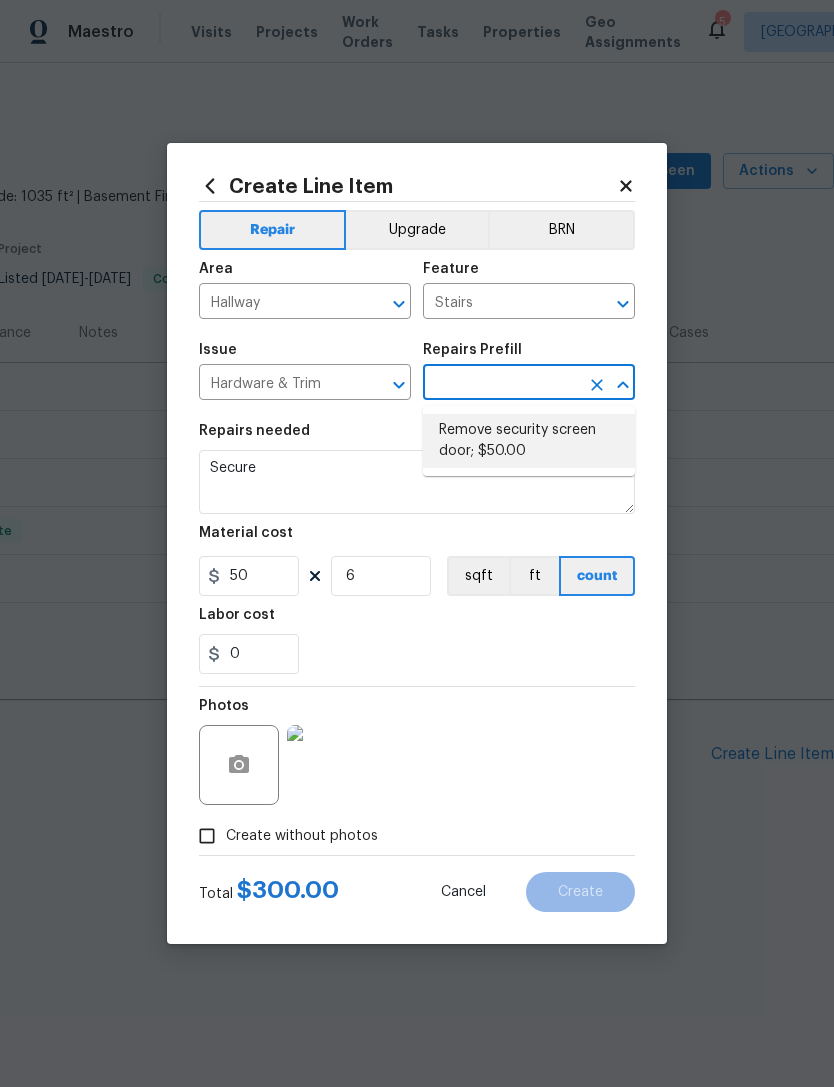 click at bounding box center (501, 384) 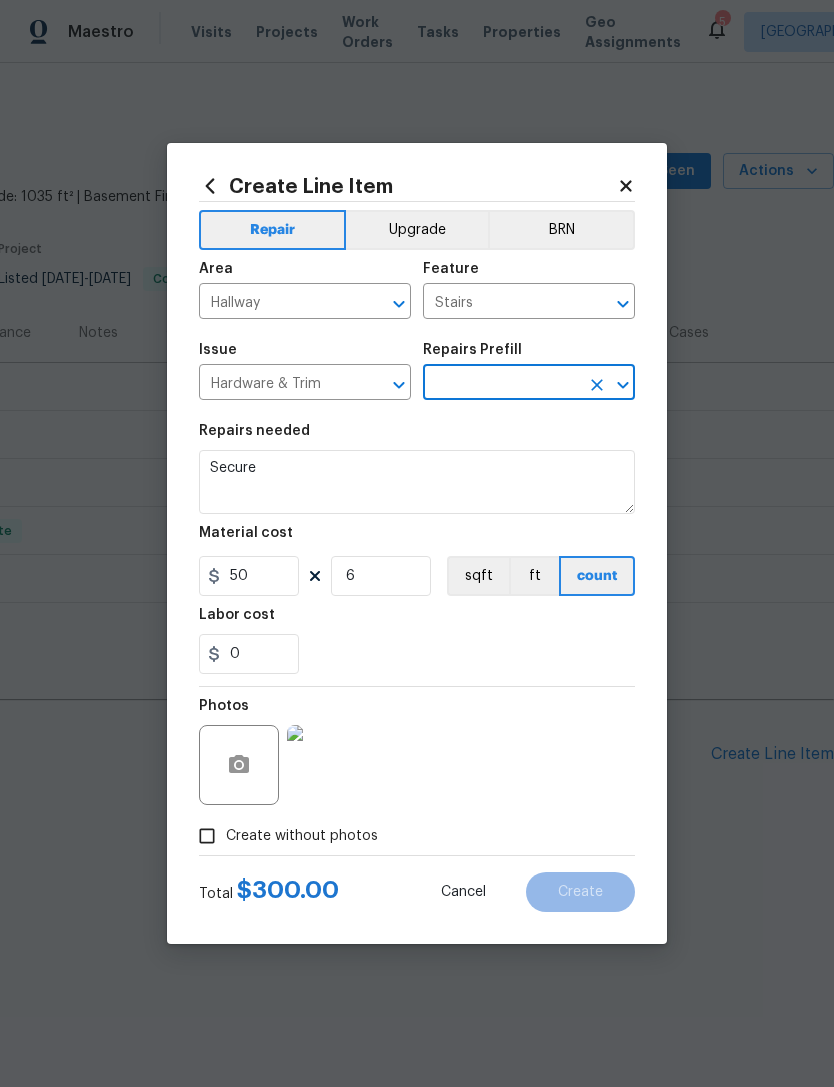 click at bounding box center [501, 384] 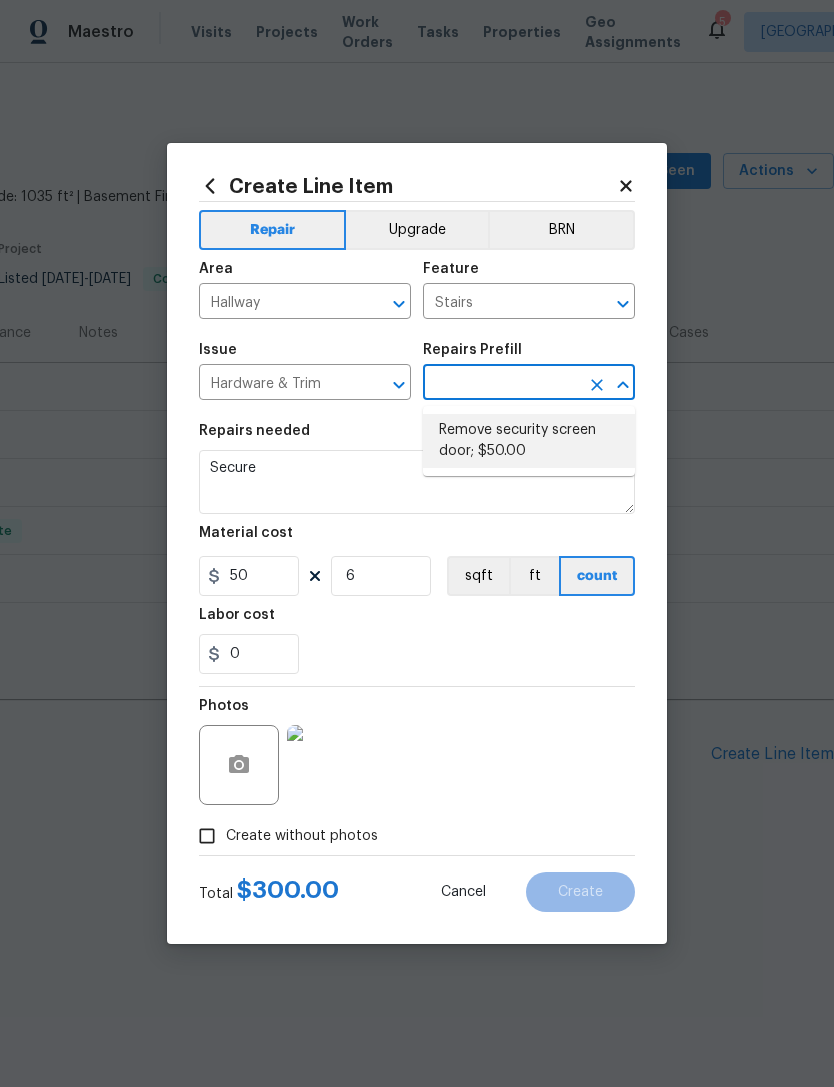 click on "Remove security screen door; $50.00" at bounding box center (529, 441) 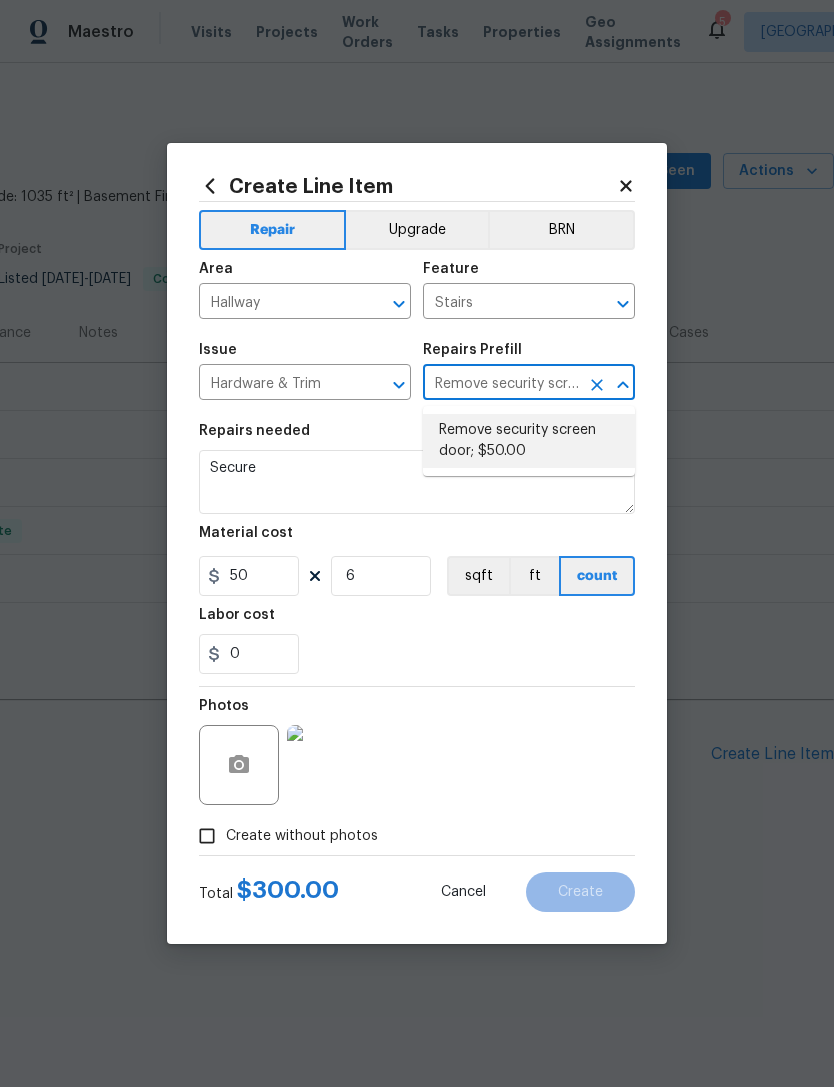 type on "Home Readiness Packages" 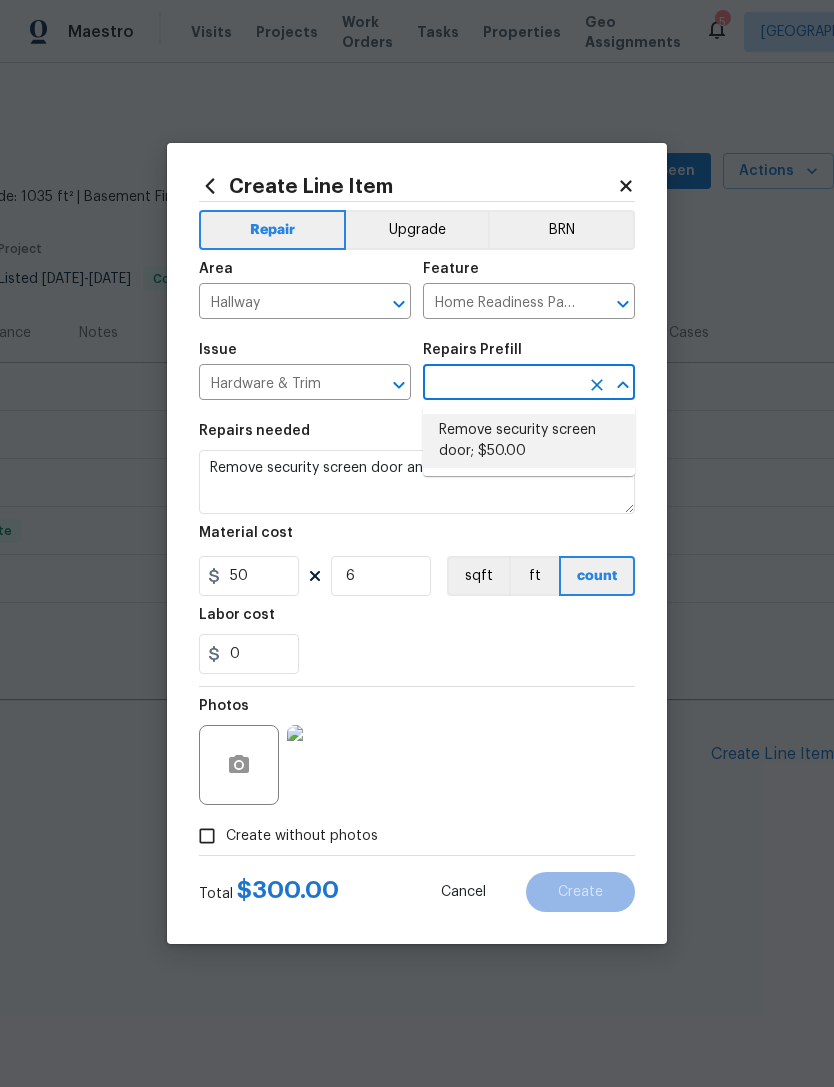 type on "Remove security screen door; $50.00" 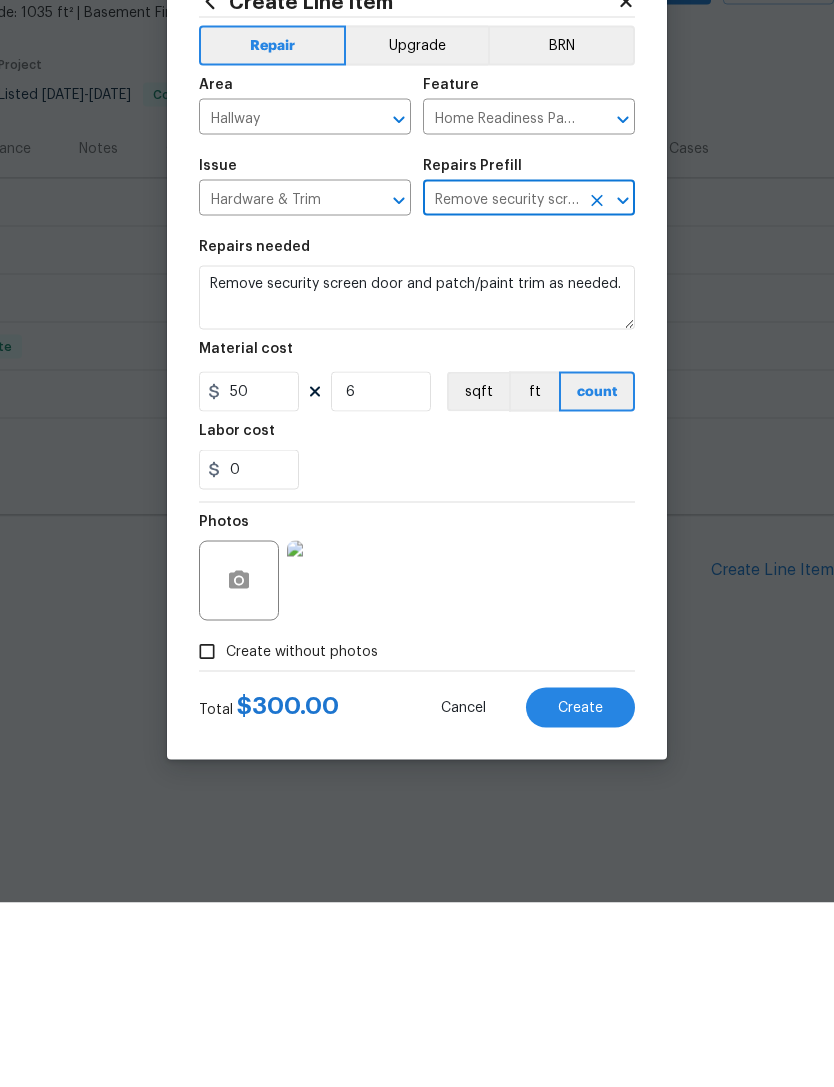 click on "Cancel" at bounding box center [463, 892] 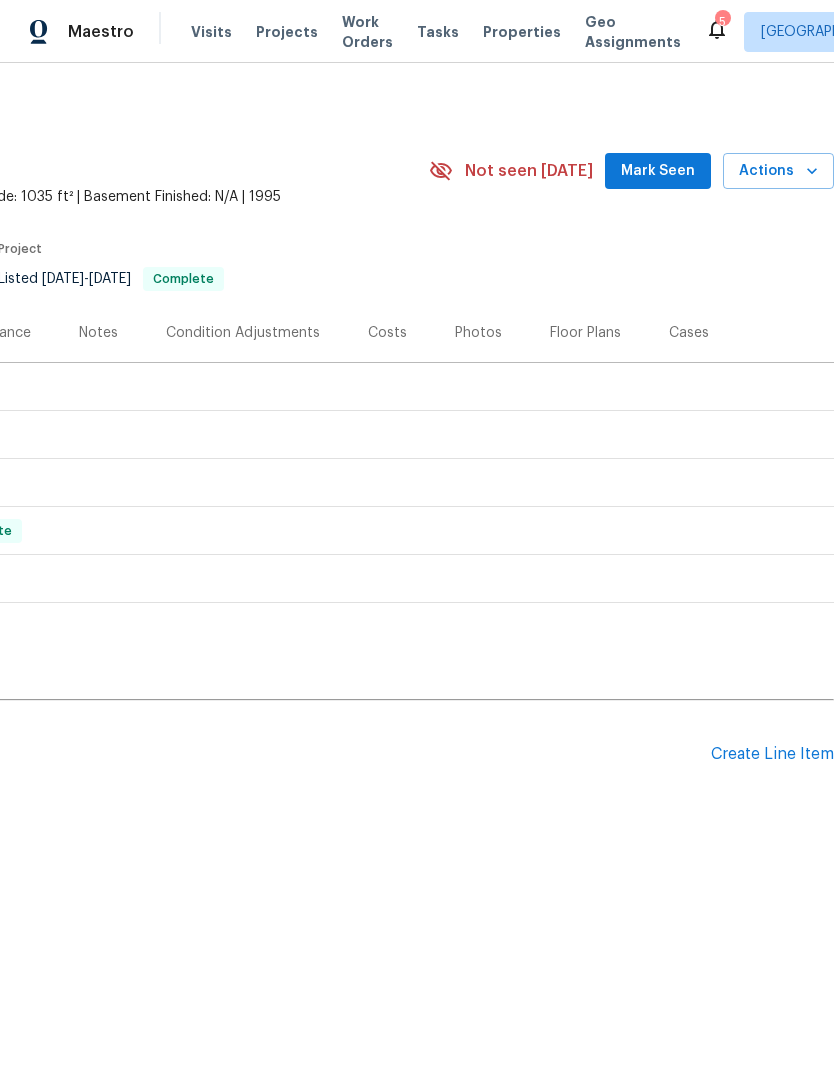 click on "Pending Line Items Create Line Item" at bounding box center (269, 754) 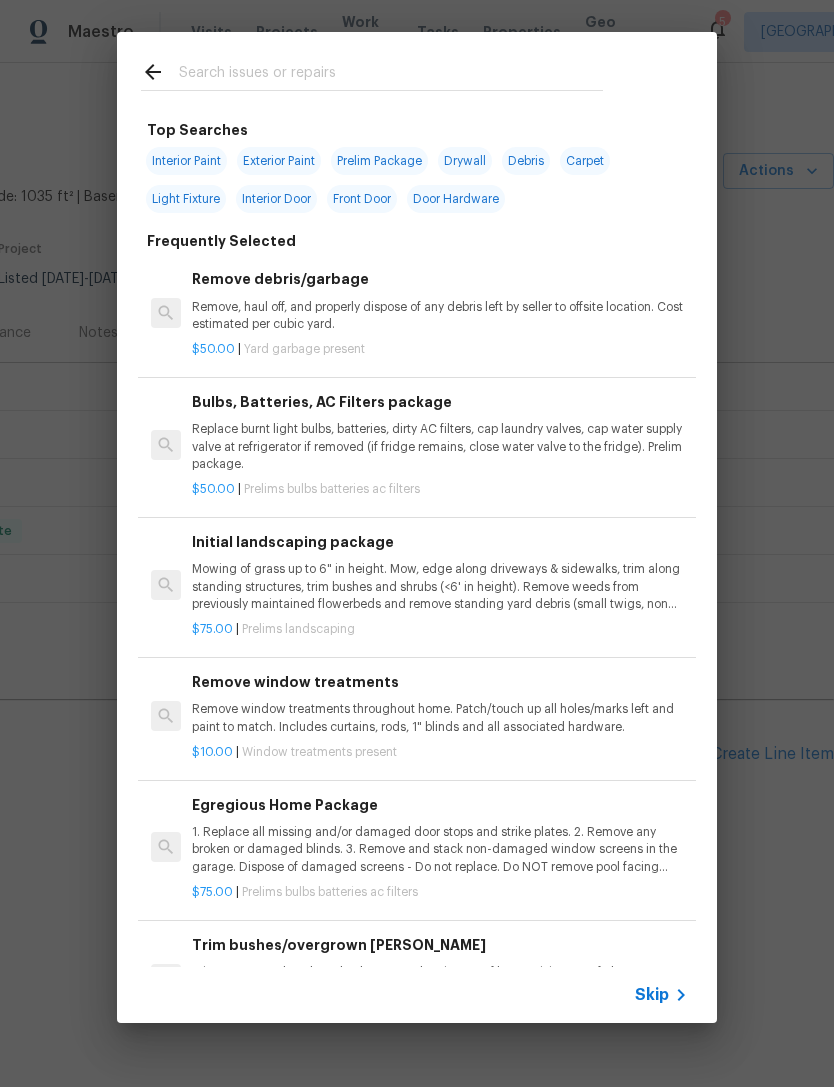 click at bounding box center (372, 71) 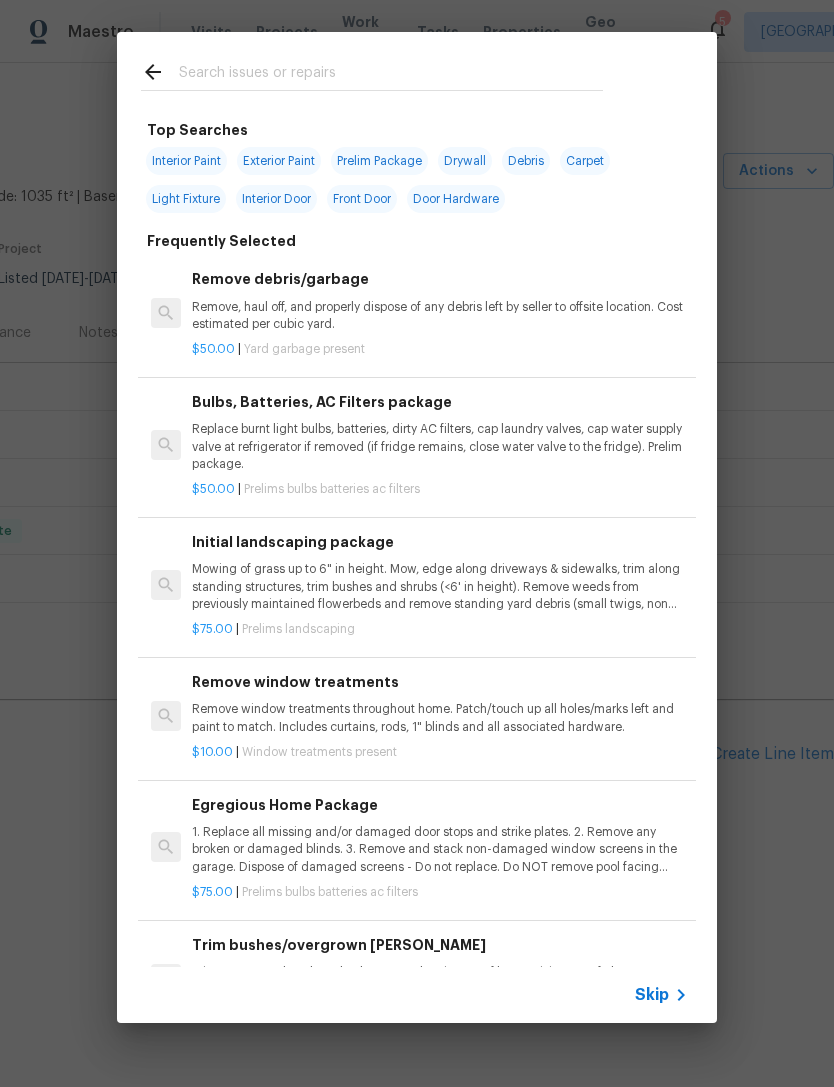 click at bounding box center (391, 75) 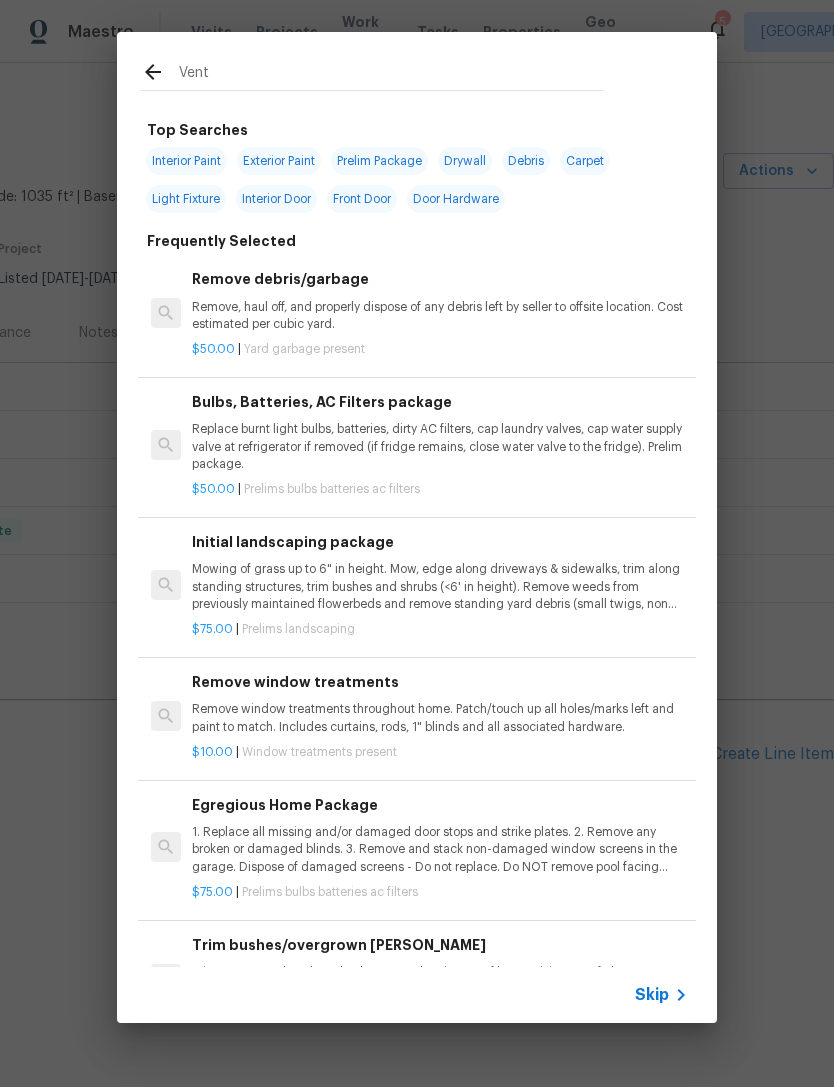 type on "Vent" 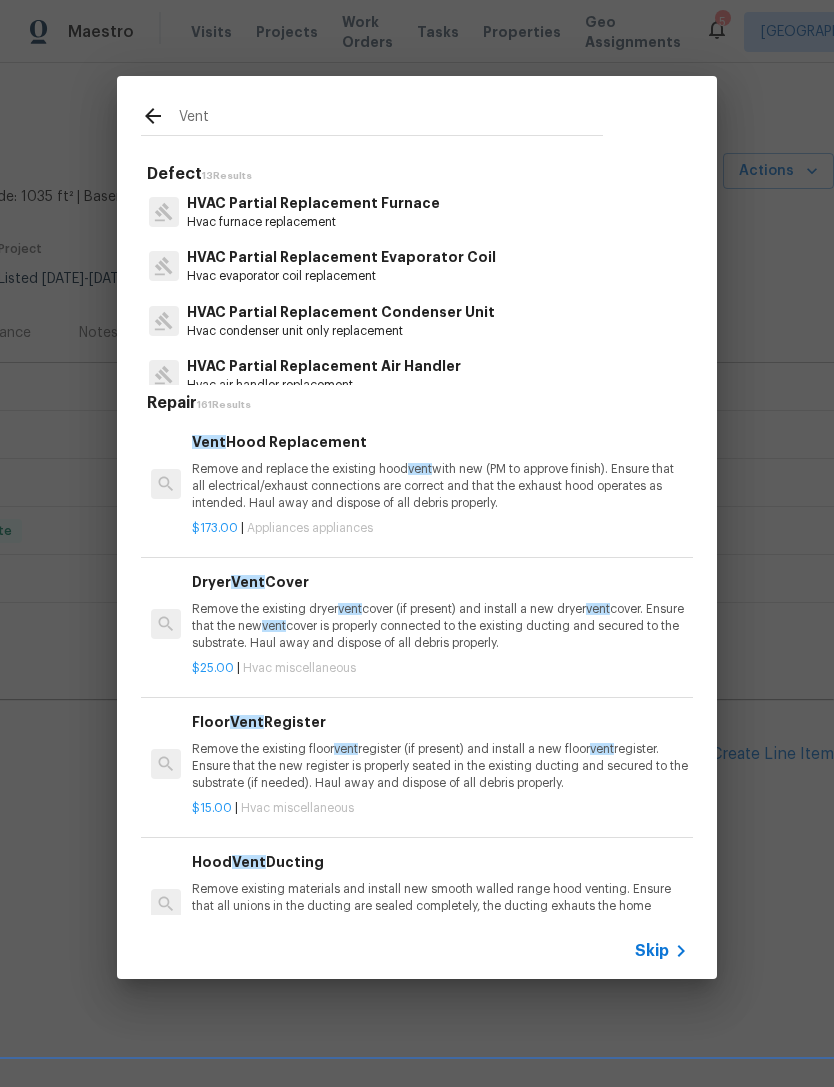 click on "Remove and replace the existing hood  vent  with new (PM to approve finish). Ensure that all electrical/exhaust connections are correct and that the exhaust hood operates as intended. Haul away and dispose of all debris properly." at bounding box center [440, 486] 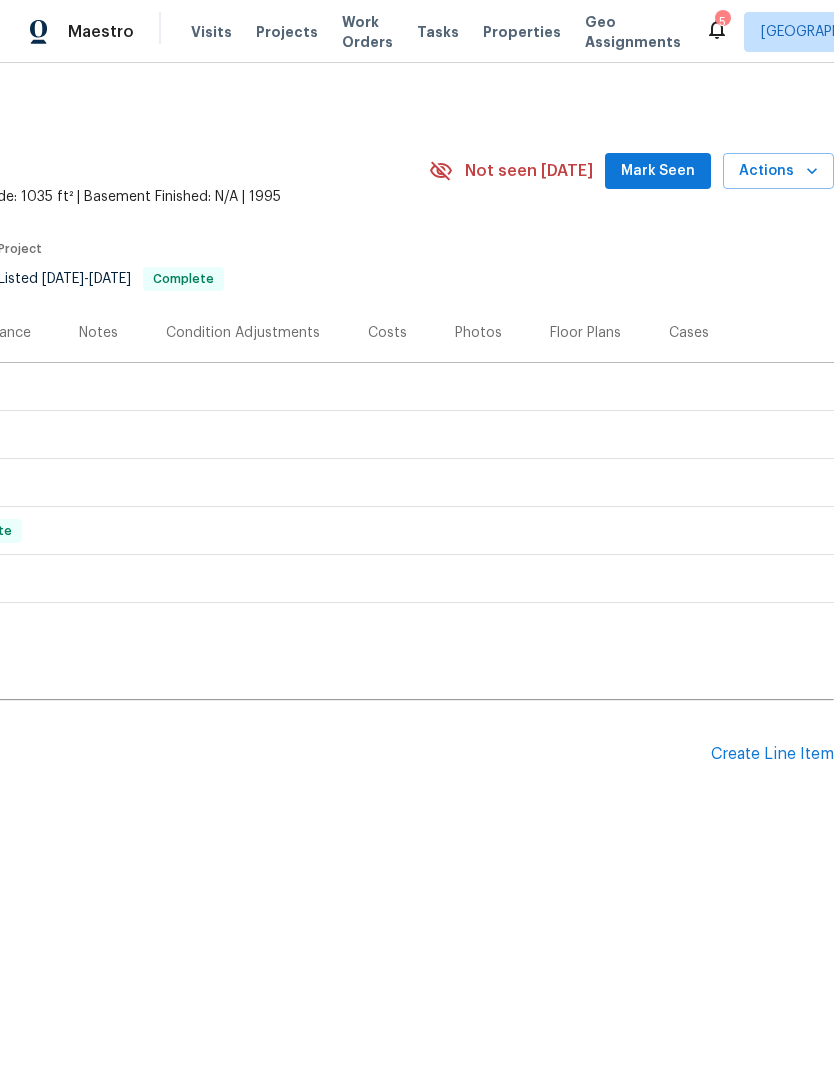 click on "Create Line Item" at bounding box center [772, 754] 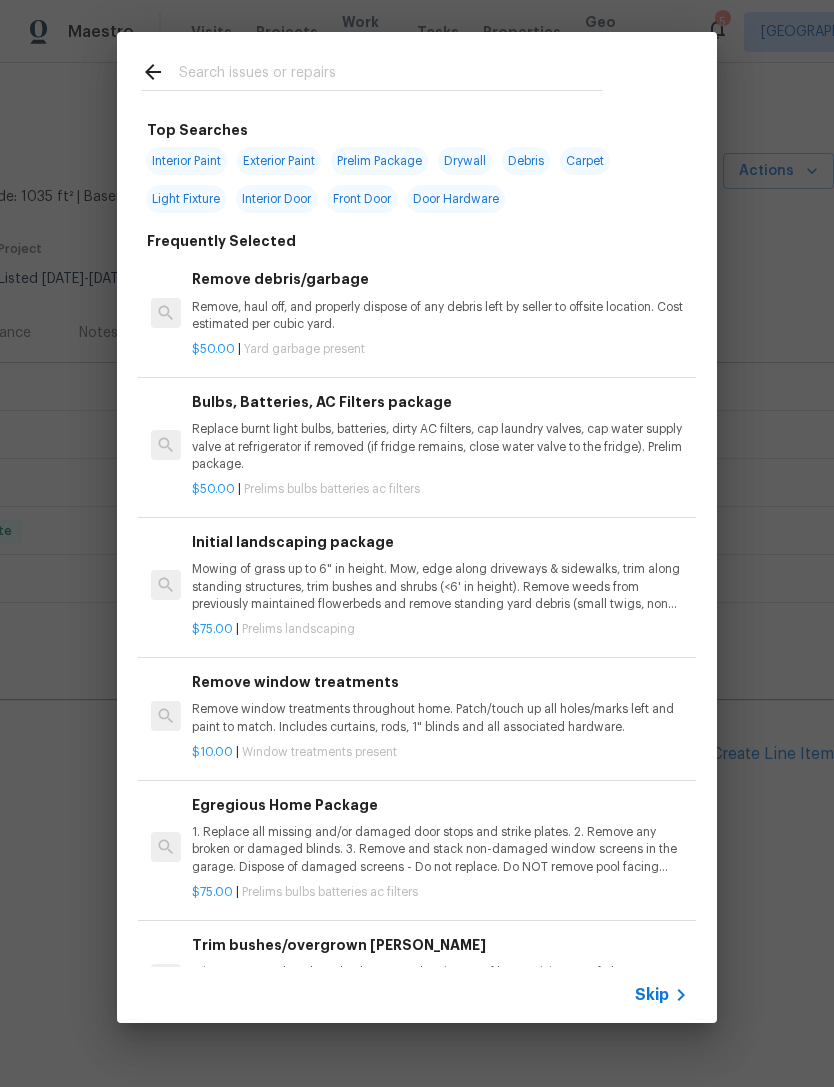 click at bounding box center (391, 75) 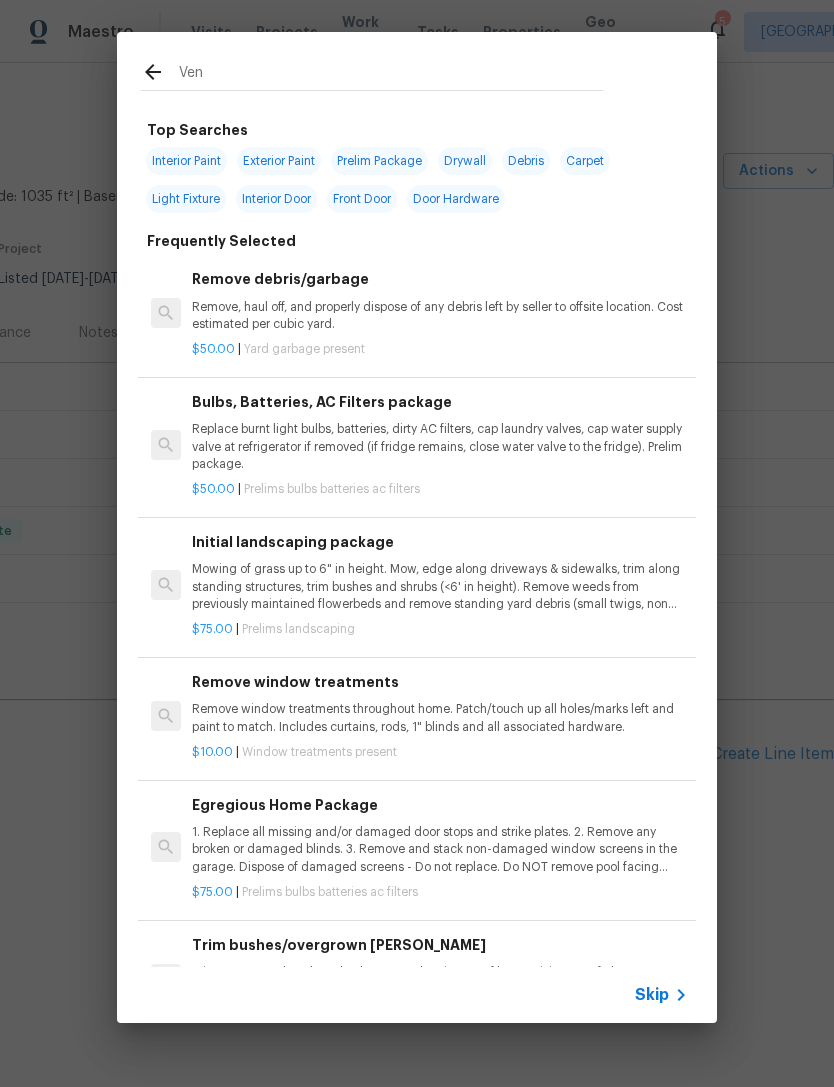 type on "Vent" 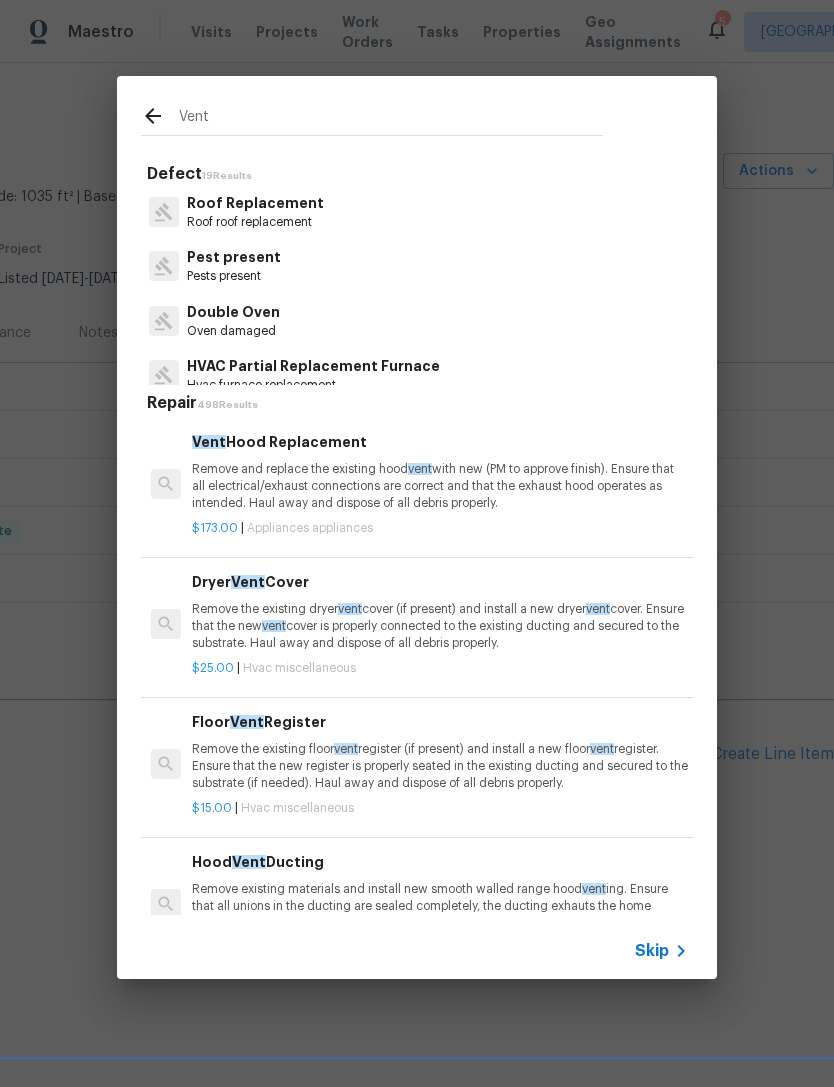 click on "Remove and replace the existing hood  vent  with new (PM to approve finish). Ensure that all electrical/exhaust connections are correct and that the exhaust hood operates as intended. Haul away and dispose of all debris properly." at bounding box center (440, 486) 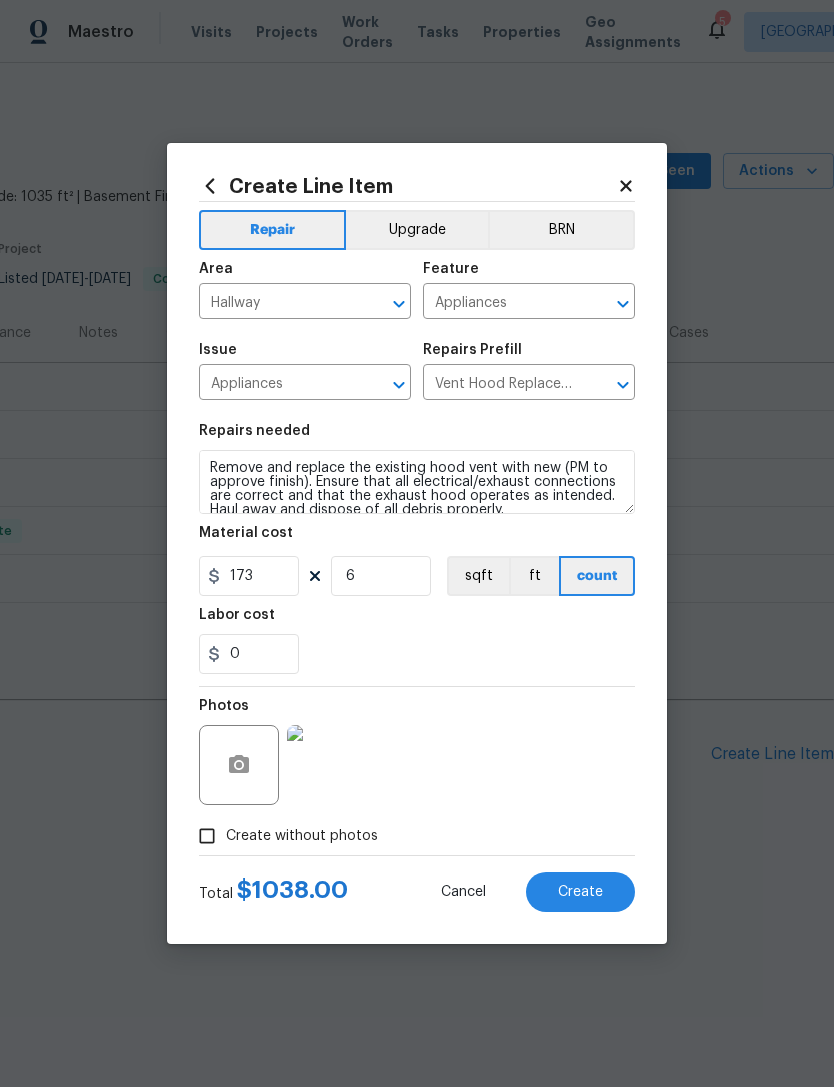click on "Hallway" at bounding box center [277, 303] 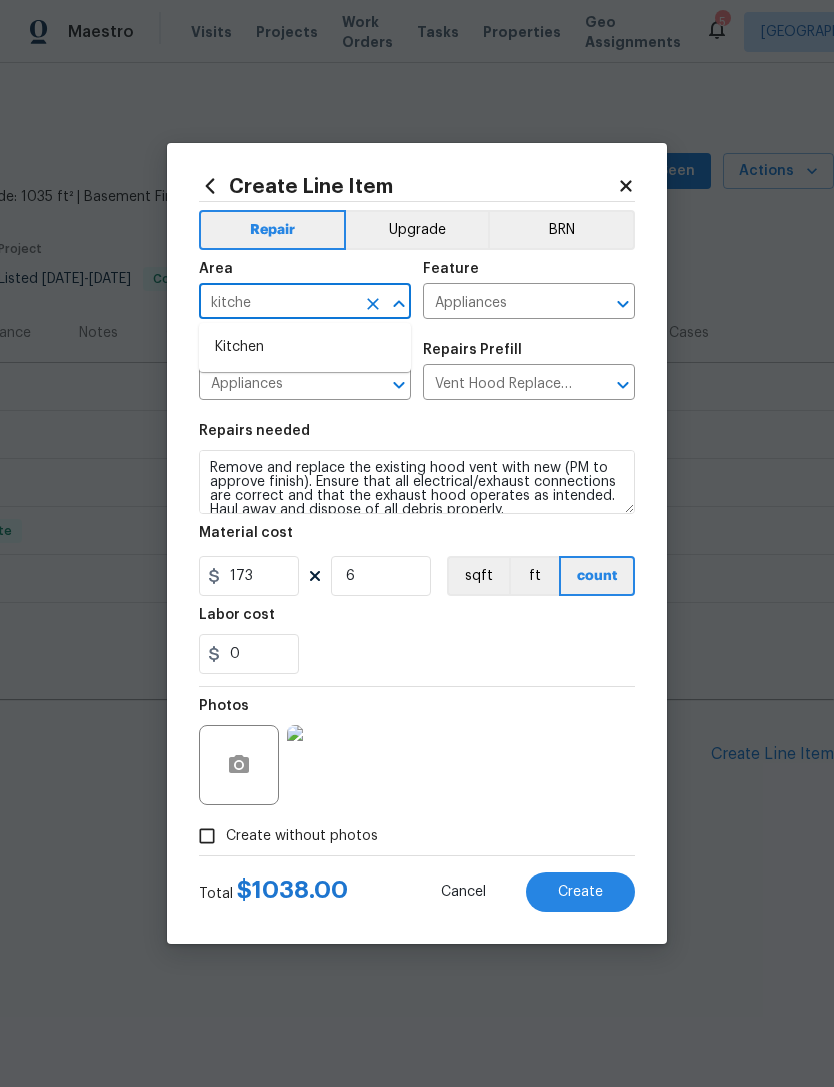 click on "Kitchen" at bounding box center [305, 347] 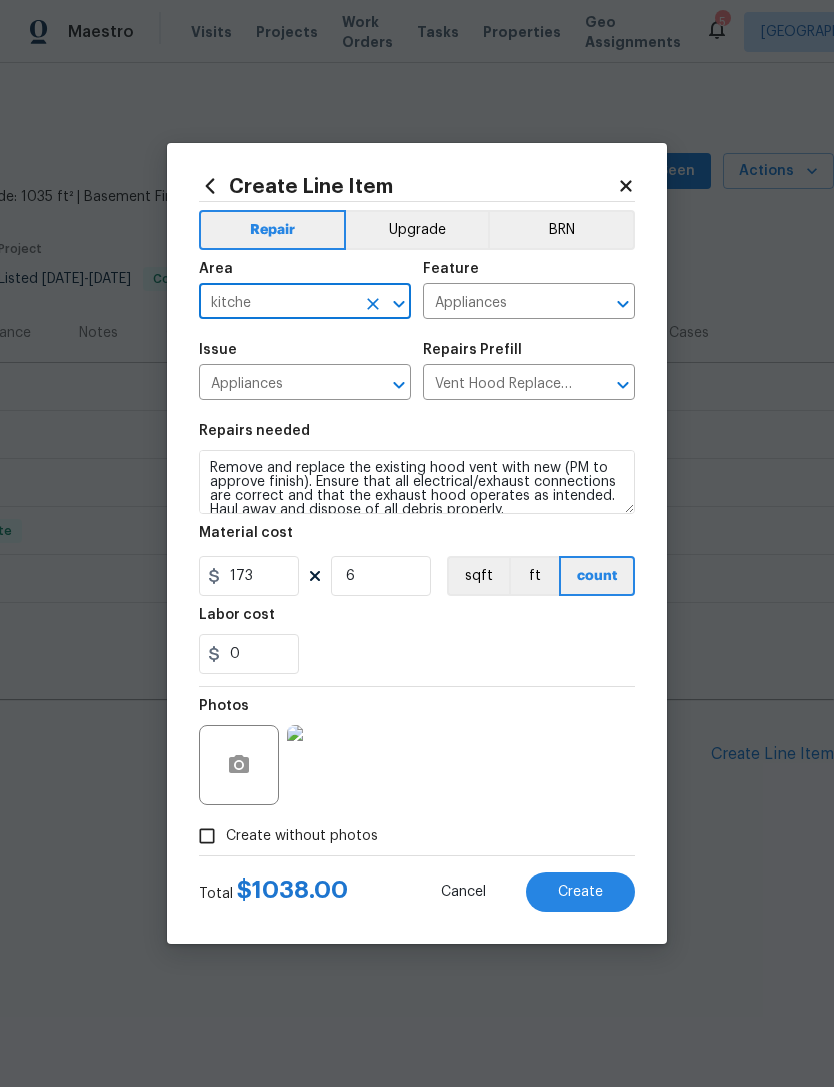 type on "Kitchen" 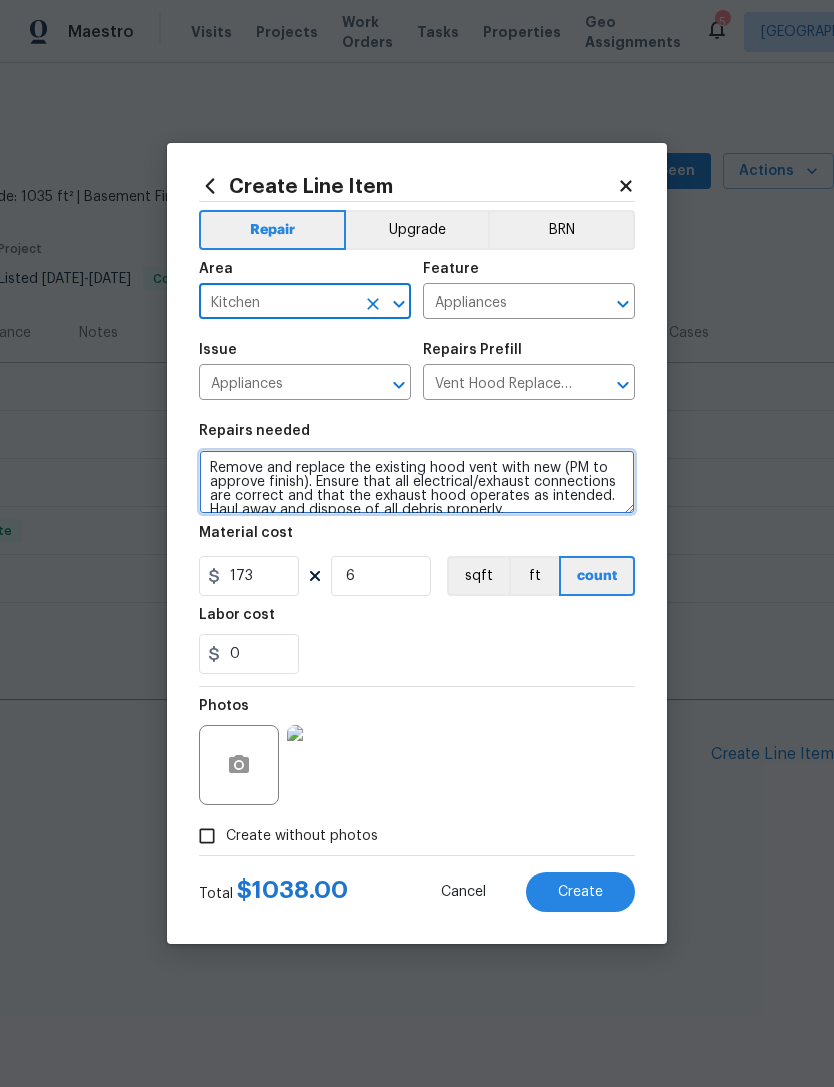 click on "Remove and replace the existing hood vent with new (PM to approve finish). Ensure that all electrical/exhaust connections are correct and that the exhaust hood operates as intended. Haul away and dispose of all debris properly." at bounding box center (417, 482) 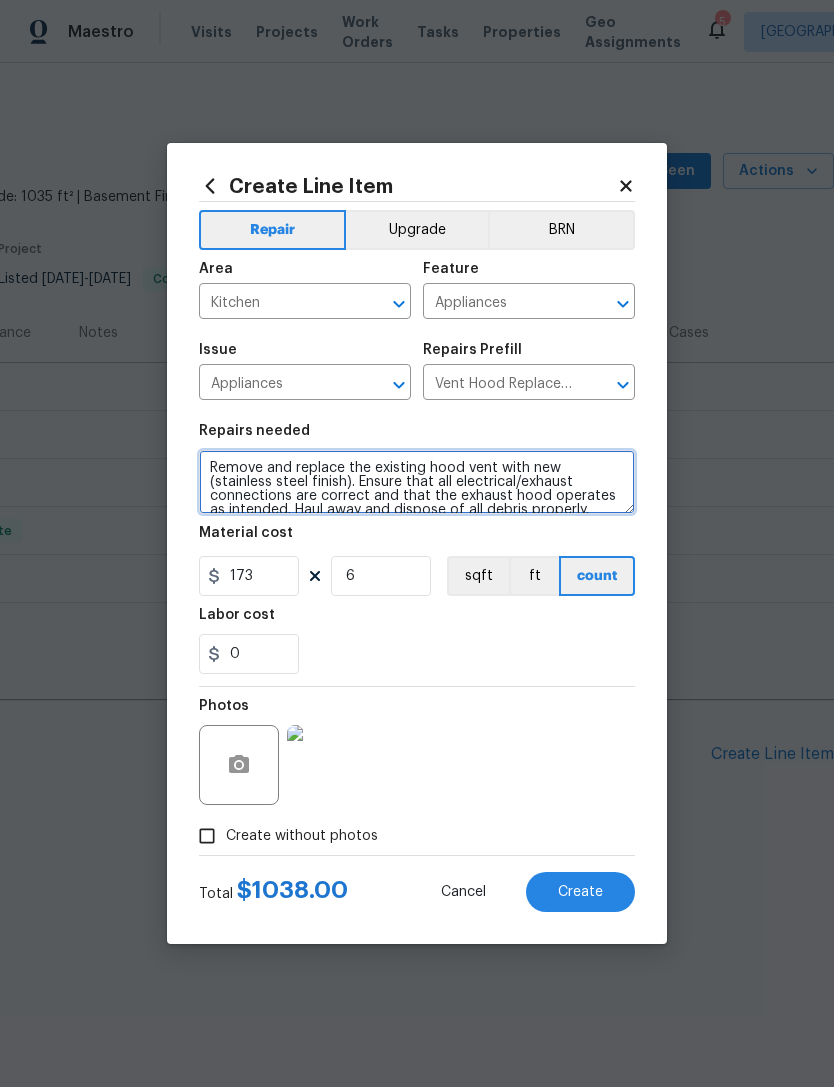 type on "Remove and replace the existing hood vent with new (stainless steel finish). Ensure that all electrical/exhaust connections are correct and that the exhaust hood operates as intended. Haul away and dispose of all debris properly." 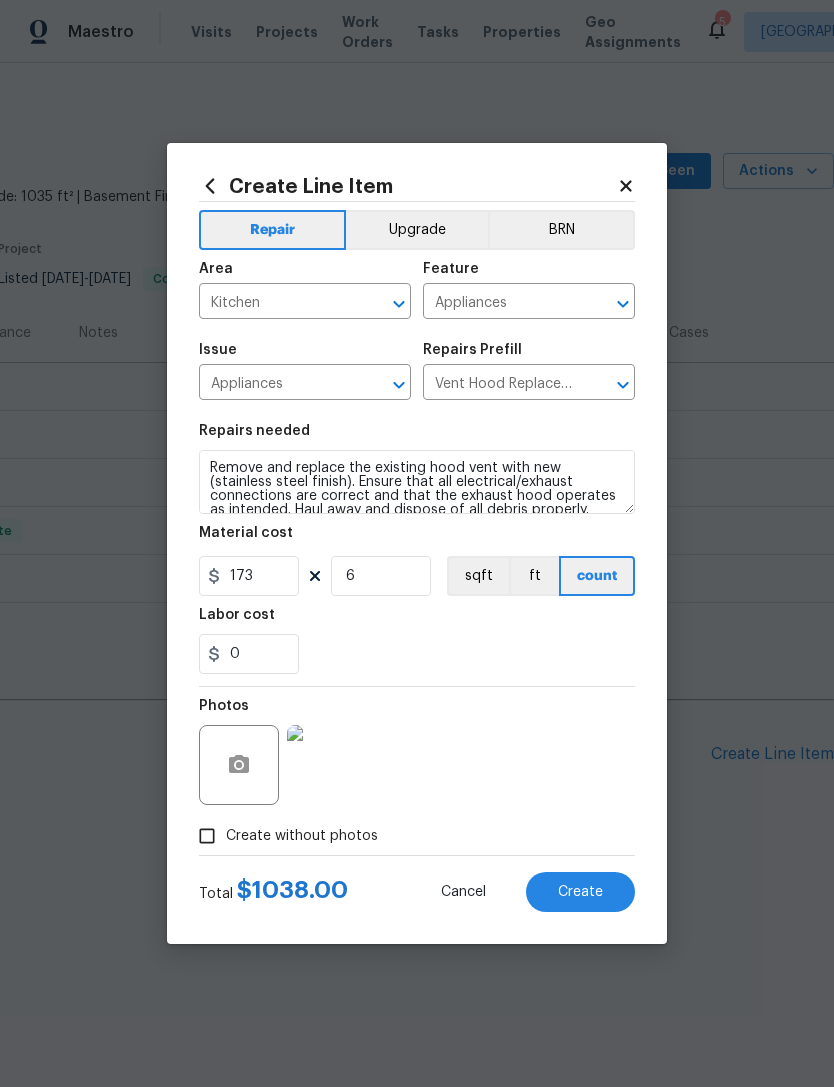 click on "0" at bounding box center (417, 654) 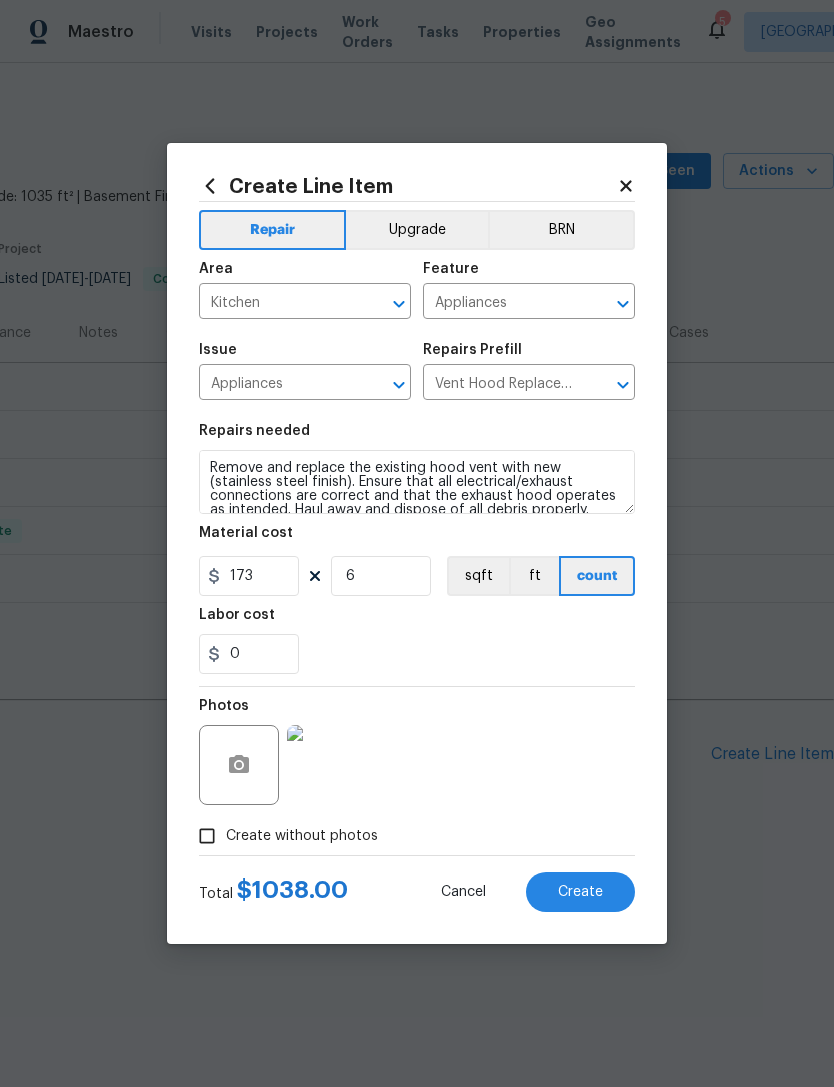 click at bounding box center (327, 765) 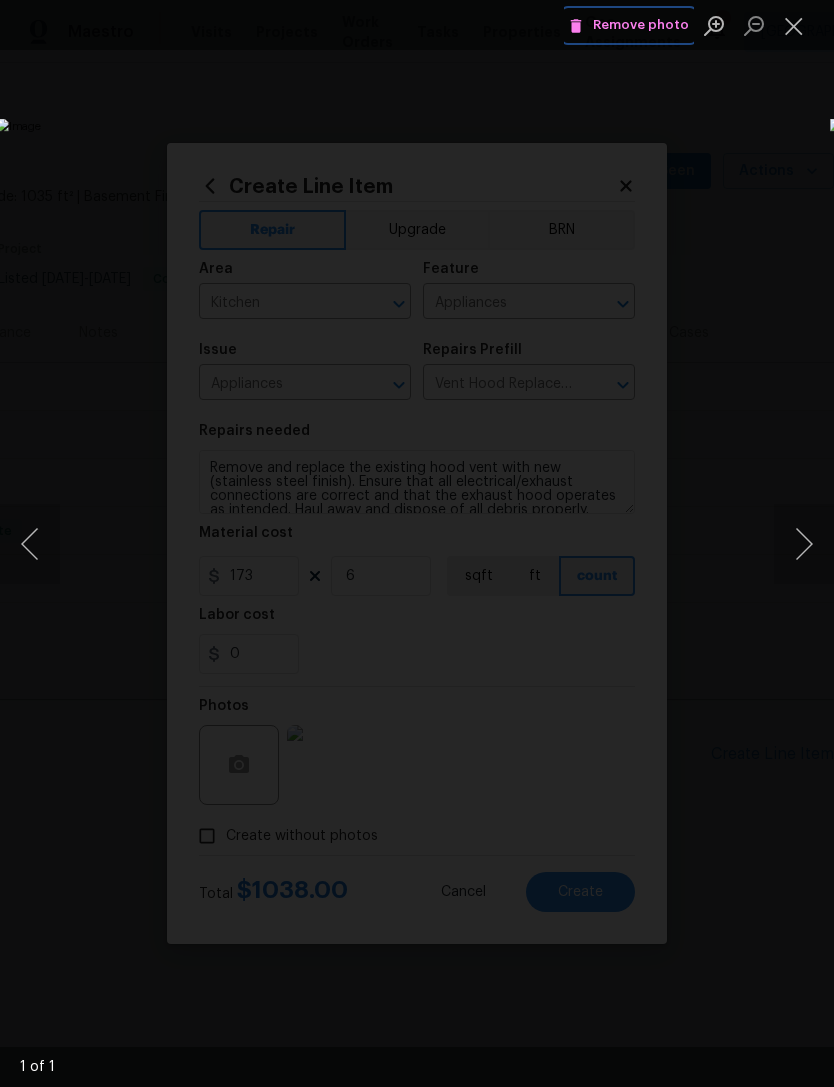 click on "Remove photo" at bounding box center (629, 25) 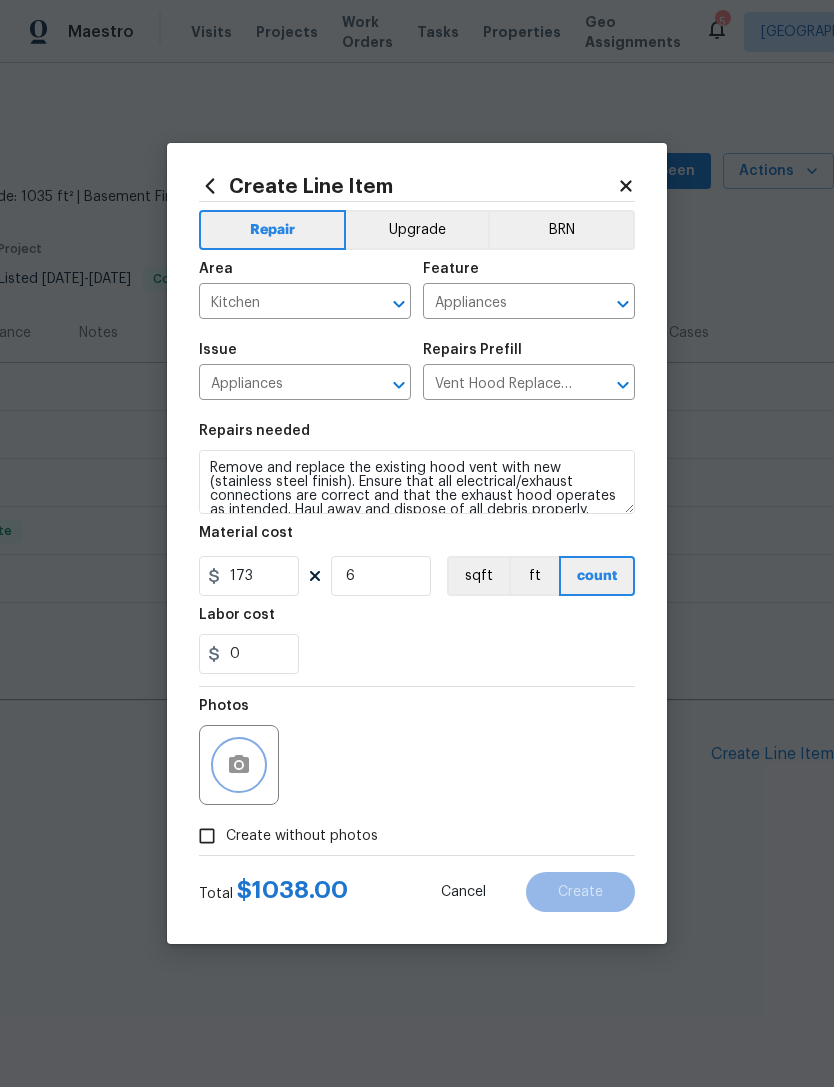 click 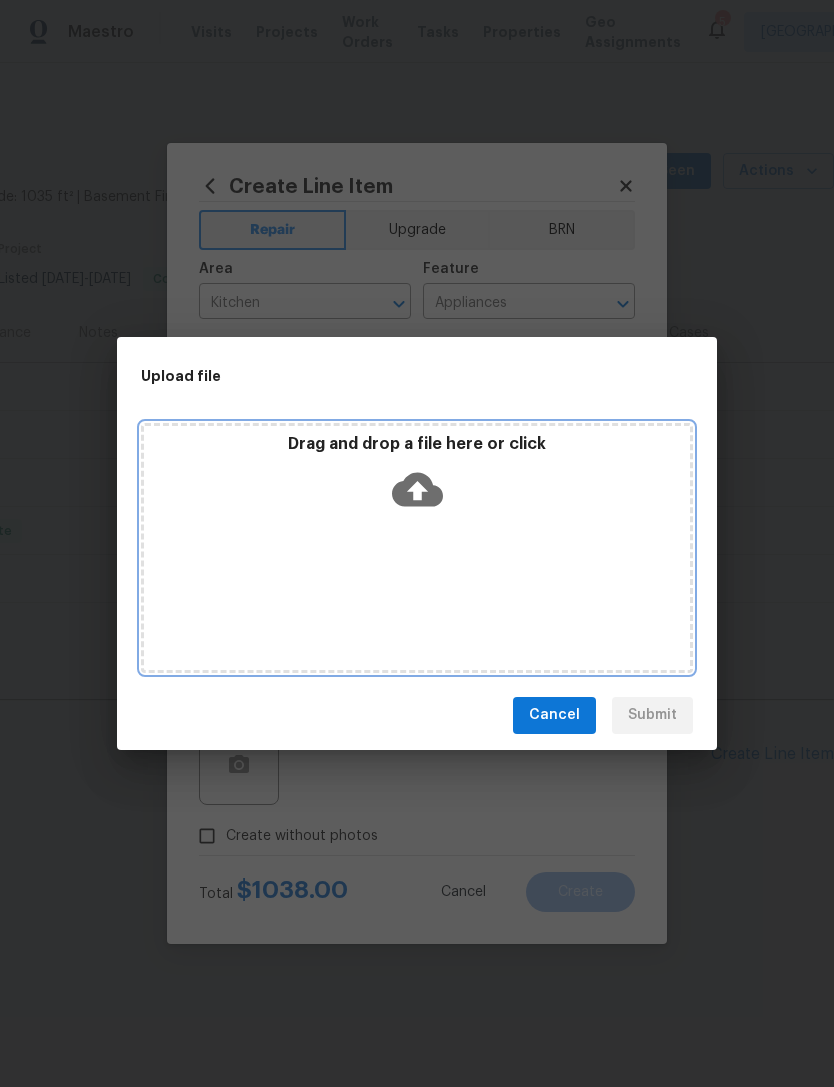 click 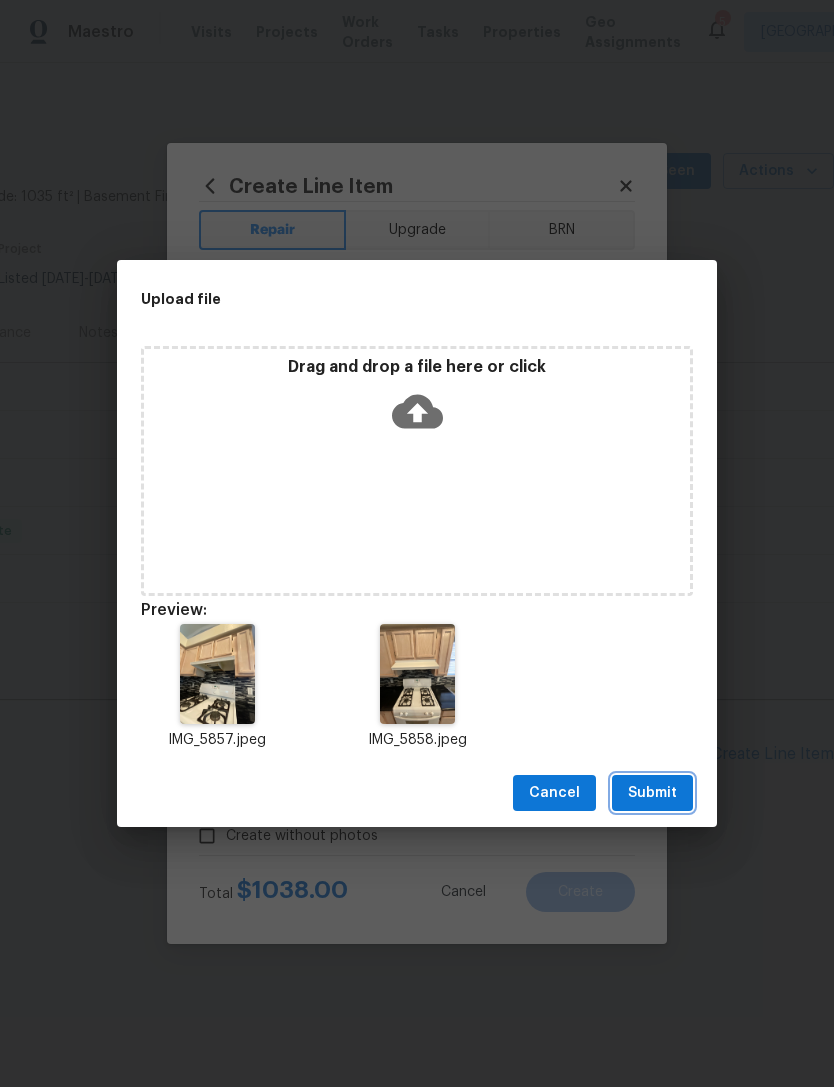 click on "Submit" at bounding box center [652, 793] 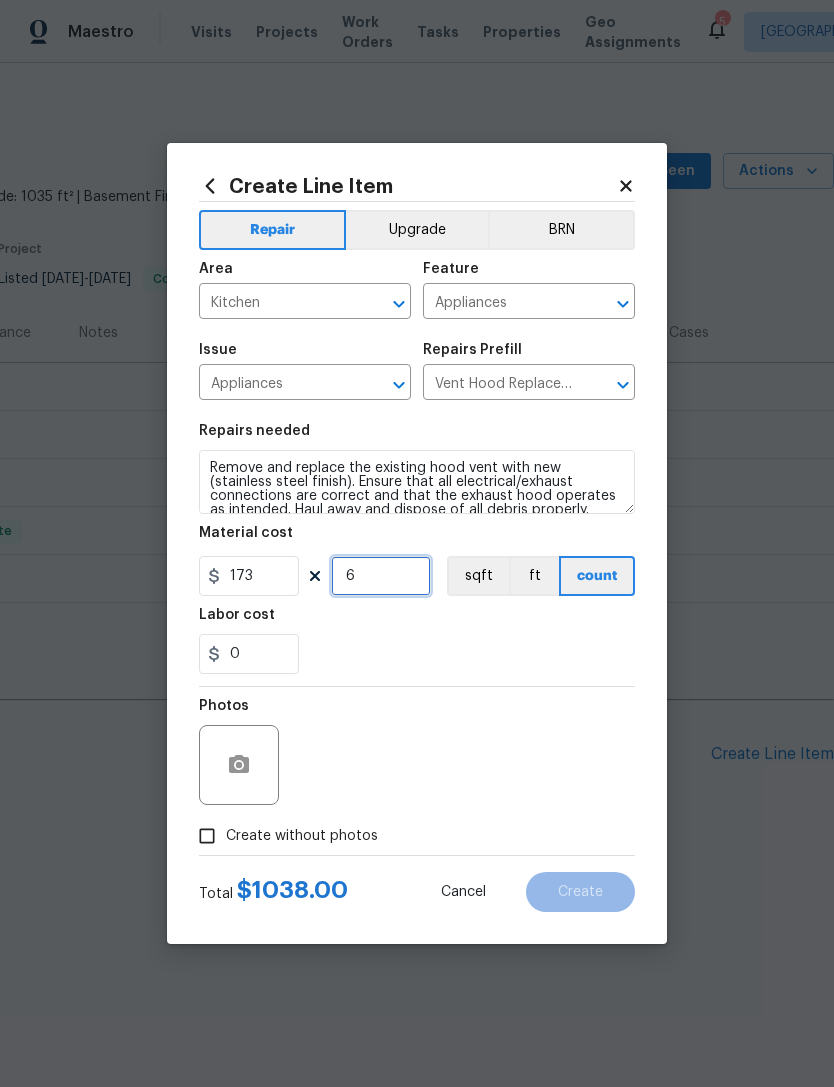 click on "6" at bounding box center (381, 576) 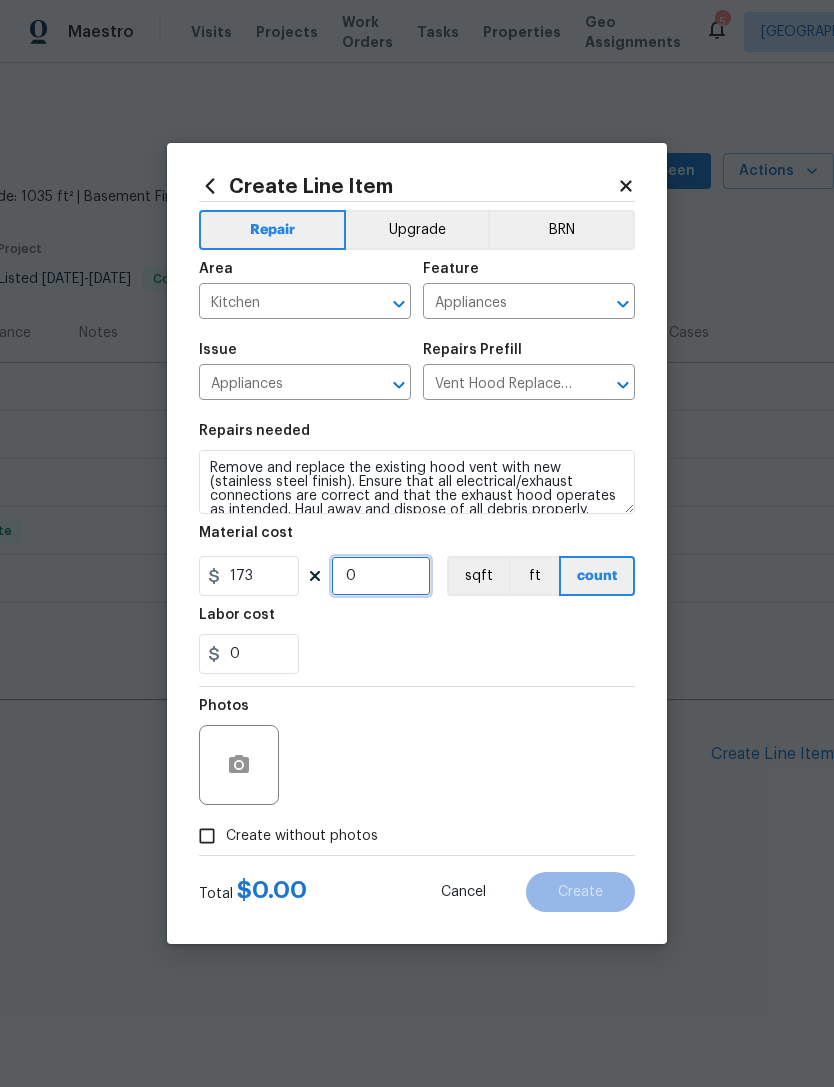 type on "1" 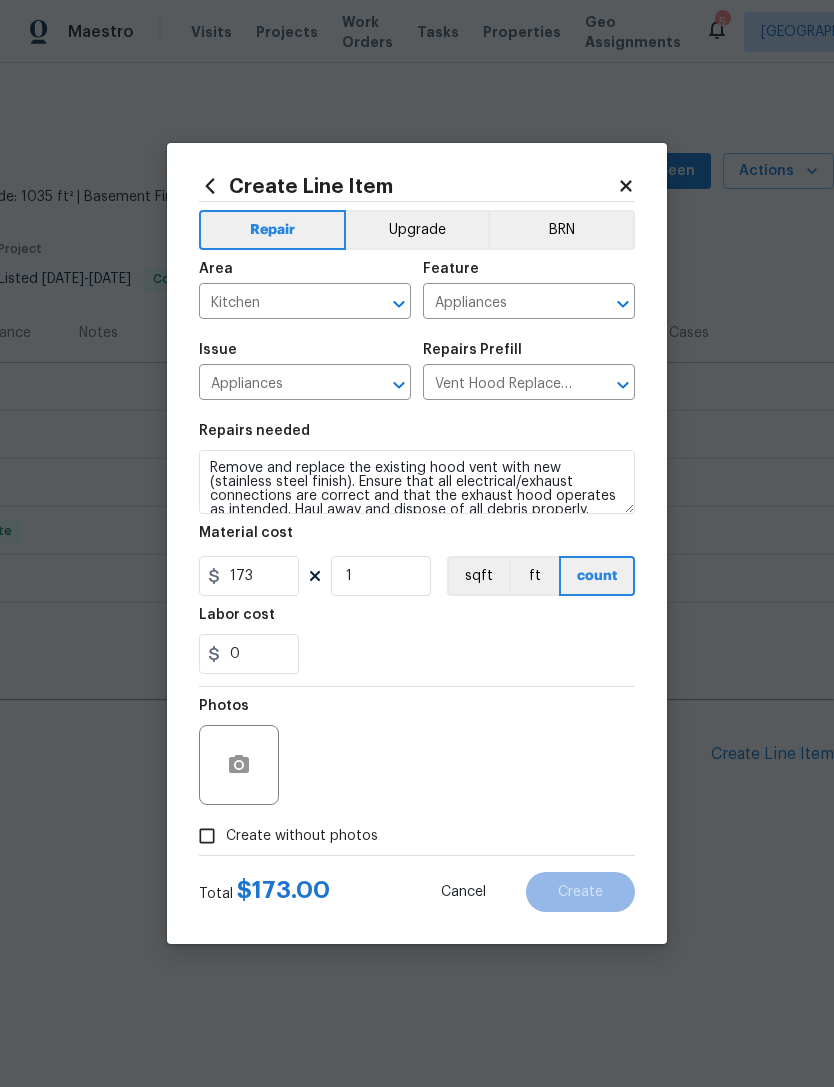 click on "Repairs needed Remove and replace the existing hood vent with new (stainless steel finish). Ensure that all electrical/exhaust connections are correct and that the exhaust hood operates as intended. Haul away and dispose of all debris properly. Material cost 173 1 sqft ft count Labor cost 0" at bounding box center (417, 549) 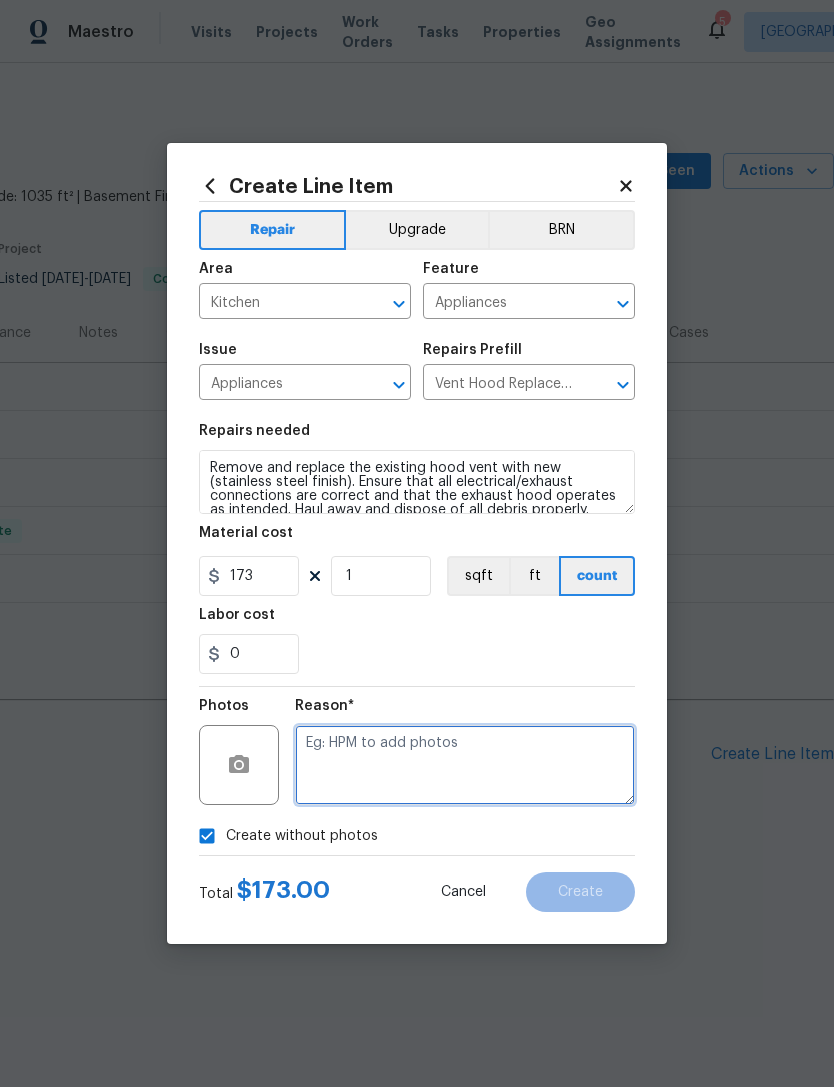 click at bounding box center [465, 765] 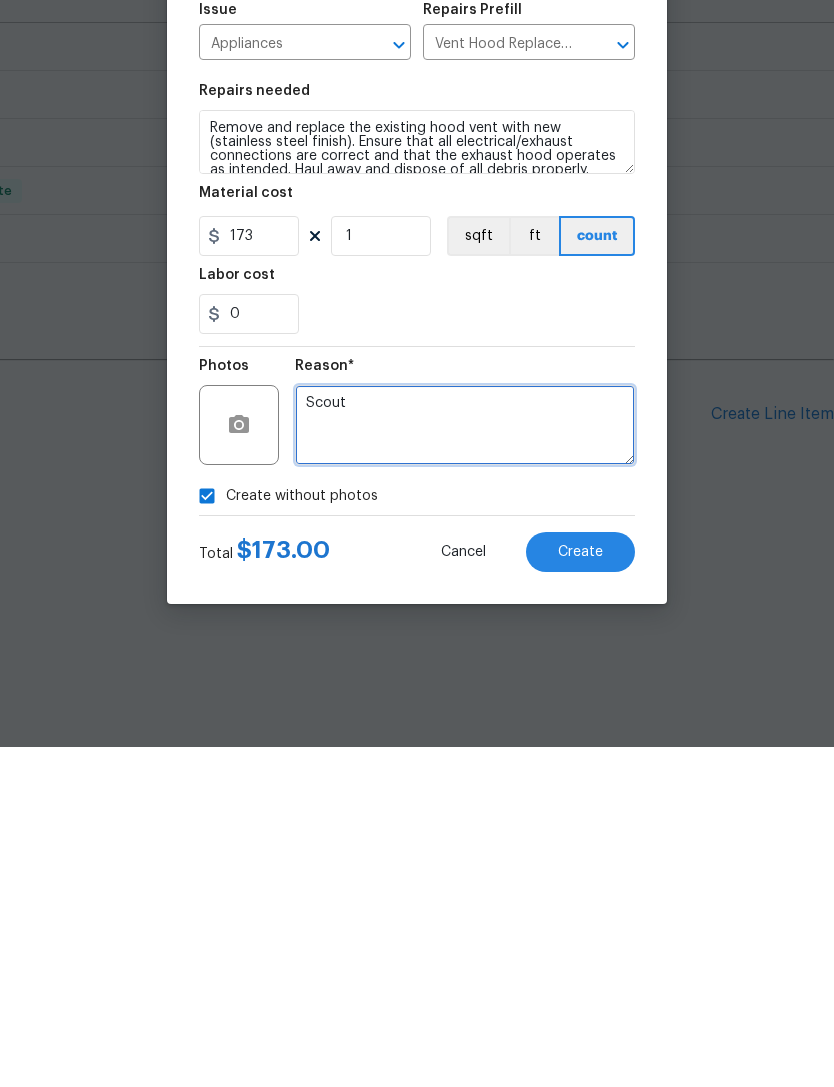 type on "Scout" 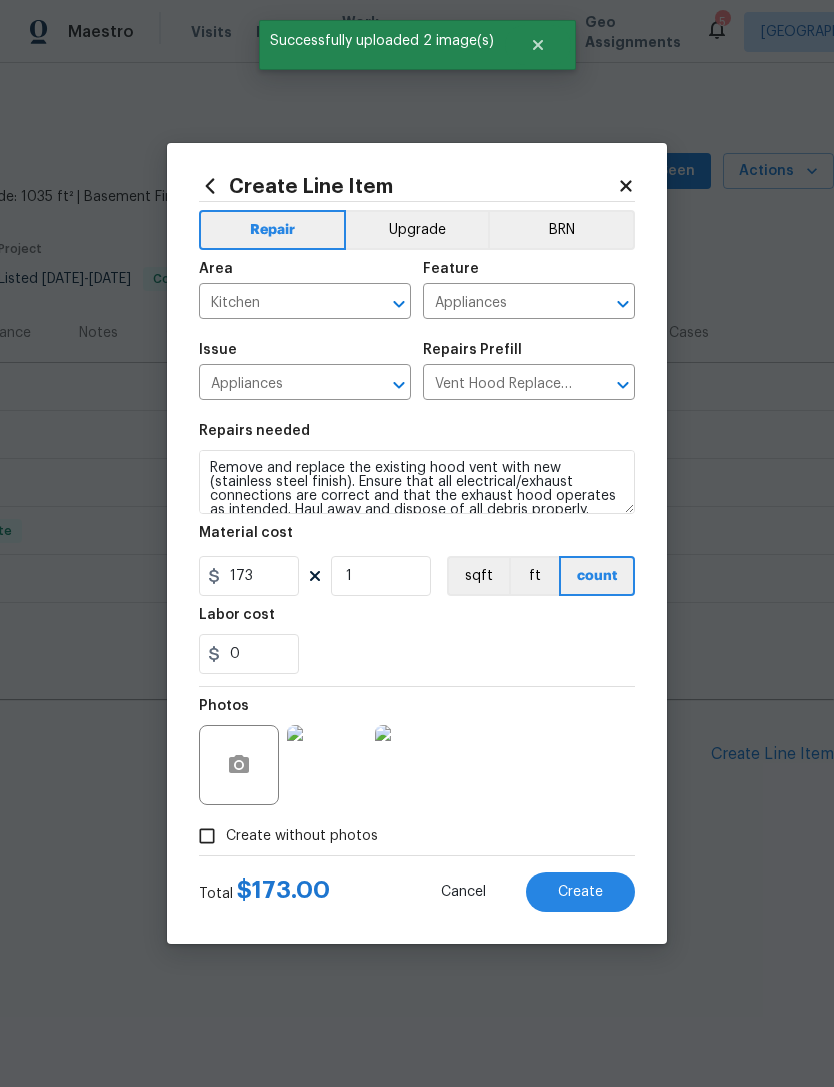 click on "Create" at bounding box center [580, 892] 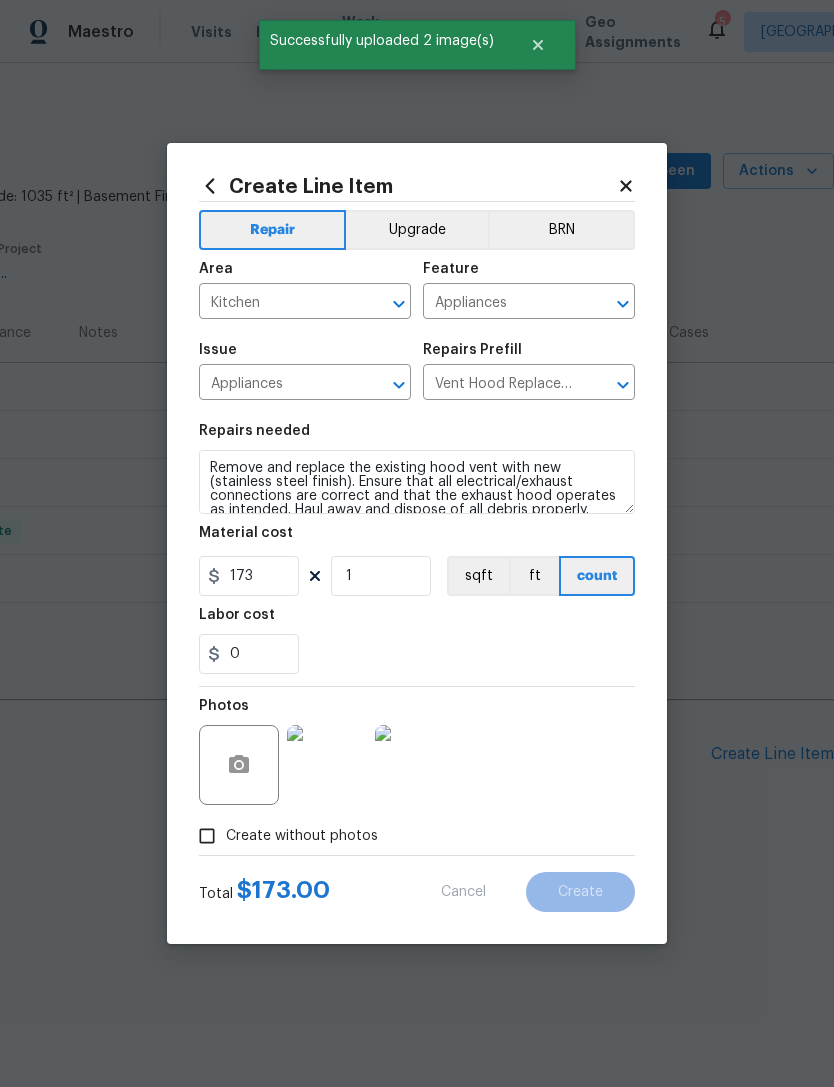 type 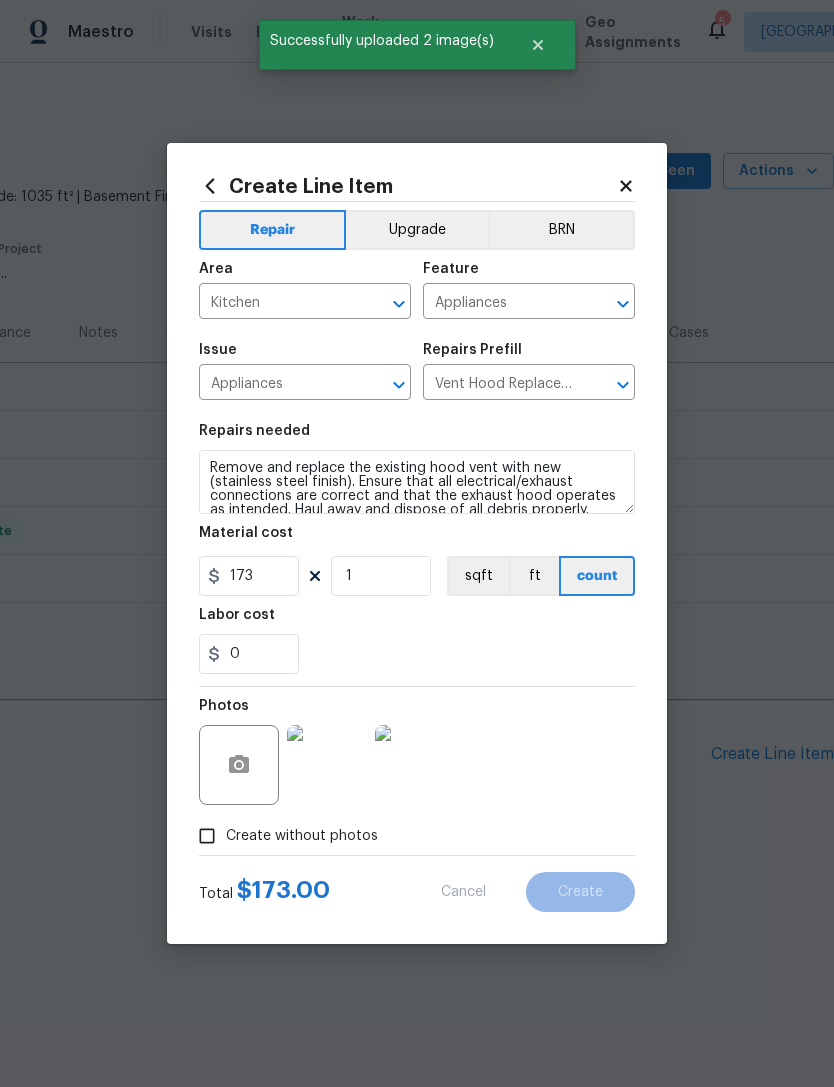 type 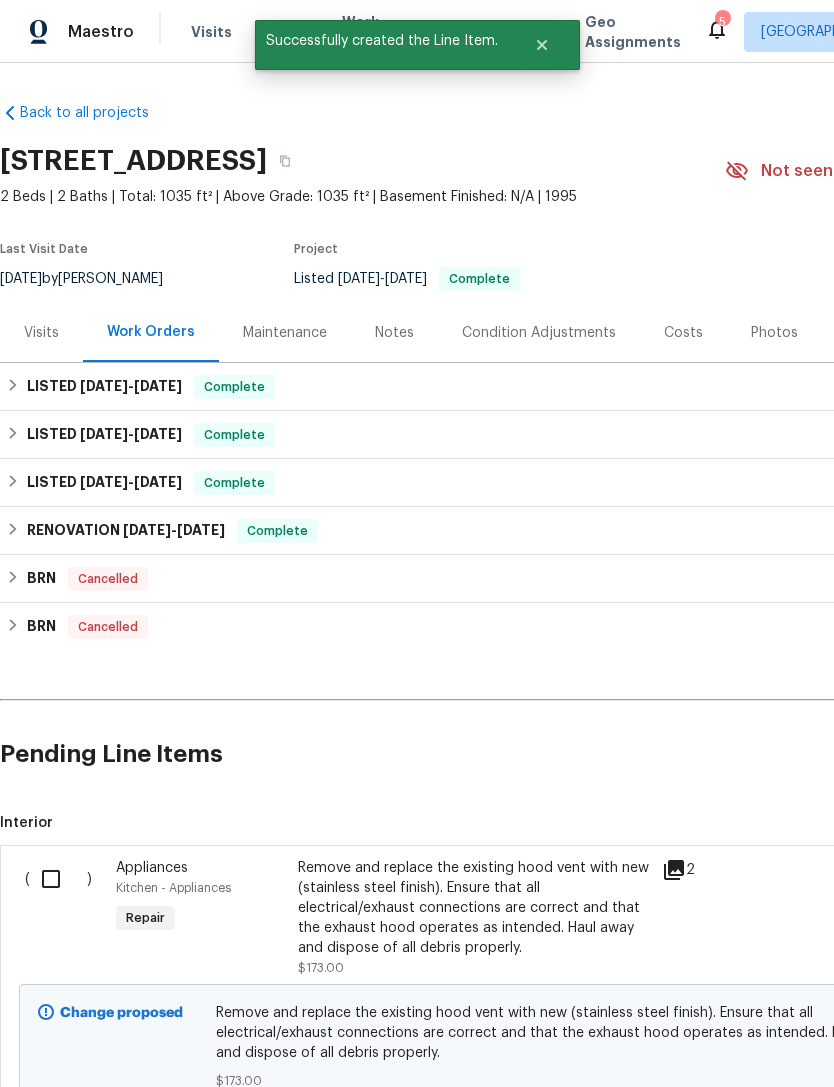scroll, scrollTop: 0, scrollLeft: 0, axis: both 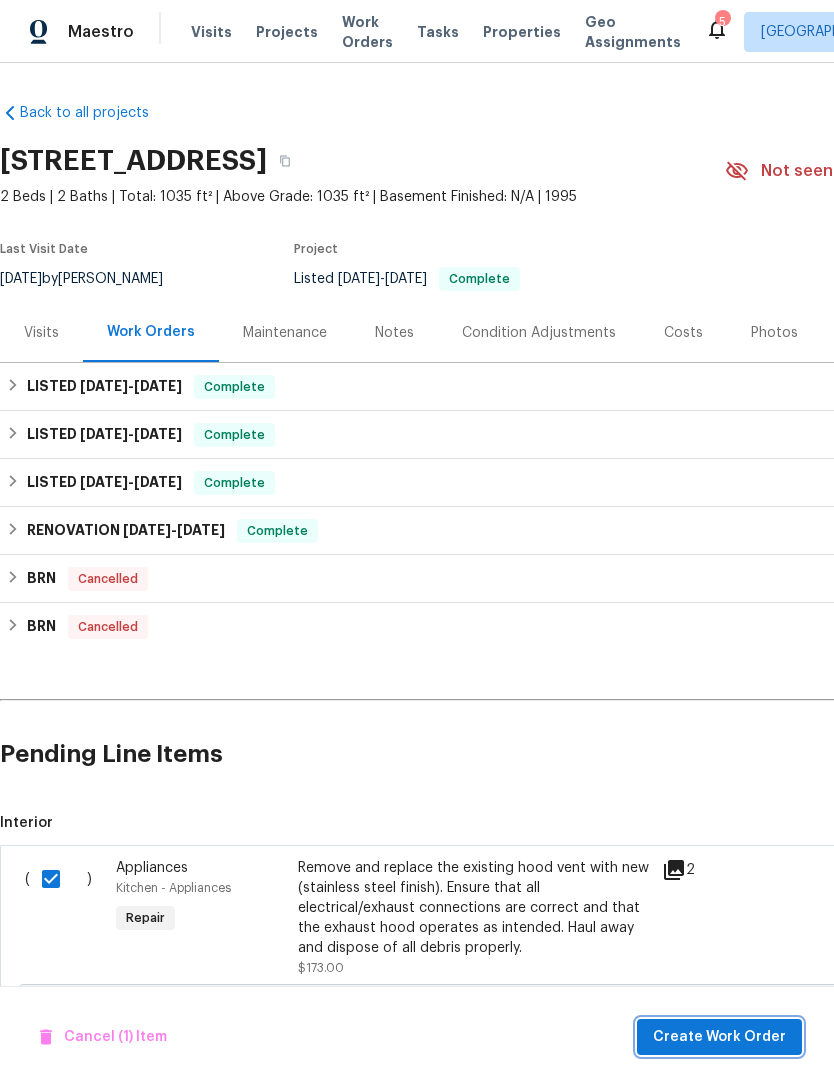 click on "Create Work Order" at bounding box center (719, 1037) 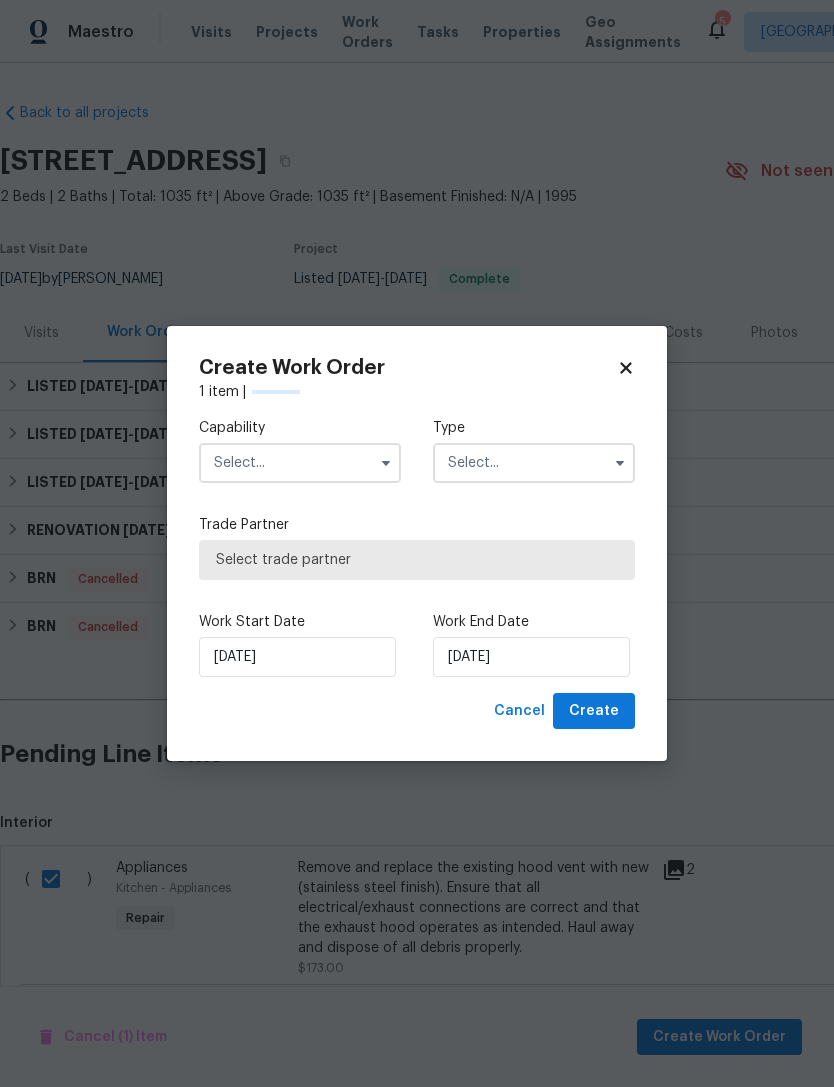 click at bounding box center [300, 463] 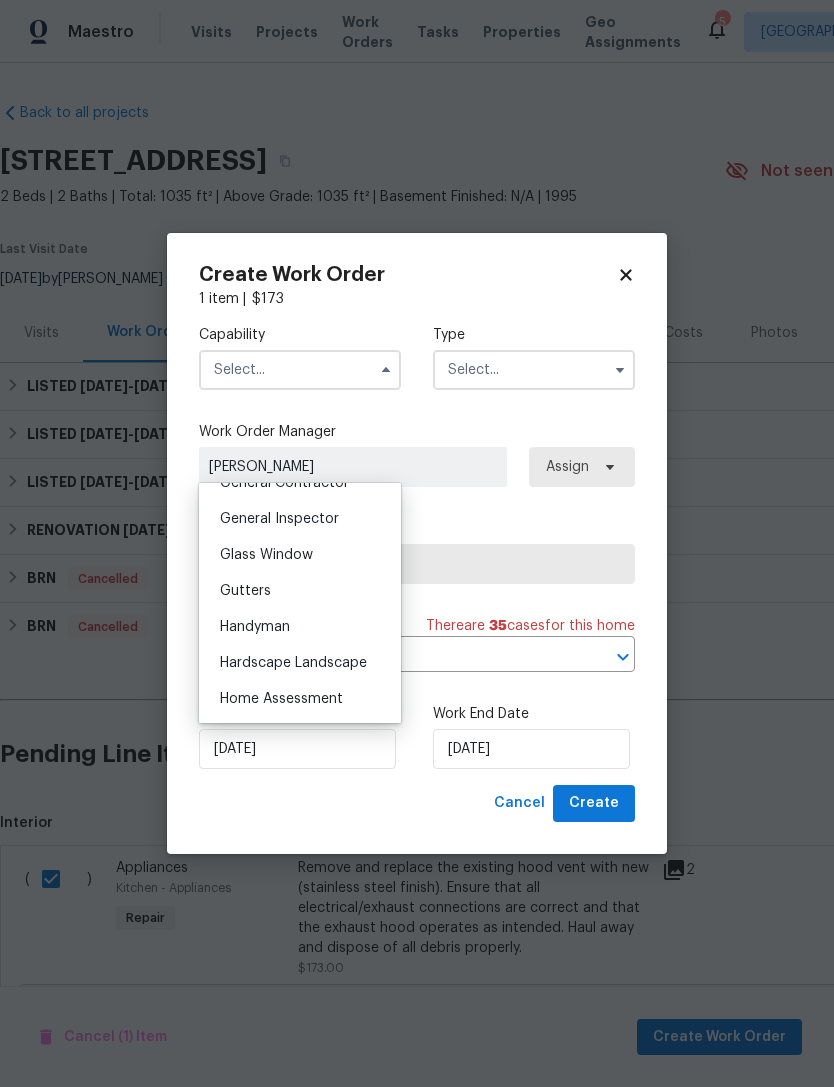 scroll, scrollTop: 948, scrollLeft: 0, axis: vertical 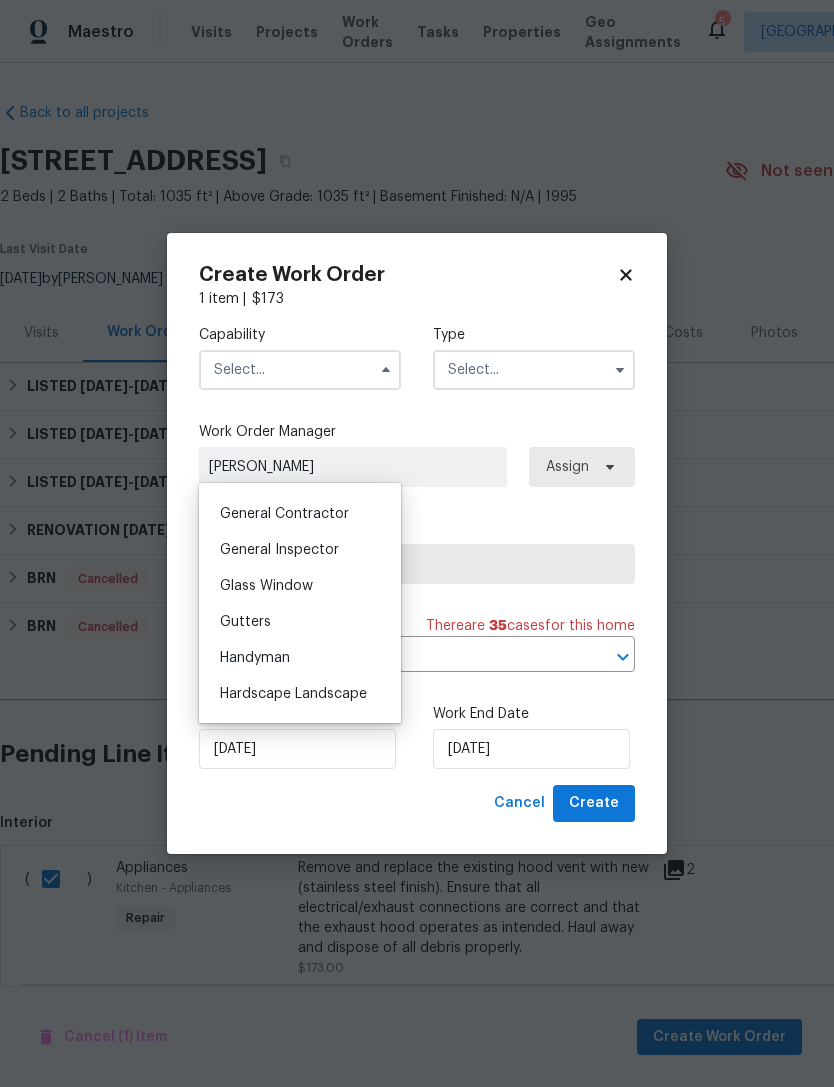 click on "Handyman" at bounding box center (255, 658) 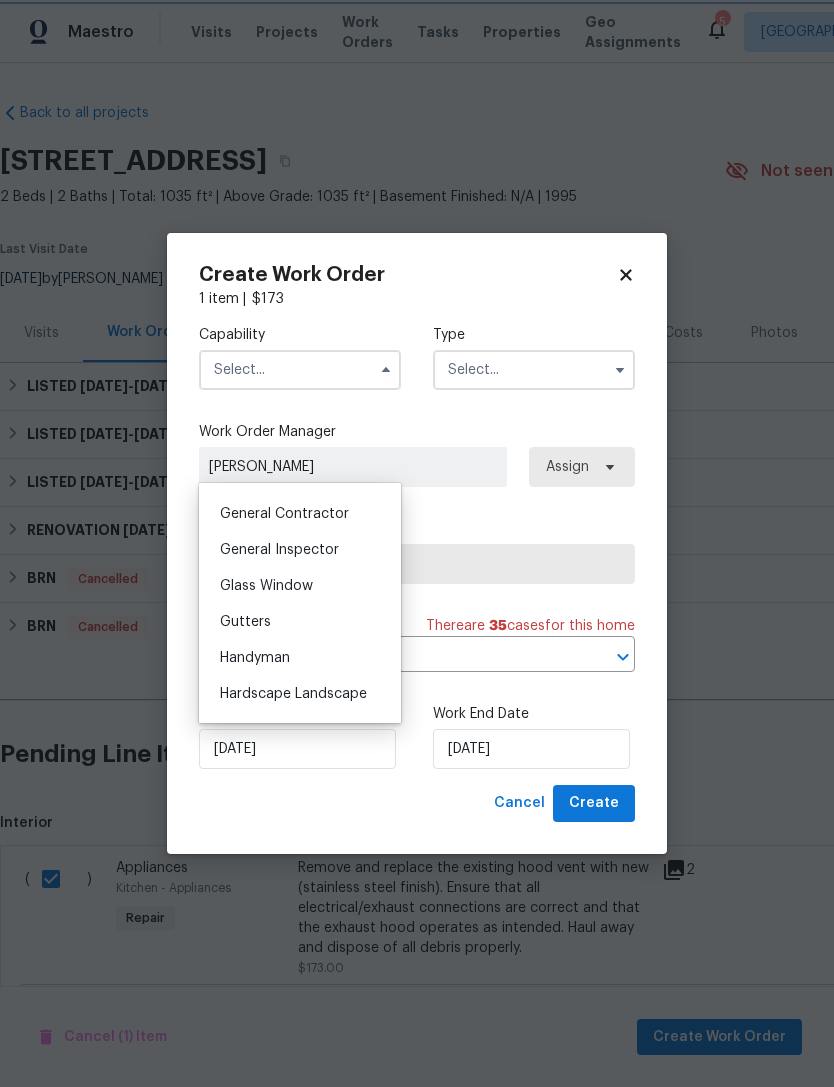 type on "Handyman" 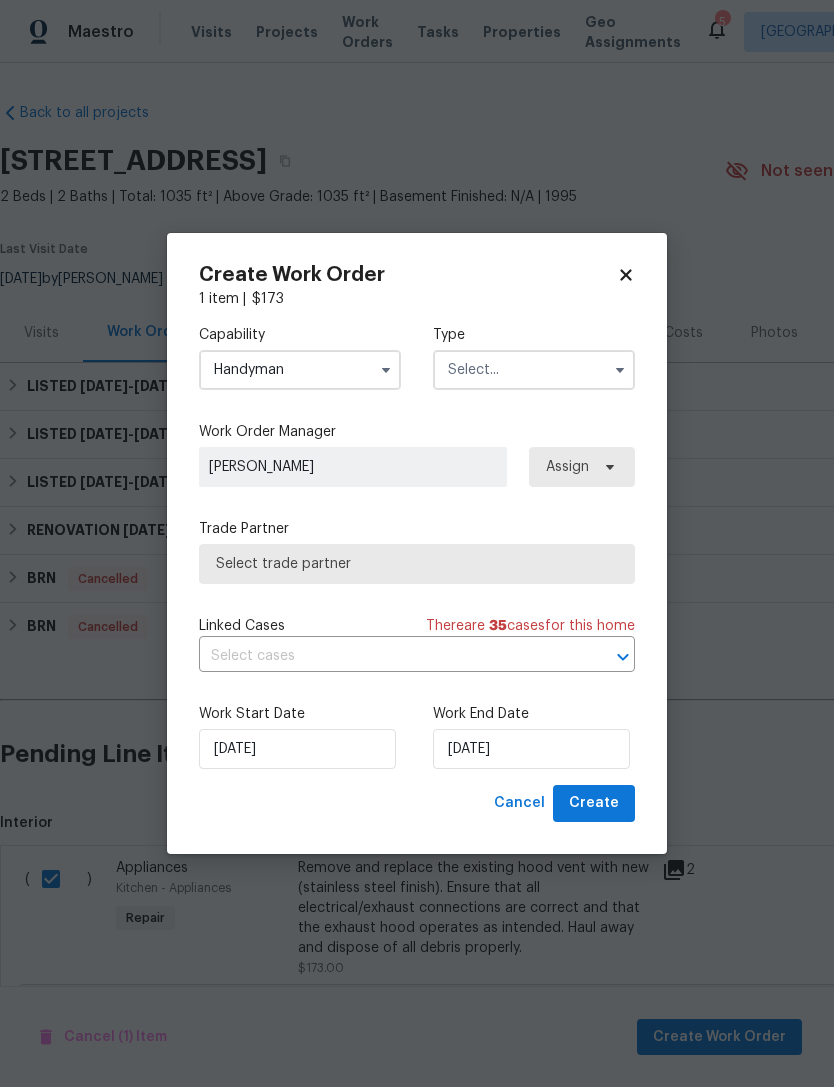 click at bounding box center [534, 370] 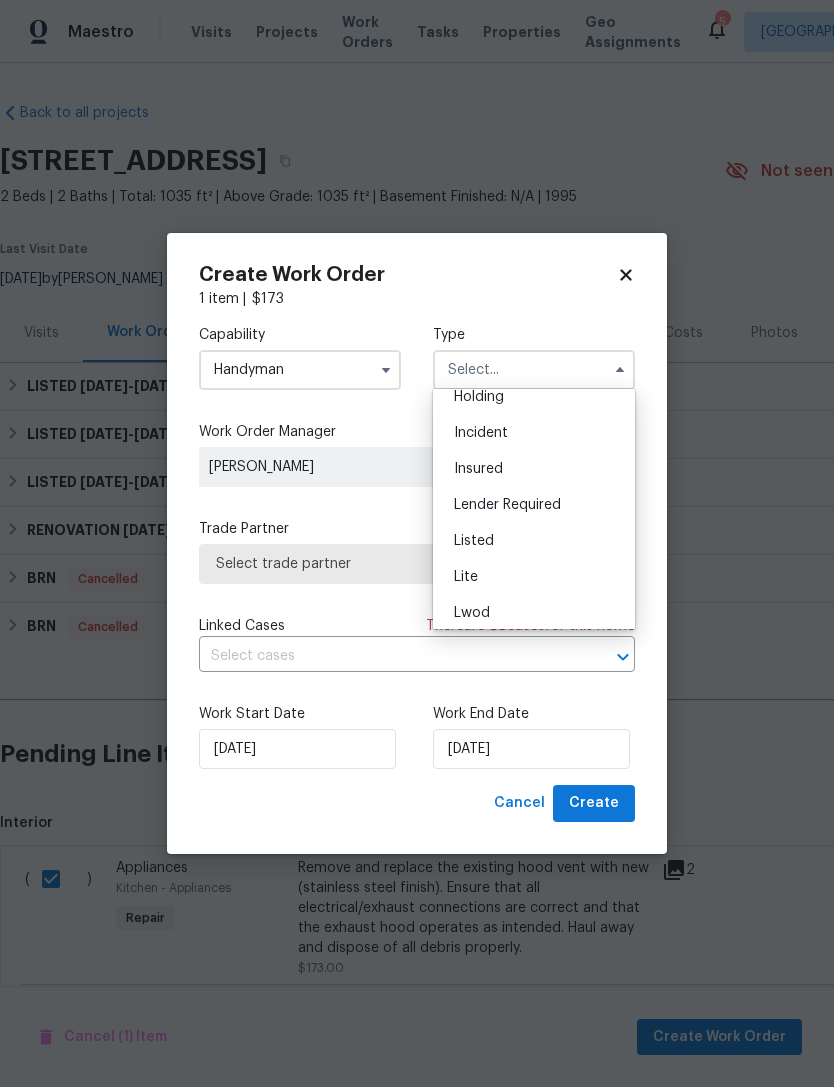 scroll, scrollTop: 88, scrollLeft: 0, axis: vertical 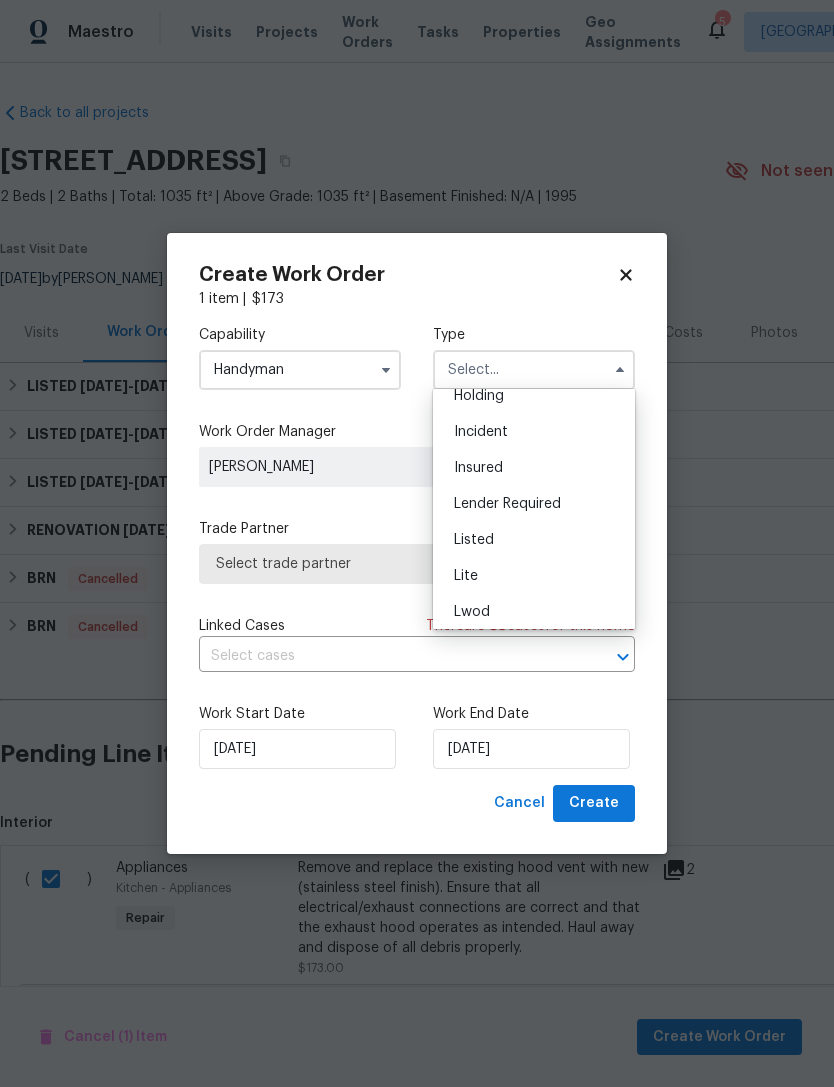 click on "Listed" at bounding box center [474, 540] 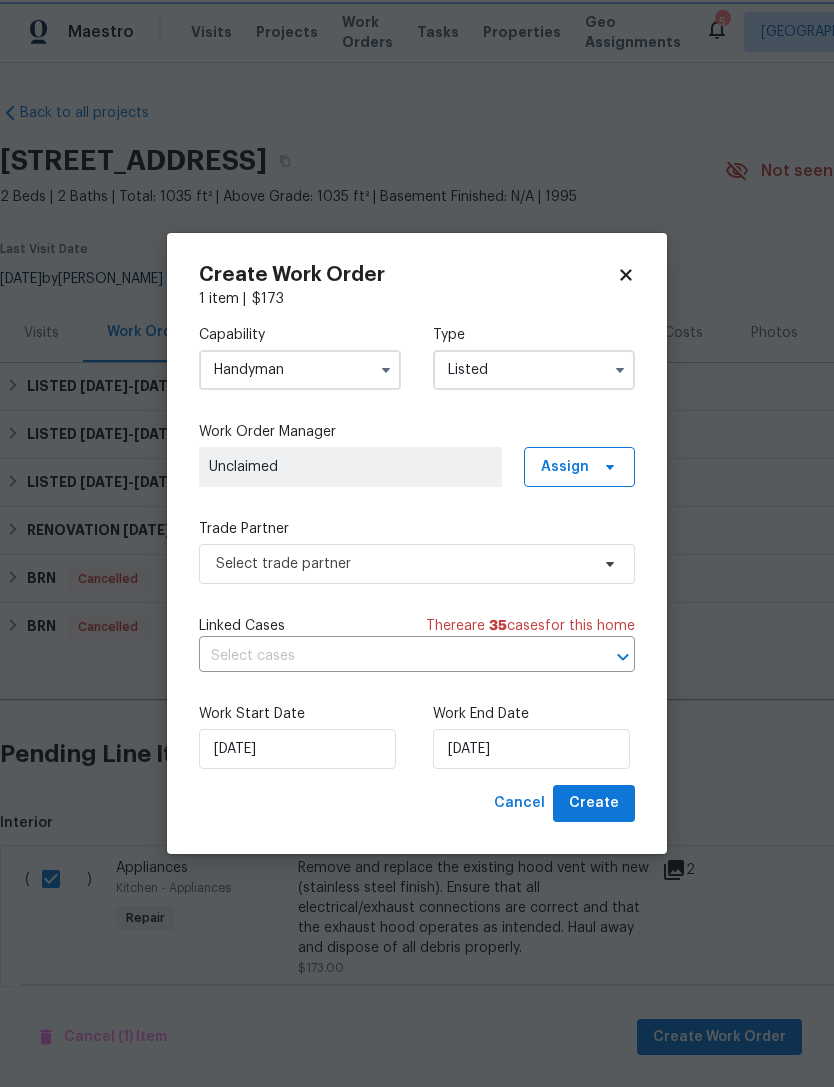 scroll, scrollTop: 0, scrollLeft: 0, axis: both 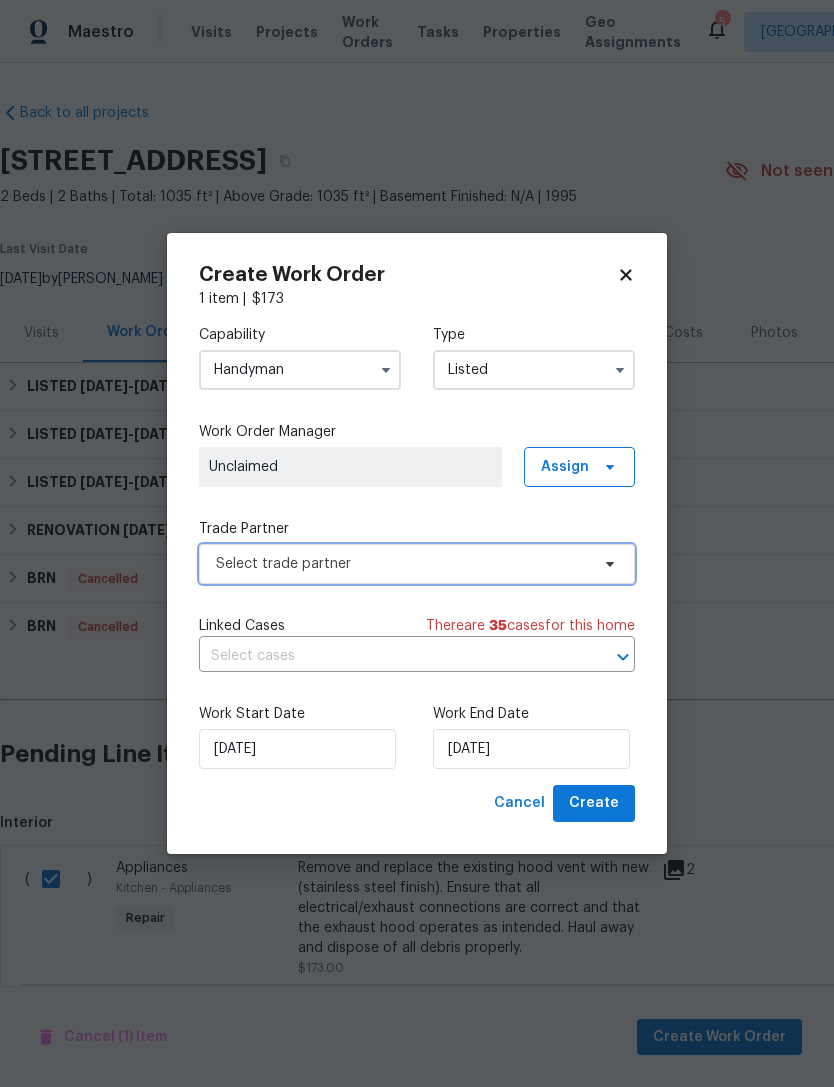 click on "Select trade partner" at bounding box center (402, 564) 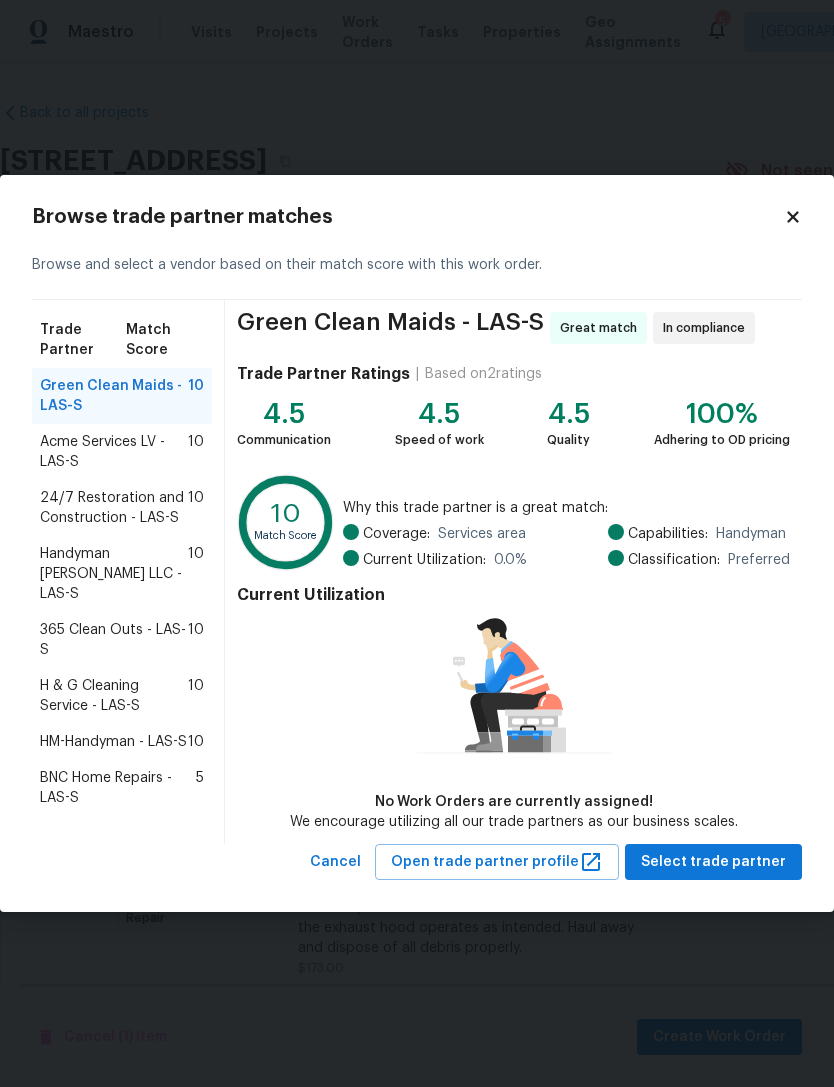 click on "H & G Cleaning Service - LAS-S" at bounding box center (114, 696) 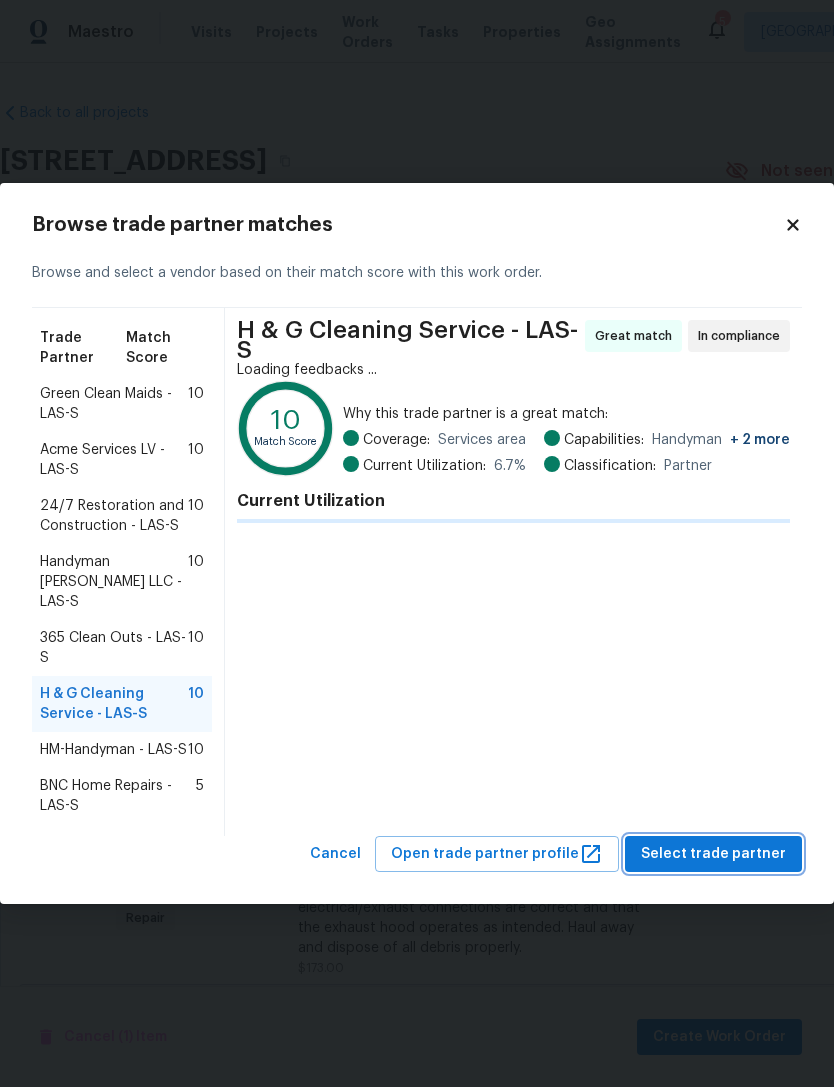 click on "Select trade partner" at bounding box center (713, 854) 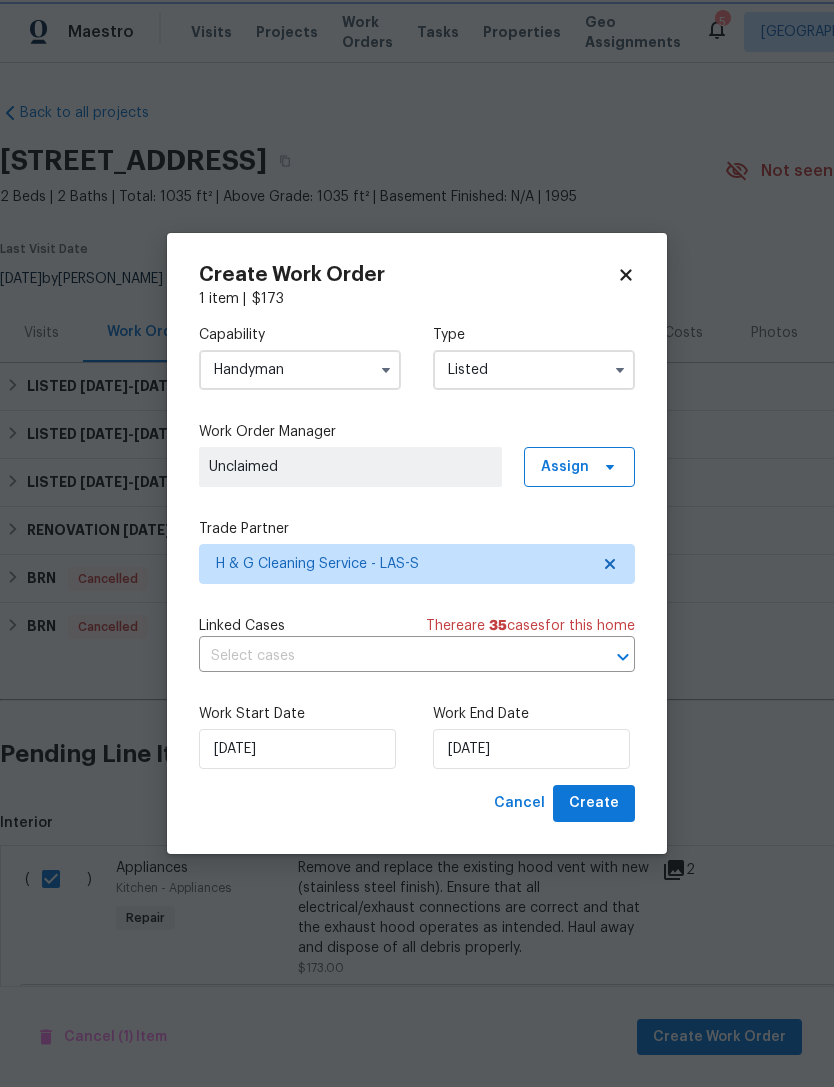 scroll, scrollTop: 2, scrollLeft: 2, axis: both 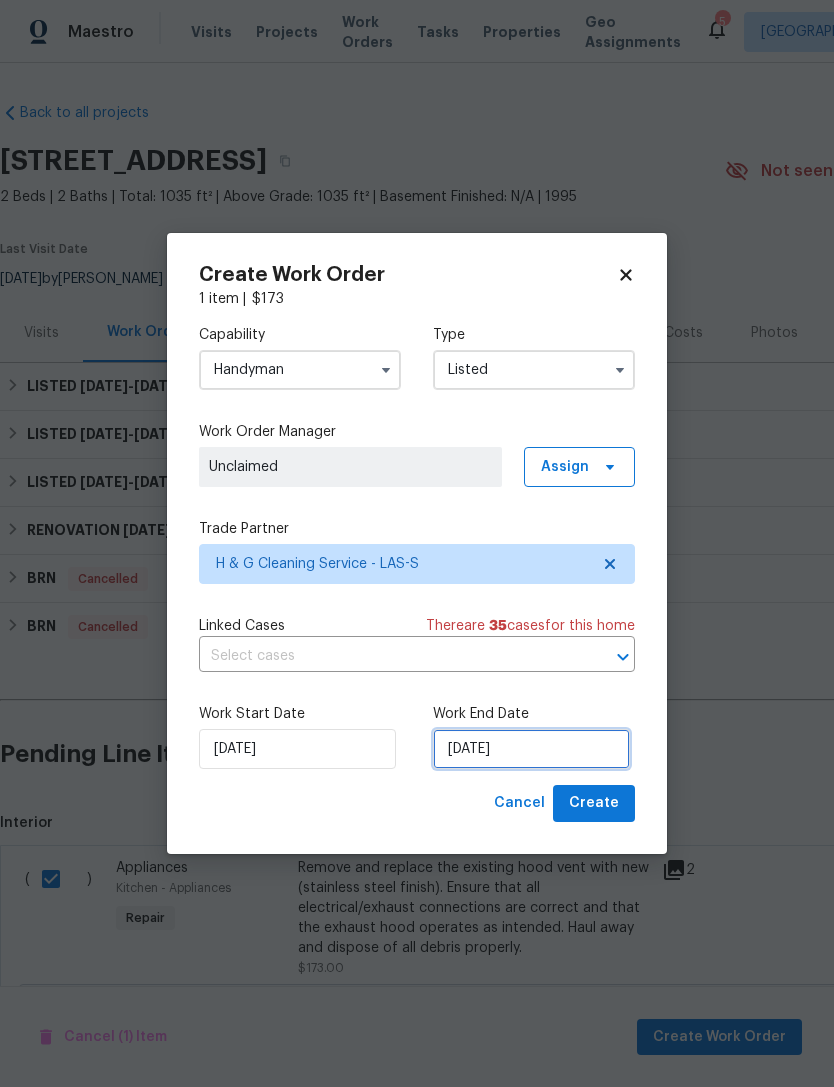 click on "[DATE]" at bounding box center [531, 749] 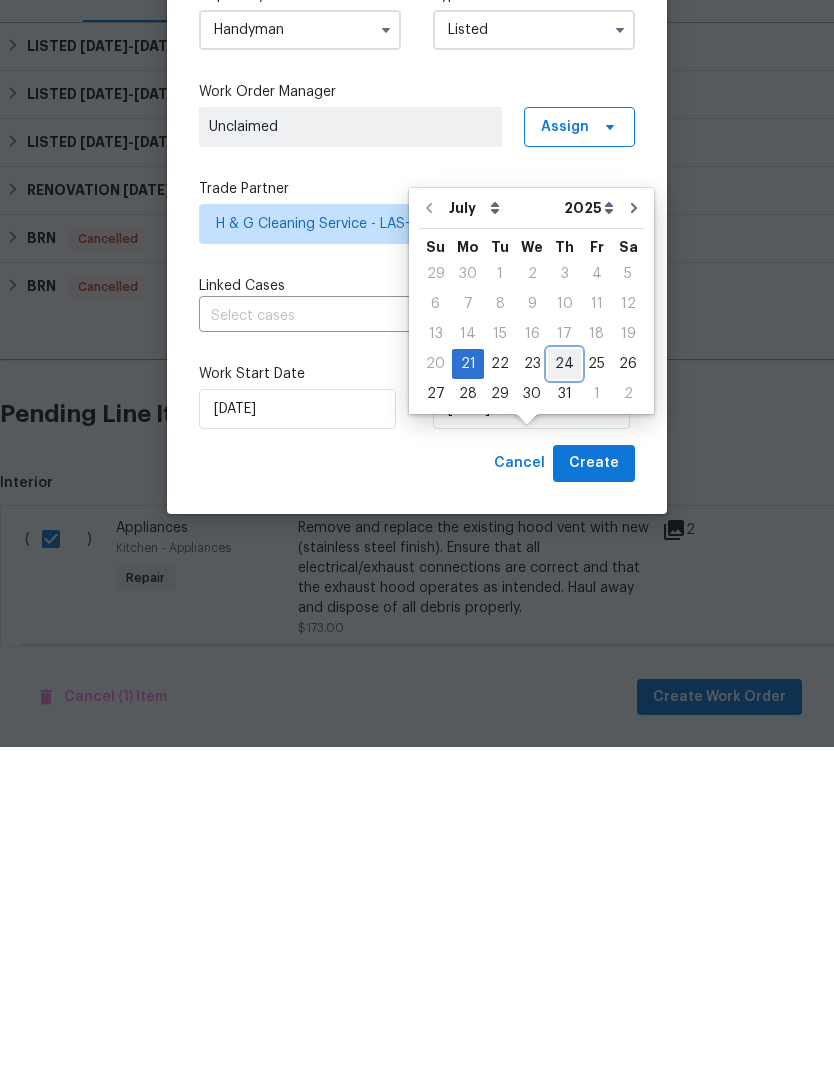 click on "24" at bounding box center (564, 704) 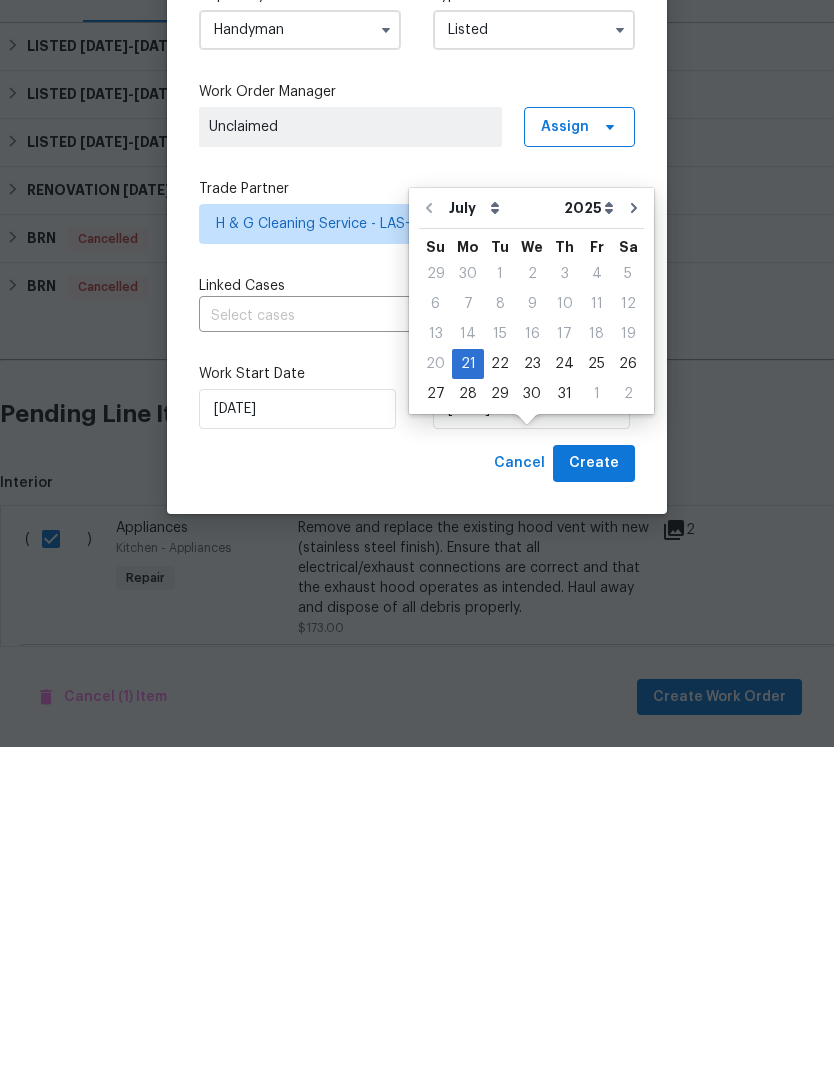 scroll, scrollTop: 64, scrollLeft: 0, axis: vertical 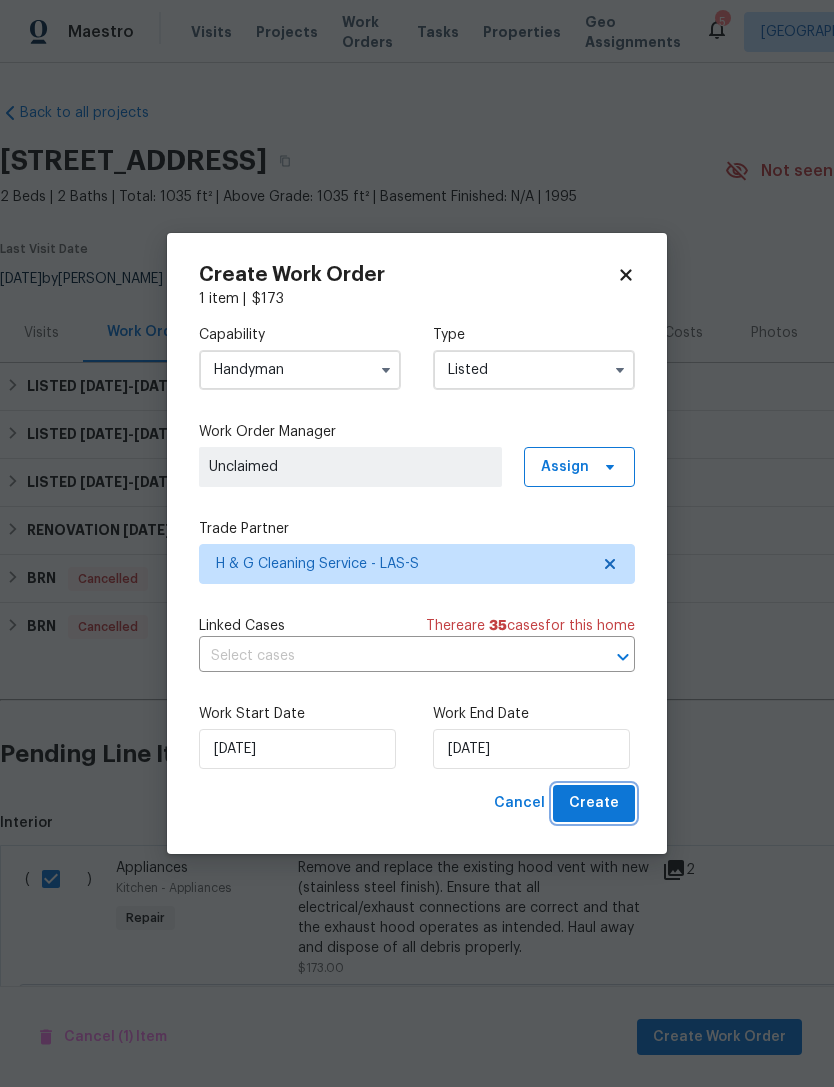 click on "Create" at bounding box center [594, 803] 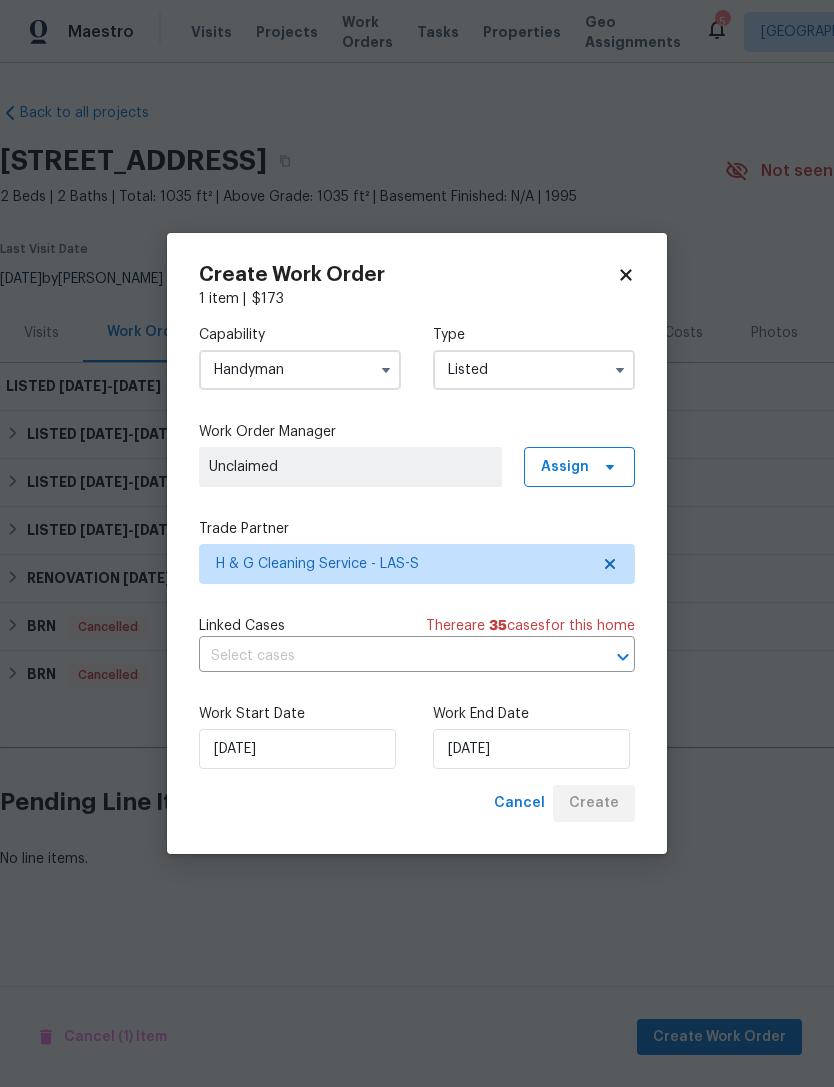 scroll, scrollTop: 0, scrollLeft: 0, axis: both 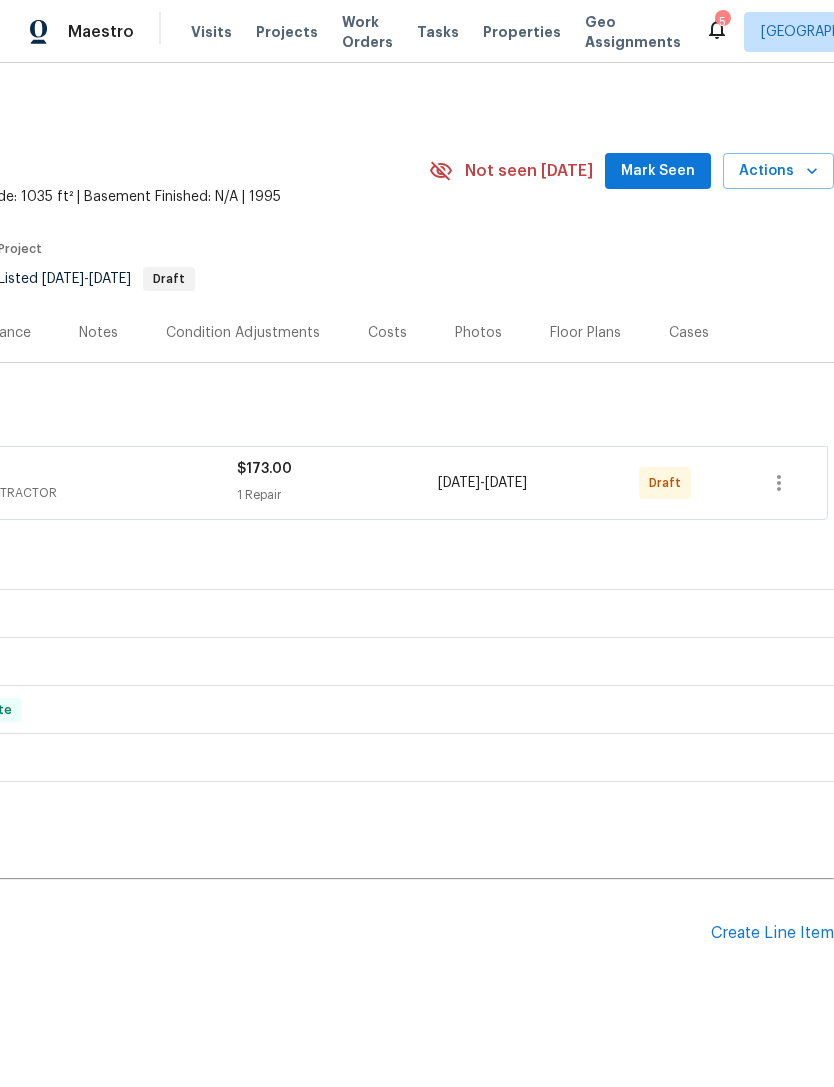 click on "Mark Seen" at bounding box center [658, 171] 